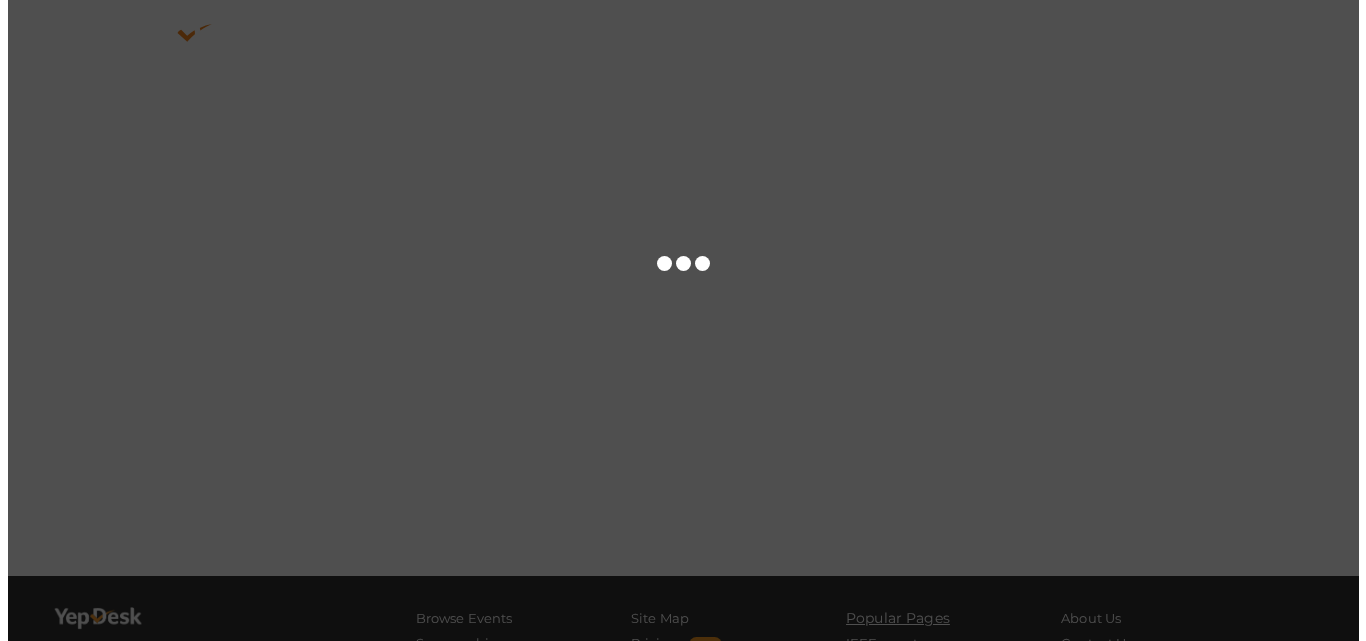 scroll, scrollTop: 0, scrollLeft: 0, axis: both 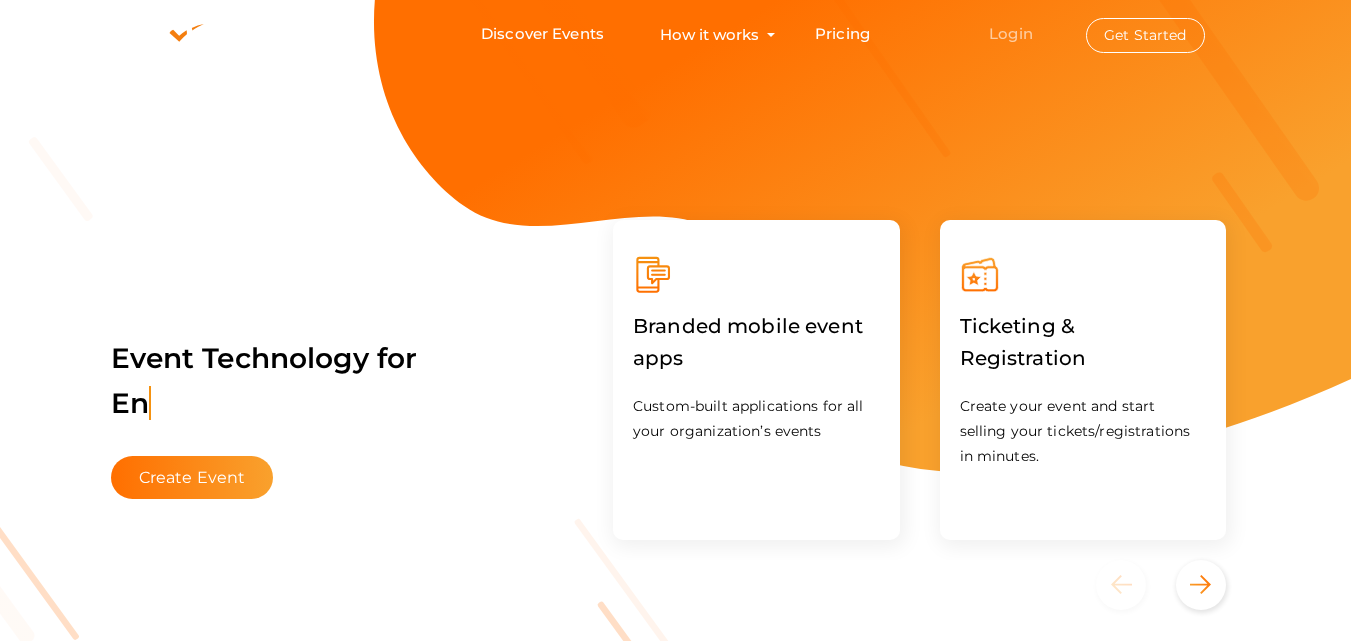click on "Login" at bounding box center (1011, 33) 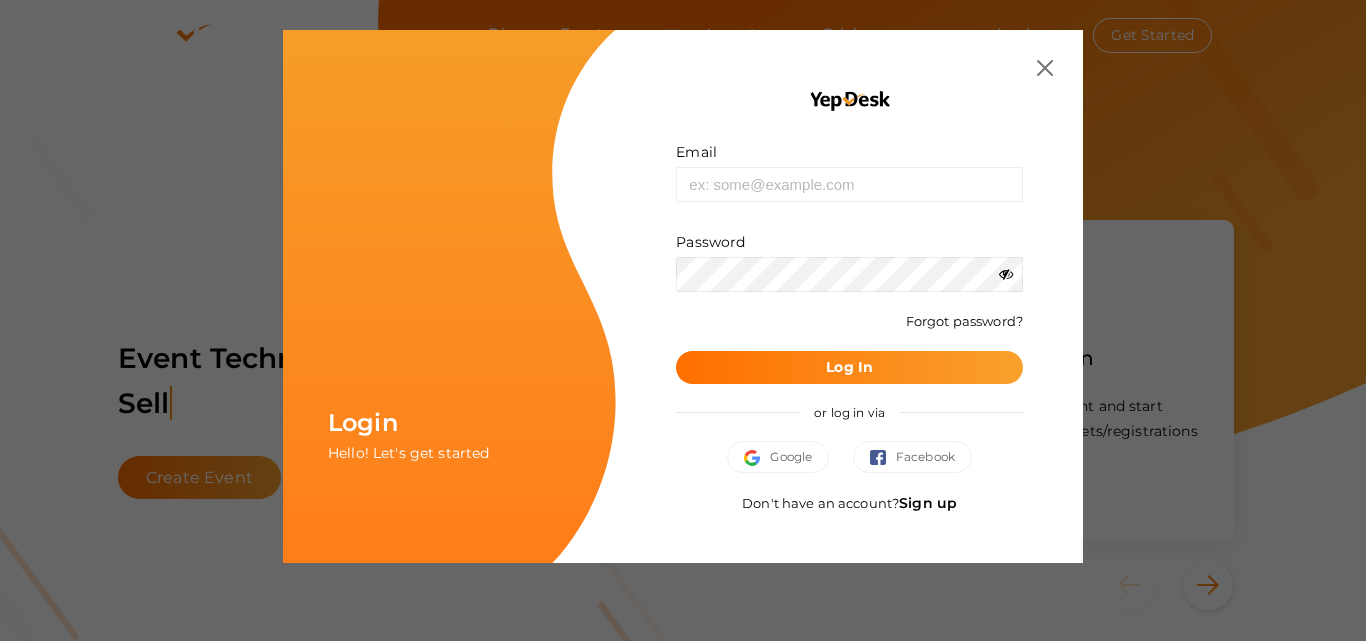 click on "Email
Invalid
email.
Password
Wrong Credentials
Forgot
password?
Log In" at bounding box center [849, 263] 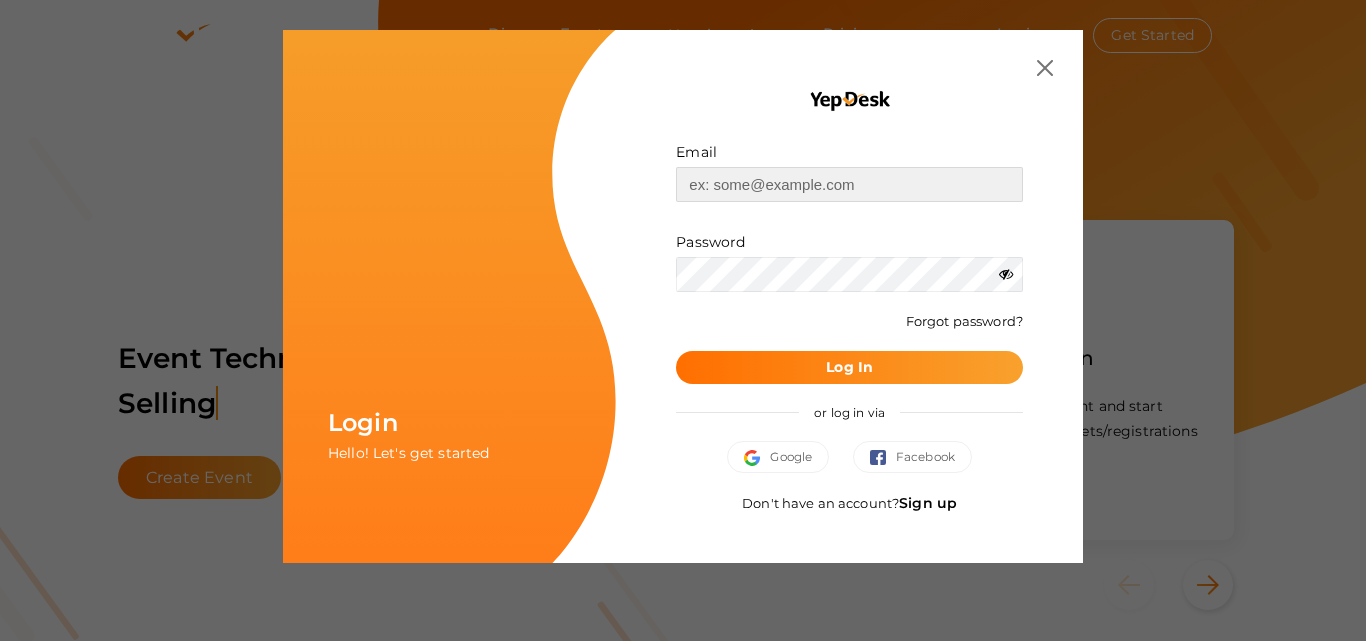 click at bounding box center [849, 184] 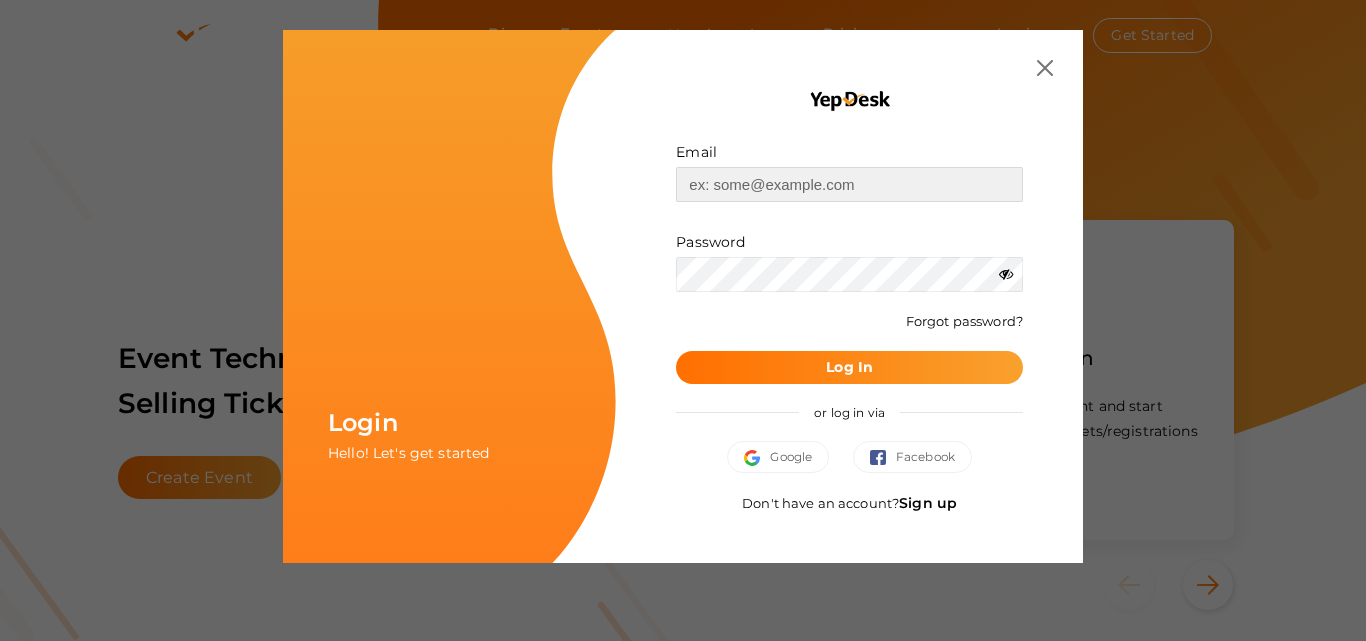 type on "[EMAIL_ADDRESS][DOMAIN_NAME]" 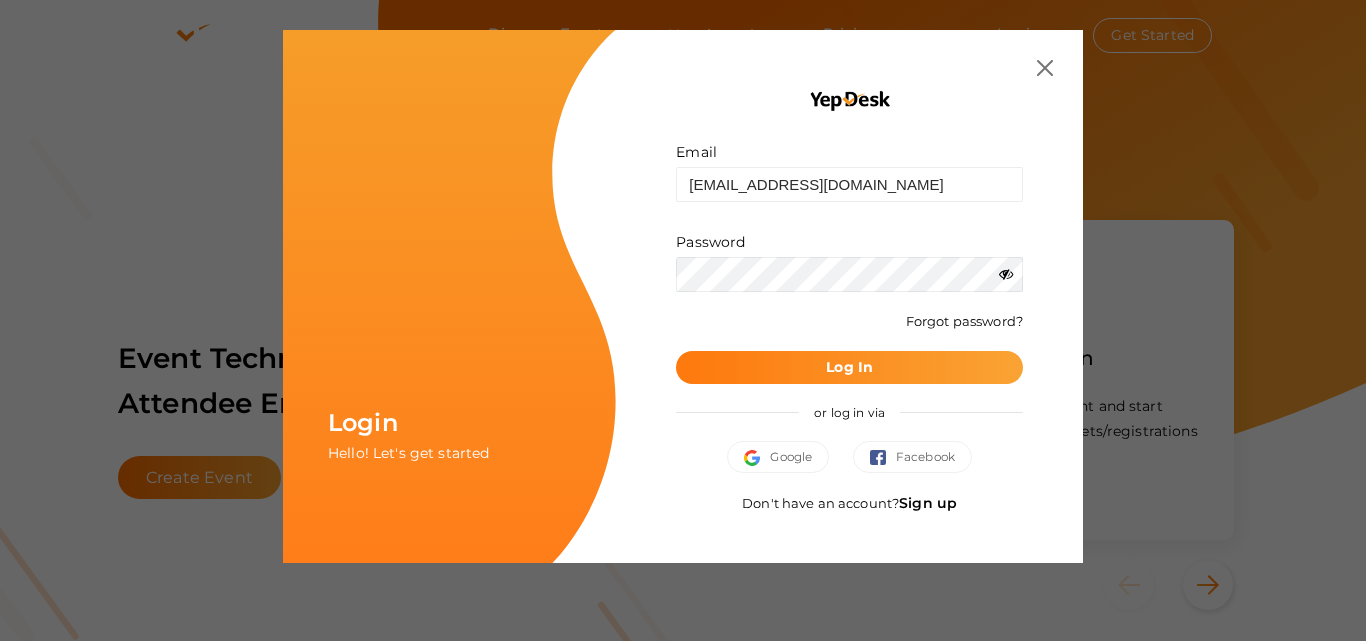 click on "Log In" at bounding box center (849, 367) 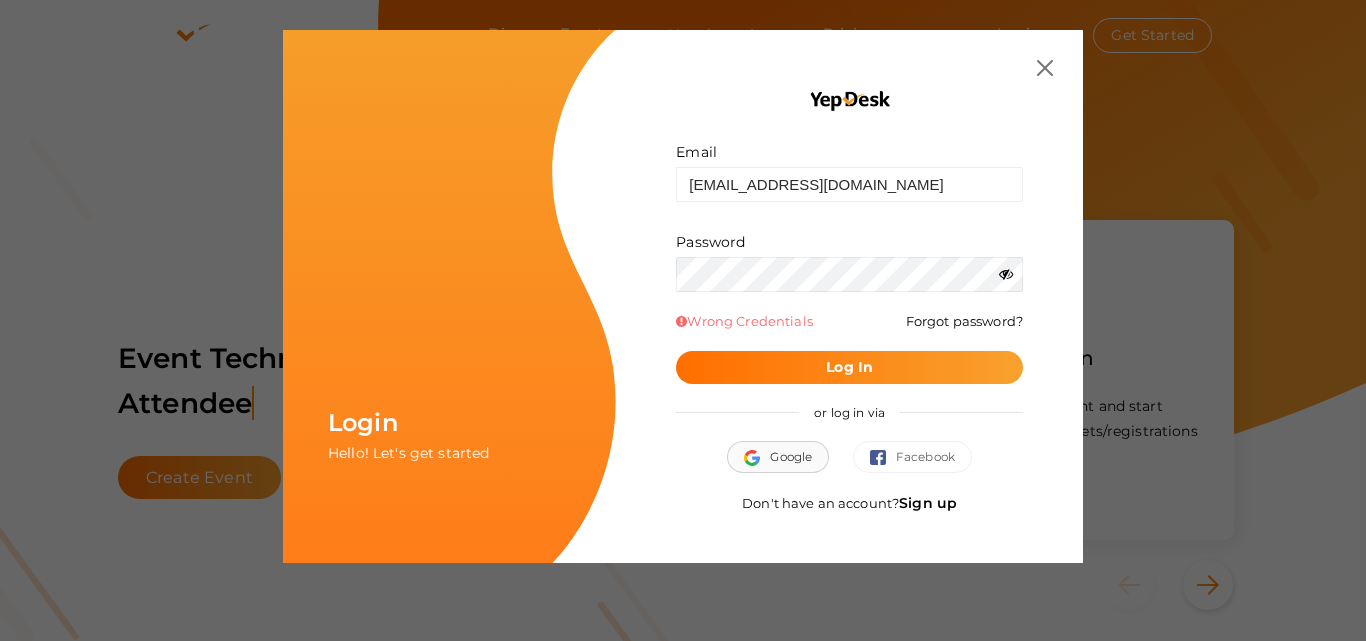 click on "Google" at bounding box center (778, 457) 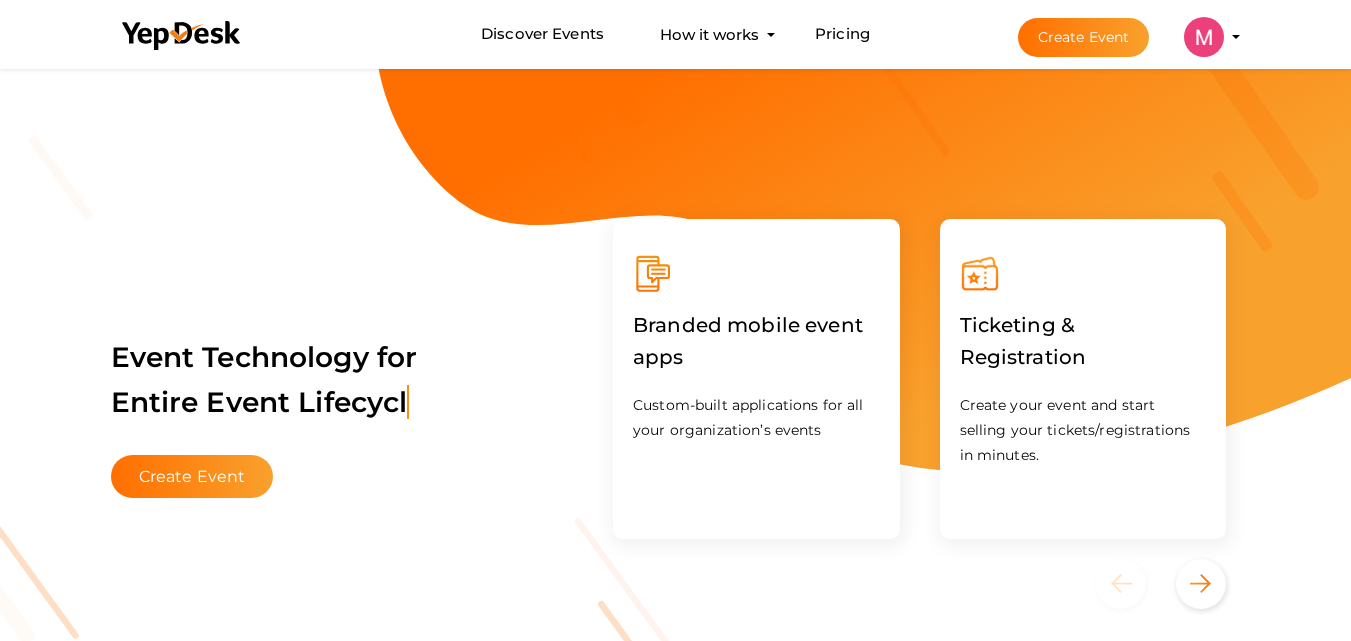scroll, scrollTop: 0, scrollLeft: 0, axis: both 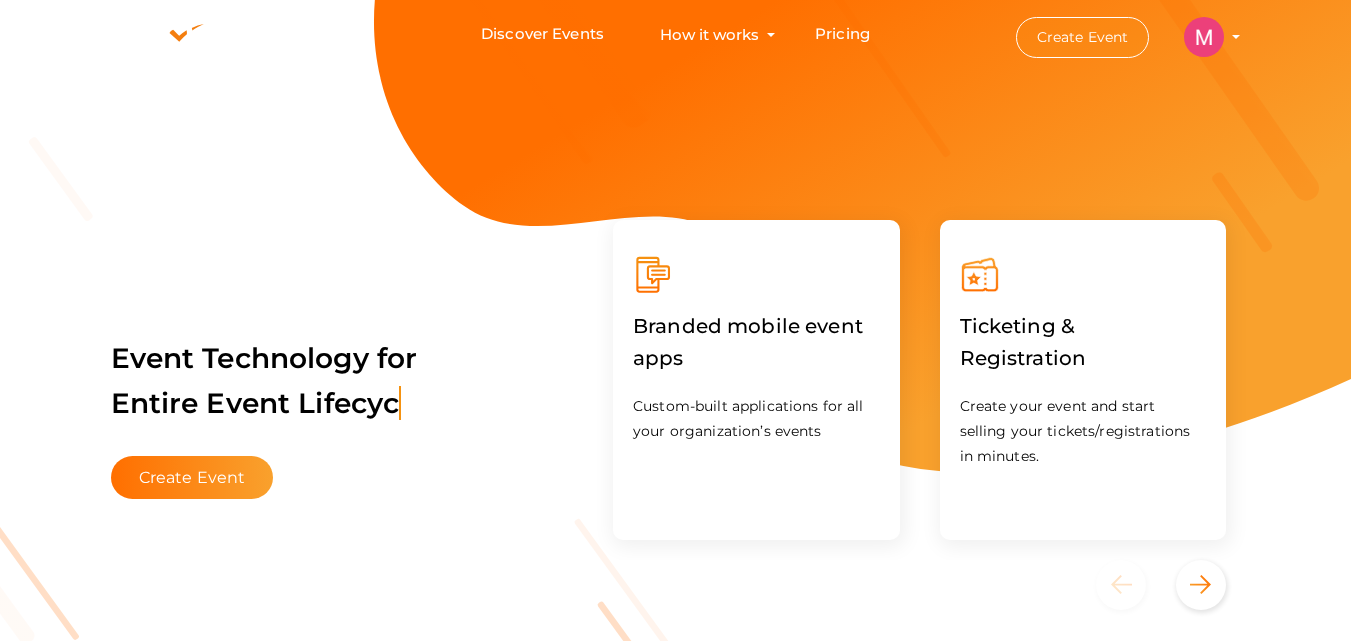 click on "Create Event" at bounding box center (1083, 37) 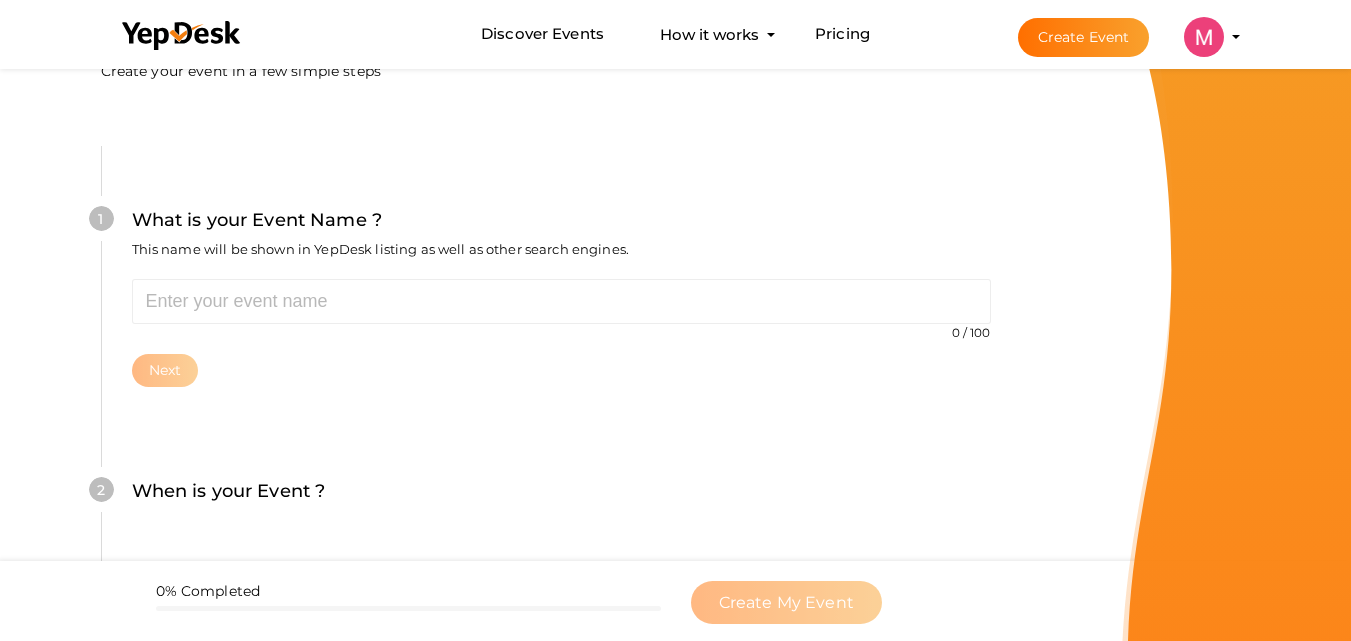 scroll, scrollTop: 200, scrollLeft: 0, axis: vertical 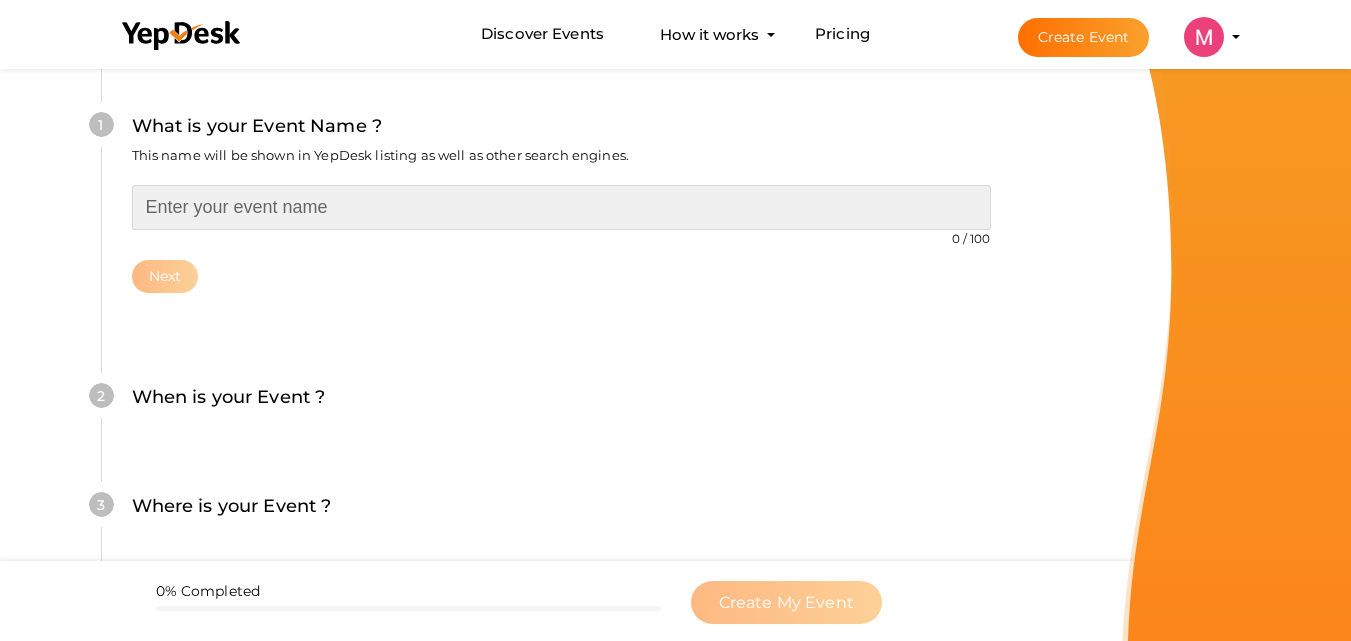 click at bounding box center [561, 207] 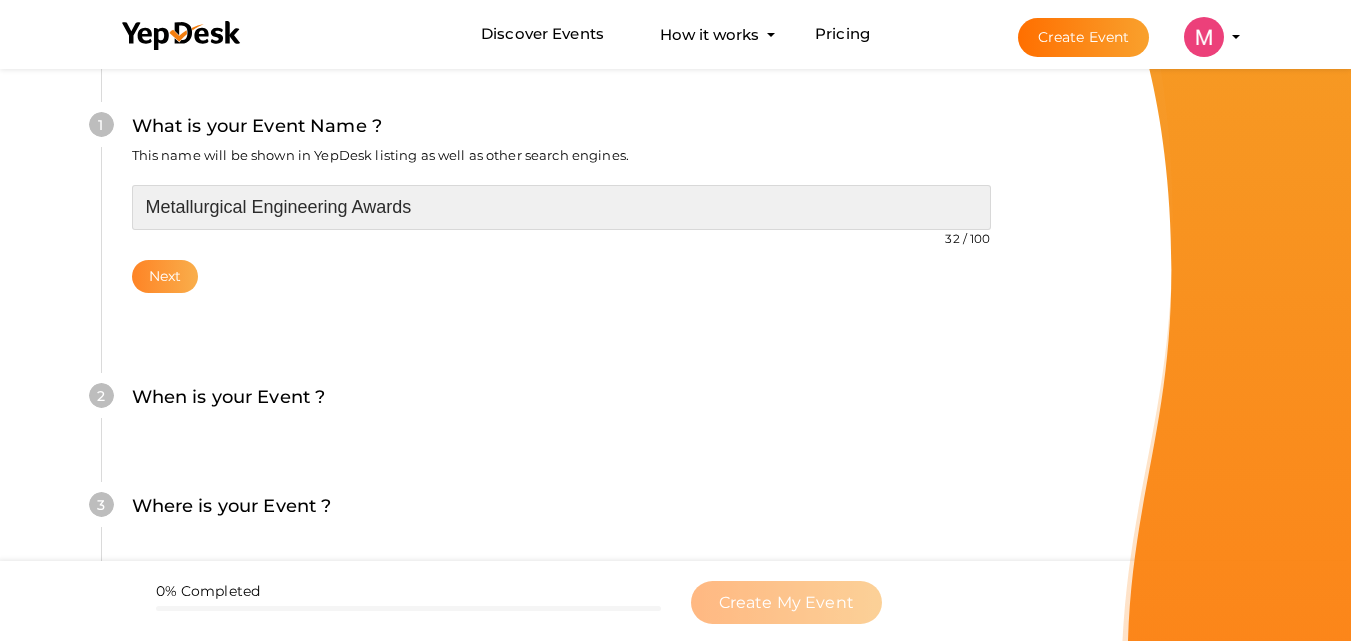 type on "Metallurgical Engineering Awards" 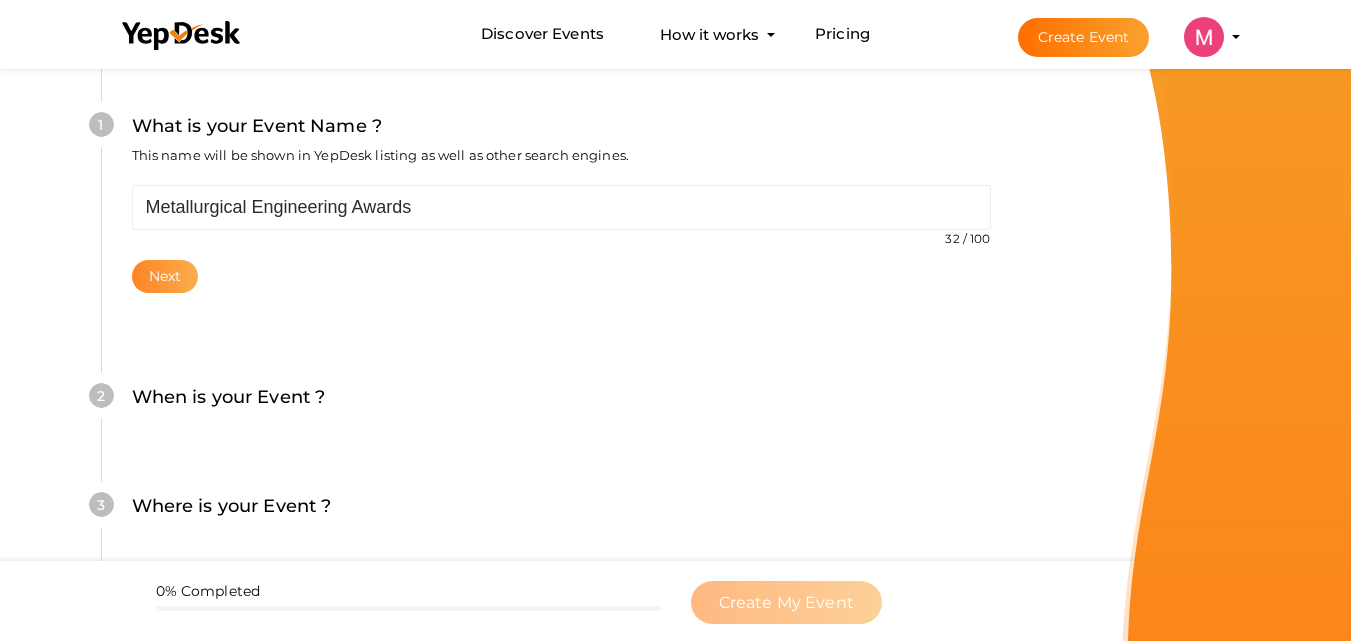 click on "Next" at bounding box center [165, 276] 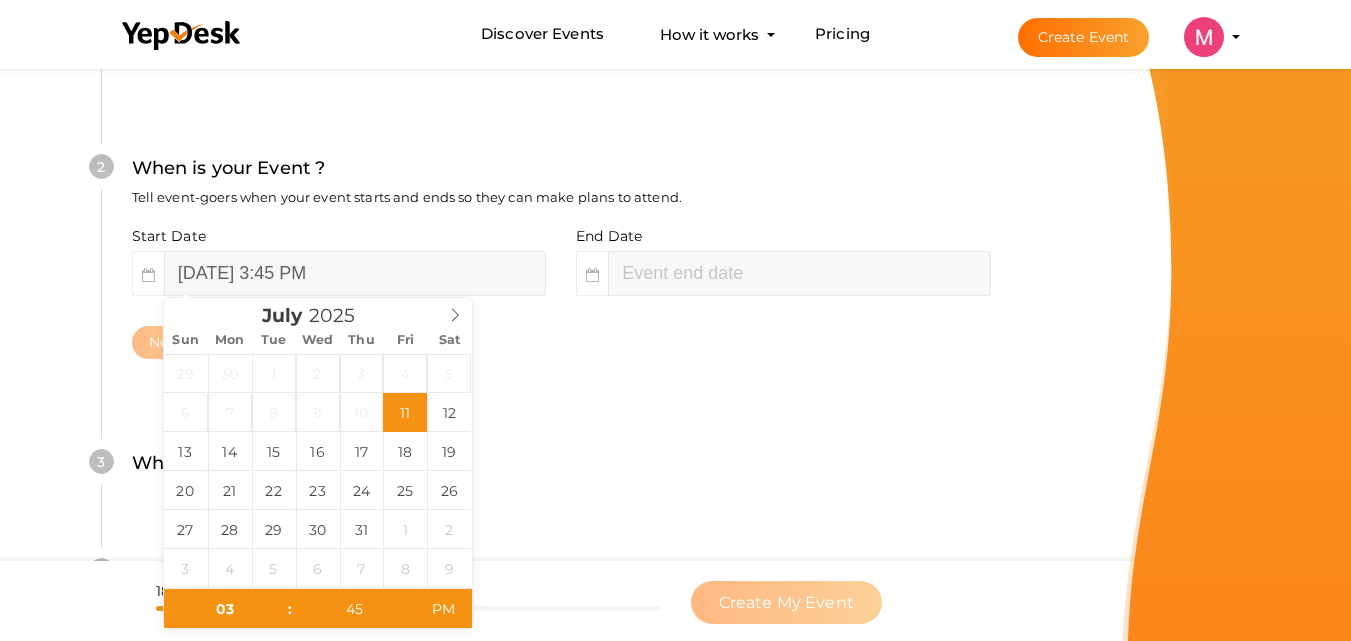 scroll, scrollTop: 460, scrollLeft: 0, axis: vertical 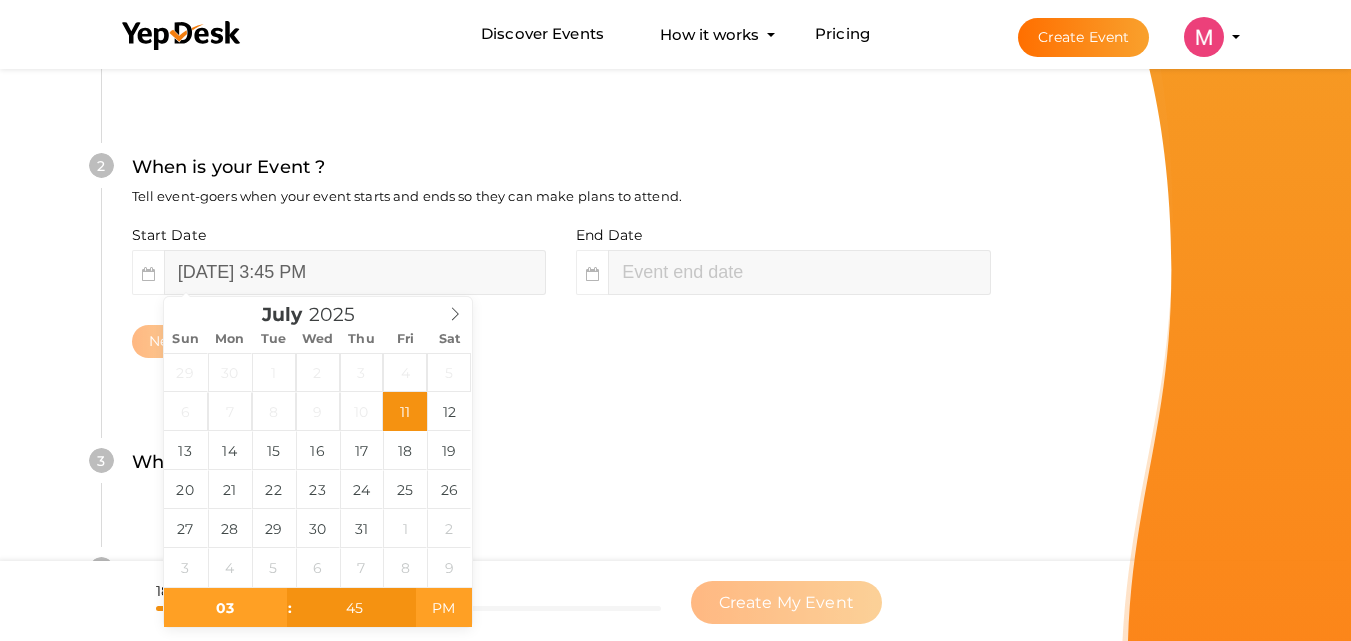 click on "PM" at bounding box center [443, 608] 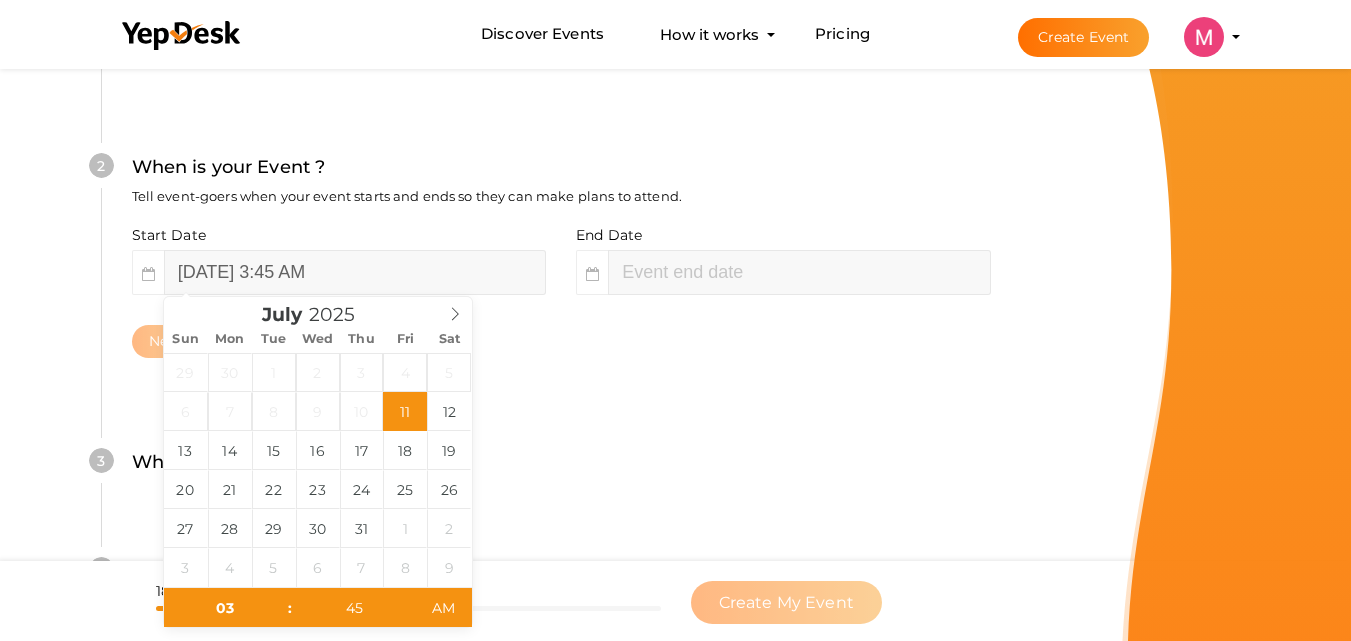 click on "3
Where is
your Event ?
Tell
event-goers where your event location is.
Venue
Online
Event
Sorry!
Couldn't find location. Please choose one from suggestions.
Required
event location address.
Next" at bounding box center (561, 472) 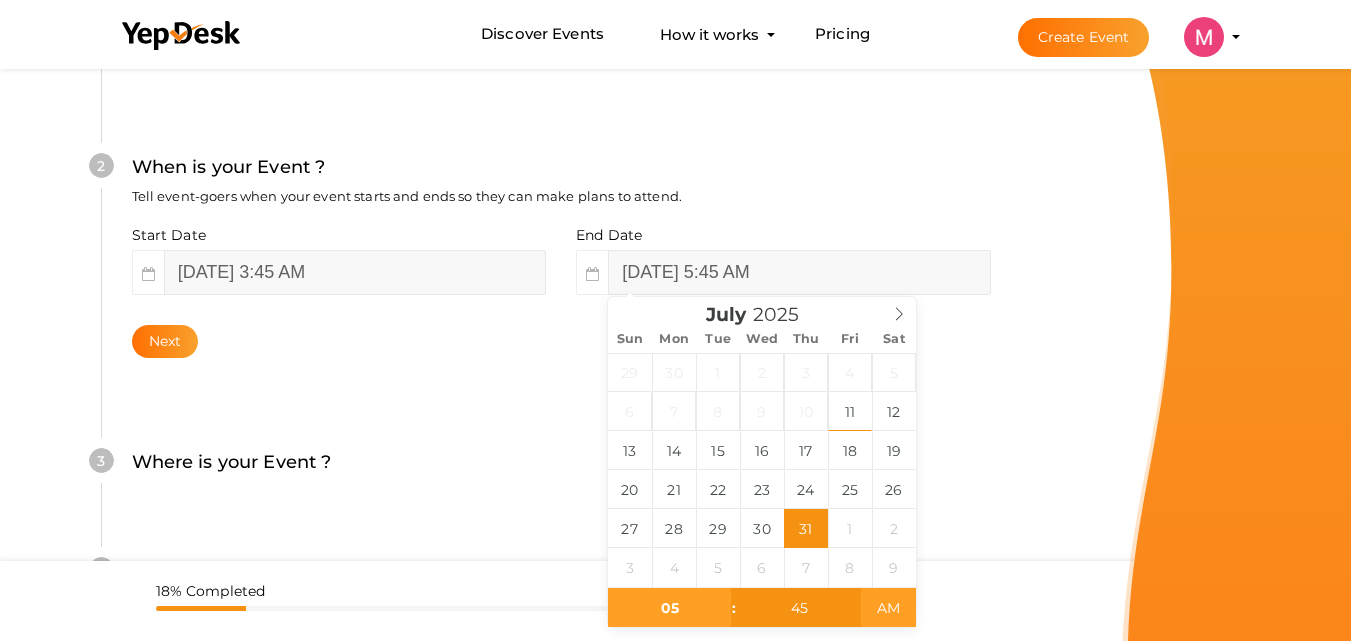 click on "AM" at bounding box center [888, 608] 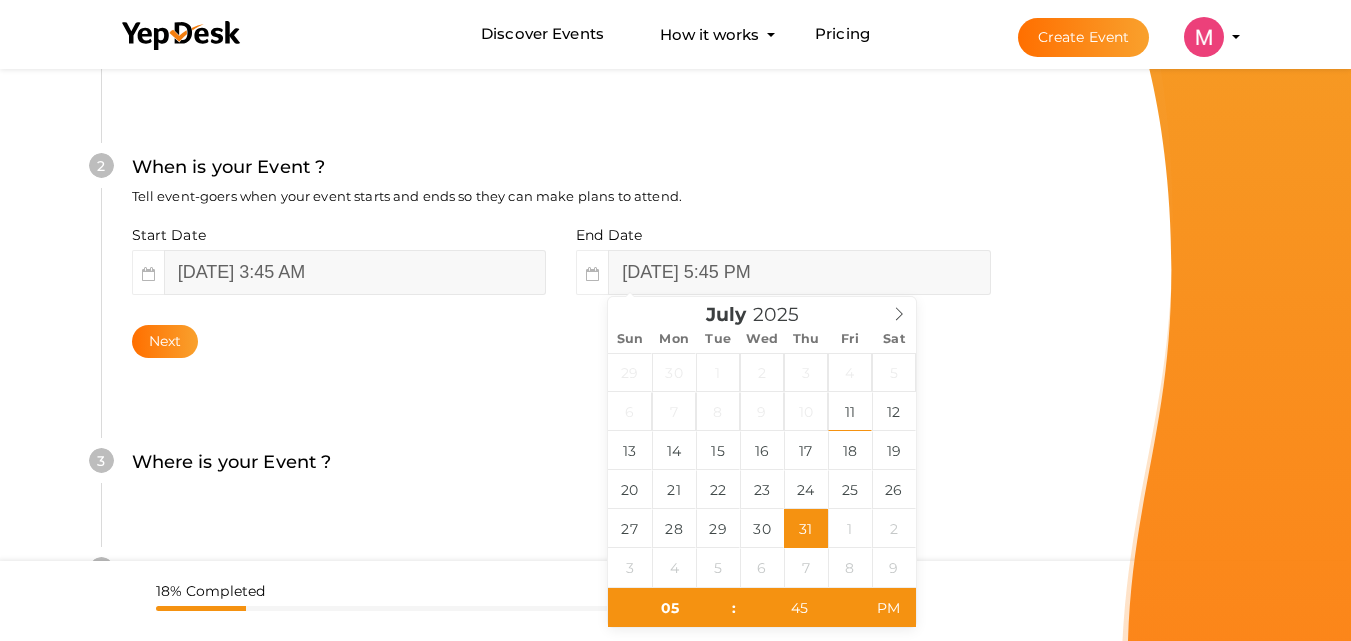 click on "4
What is your
Event Type ?
Choose the
right event type.
Registration
Ticketing
RSVP
Next" at bounding box center (561, 581) 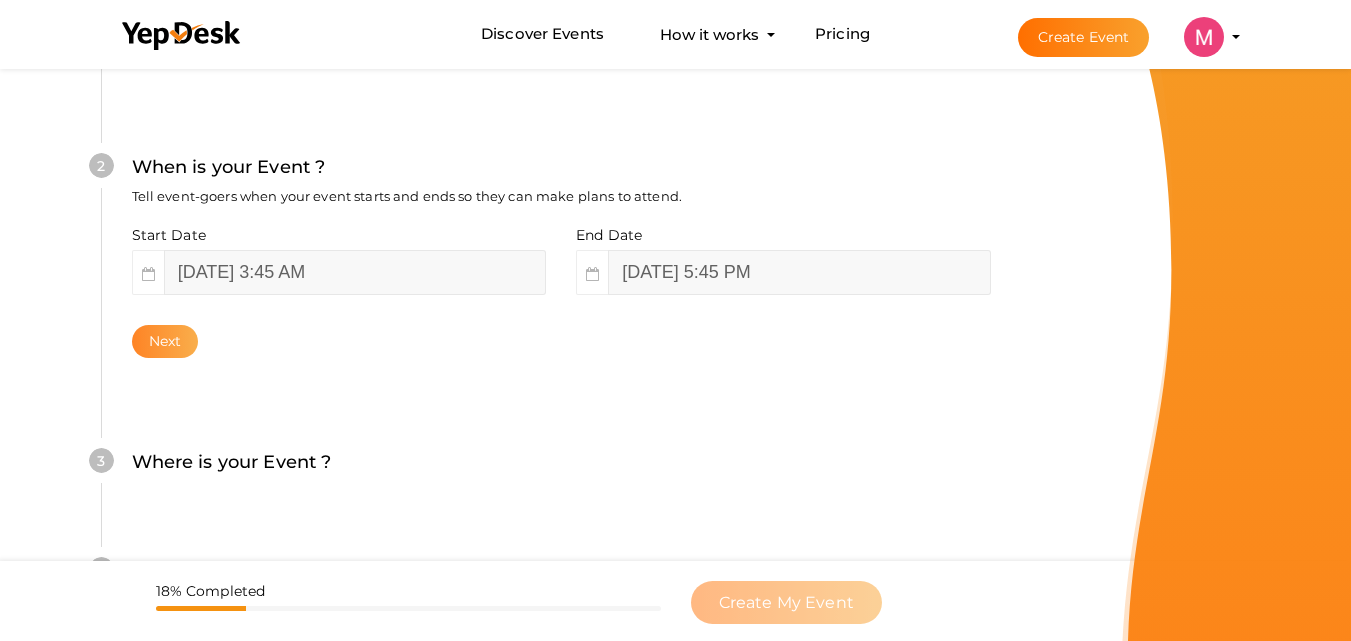 click on "Next" at bounding box center (165, 341) 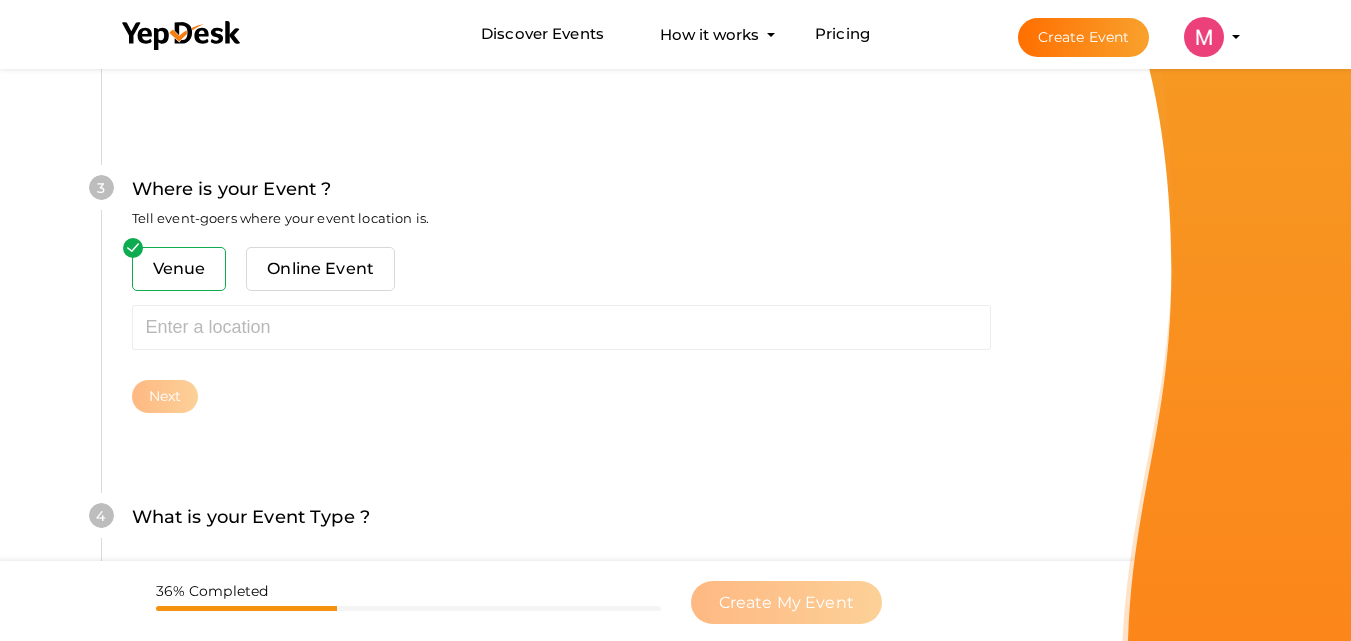 scroll, scrollTop: 785, scrollLeft: 0, axis: vertical 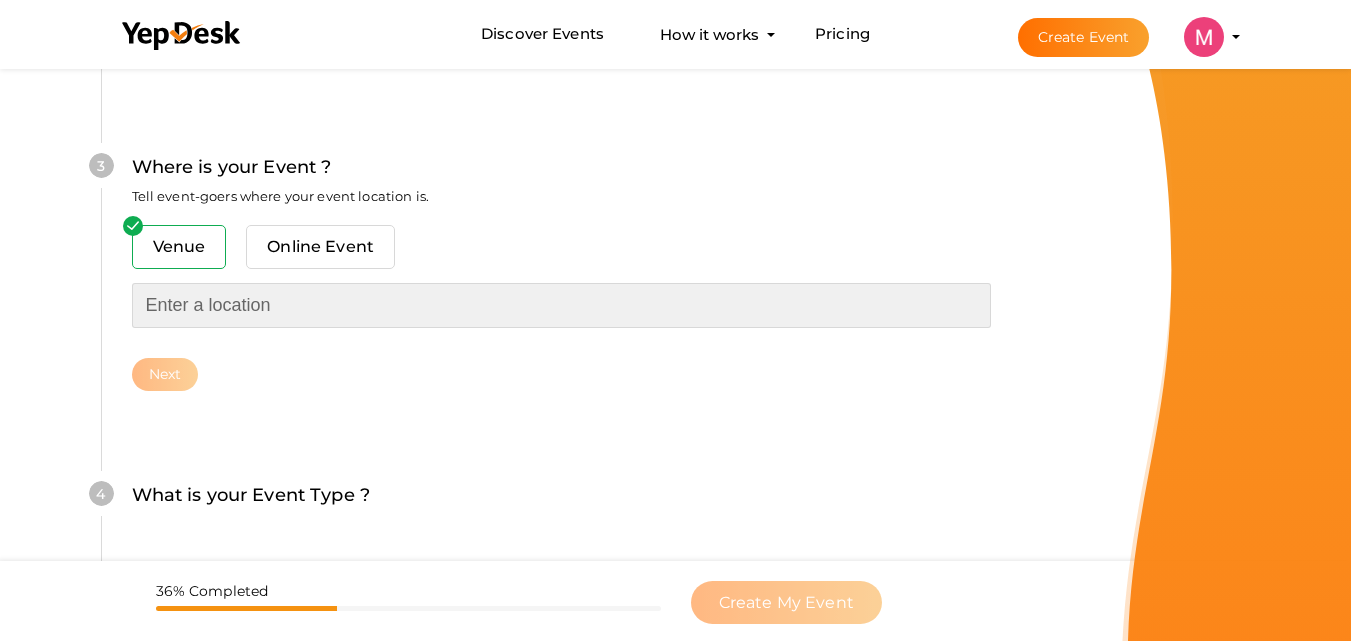 click at bounding box center (561, 305) 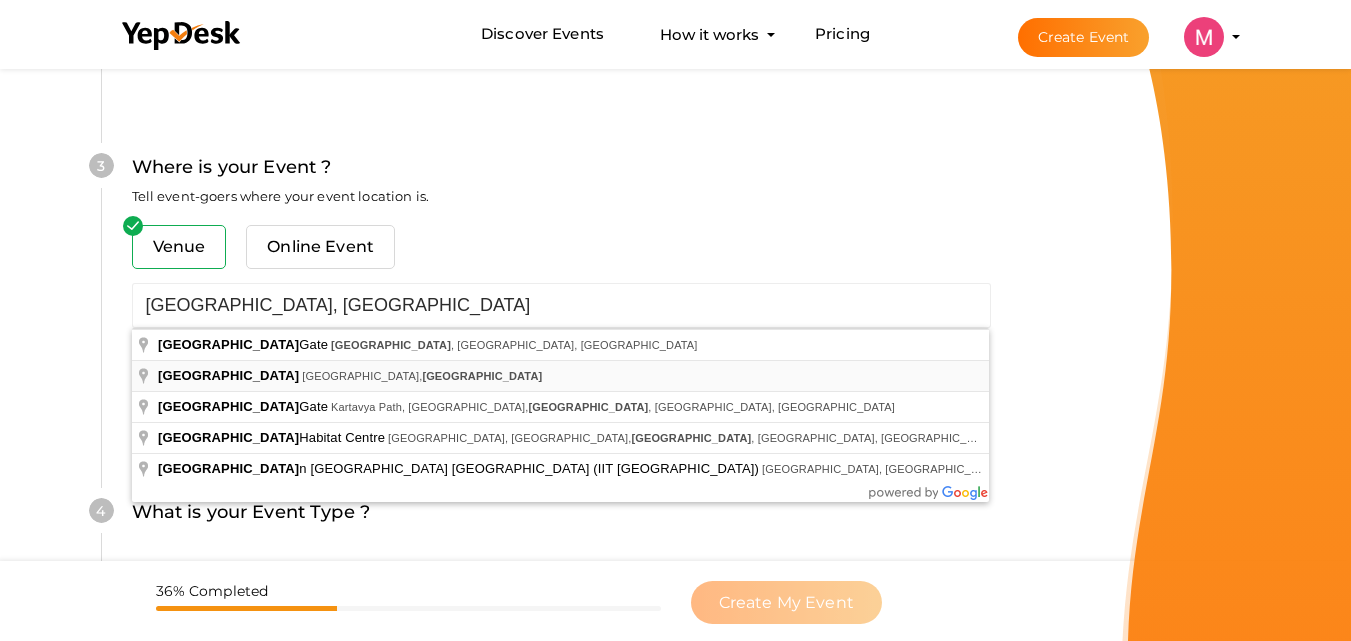 type on "[GEOGRAPHIC_DATA], [GEOGRAPHIC_DATA], [GEOGRAPHIC_DATA]" 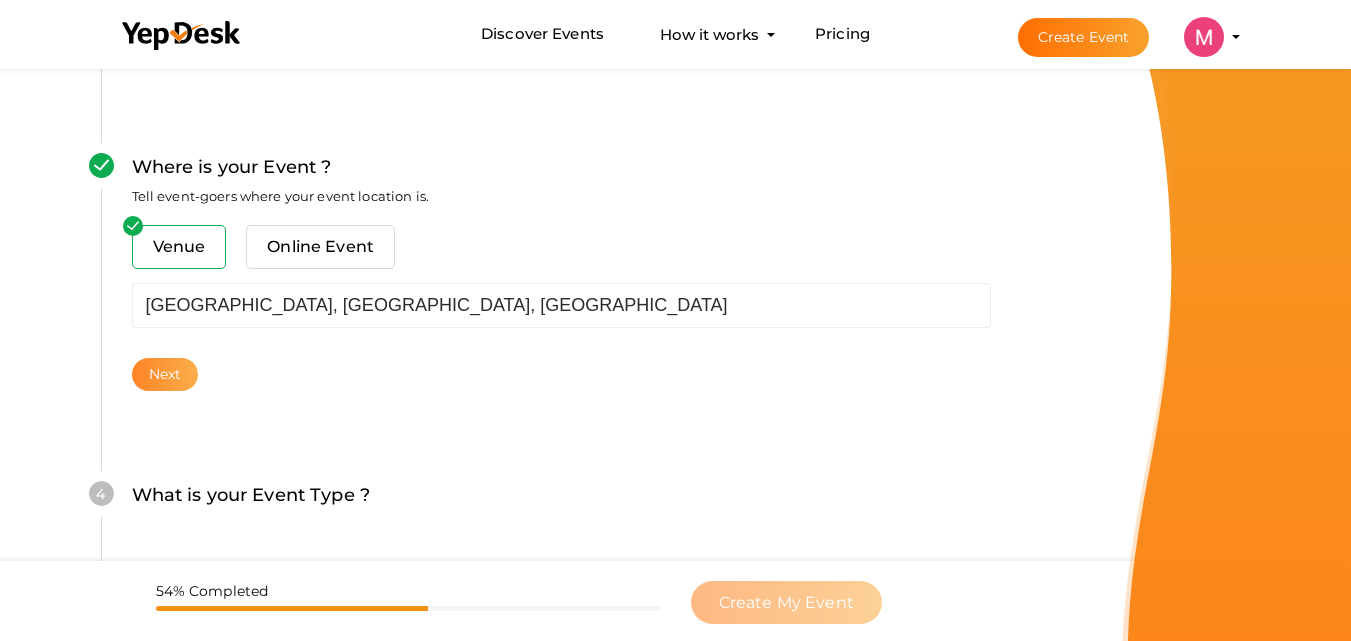 click on "Next" at bounding box center (165, 374) 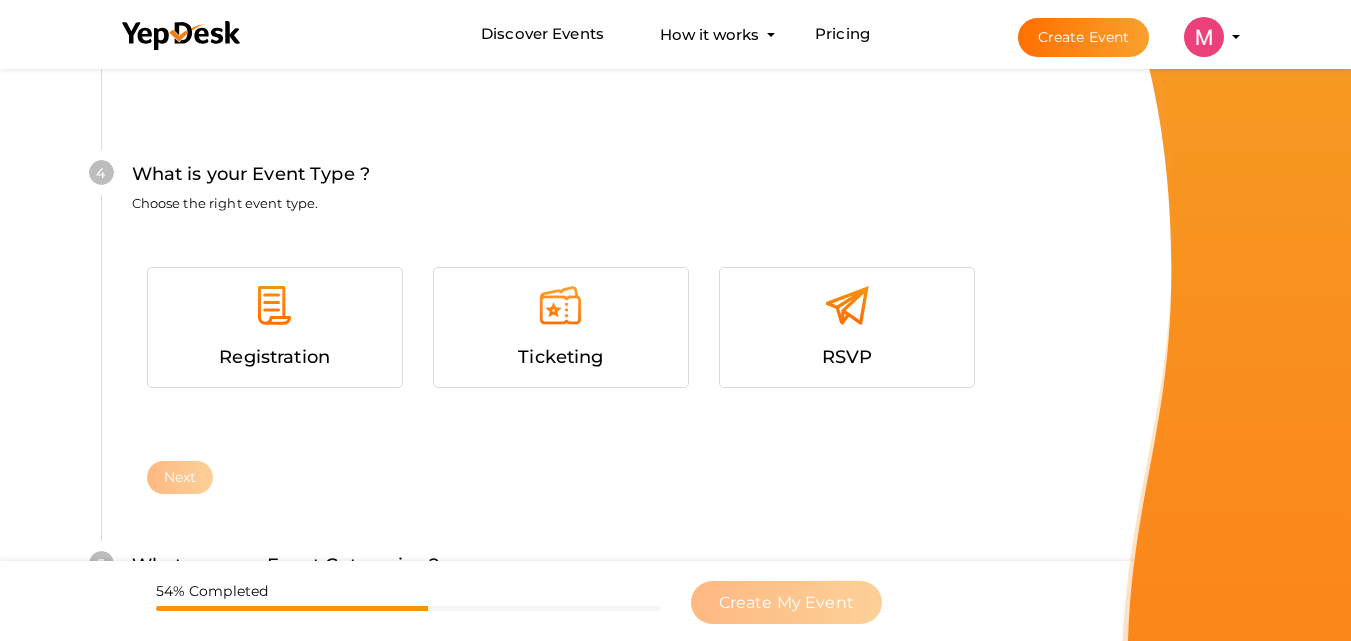 scroll, scrollTop: 1143, scrollLeft: 0, axis: vertical 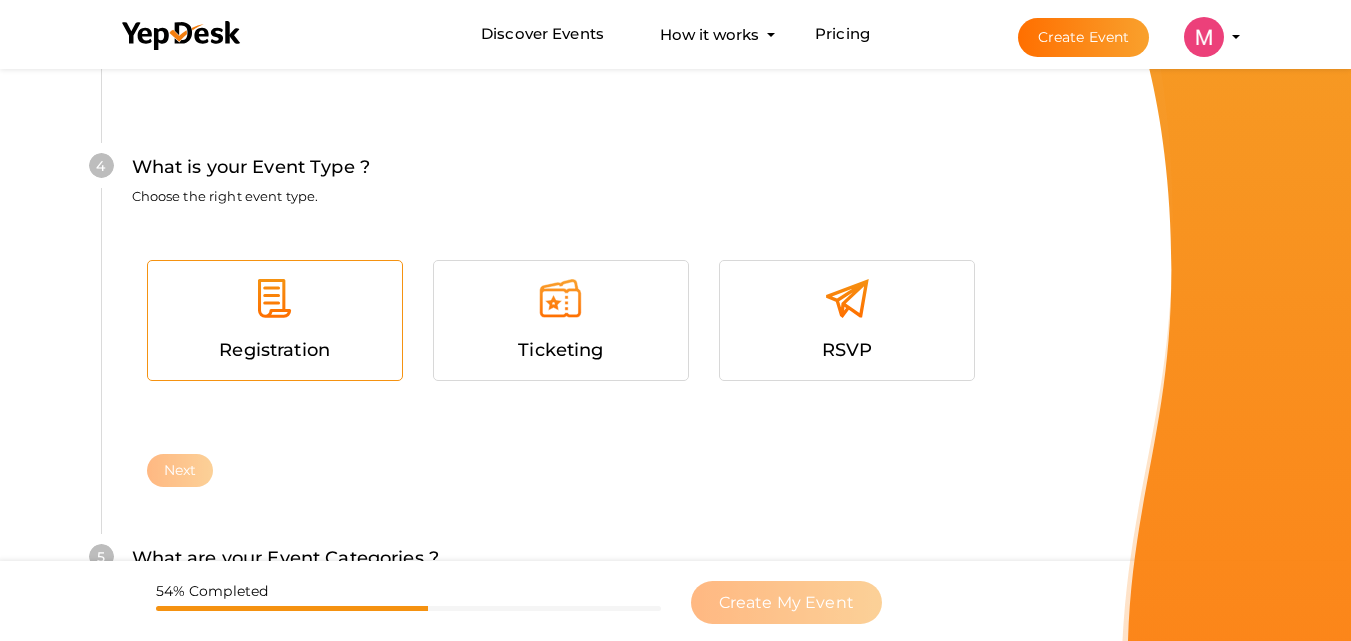 click on "Registration" at bounding box center (274, 350) 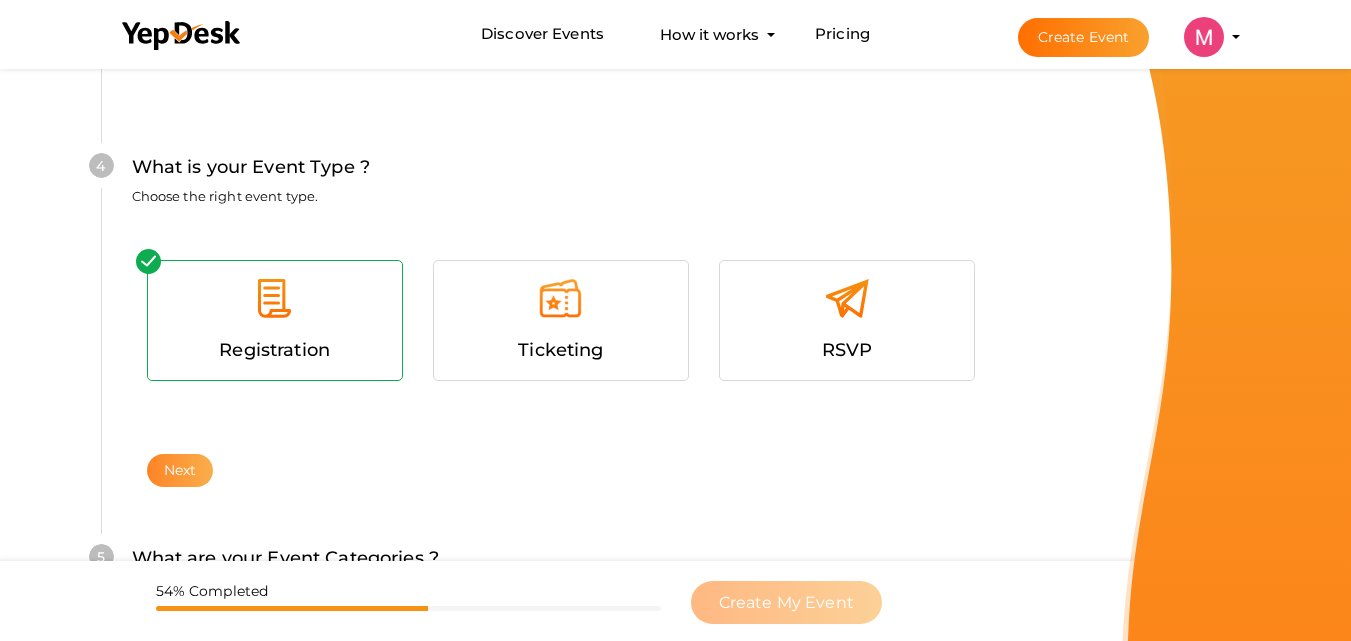 click on "Next" at bounding box center (180, 470) 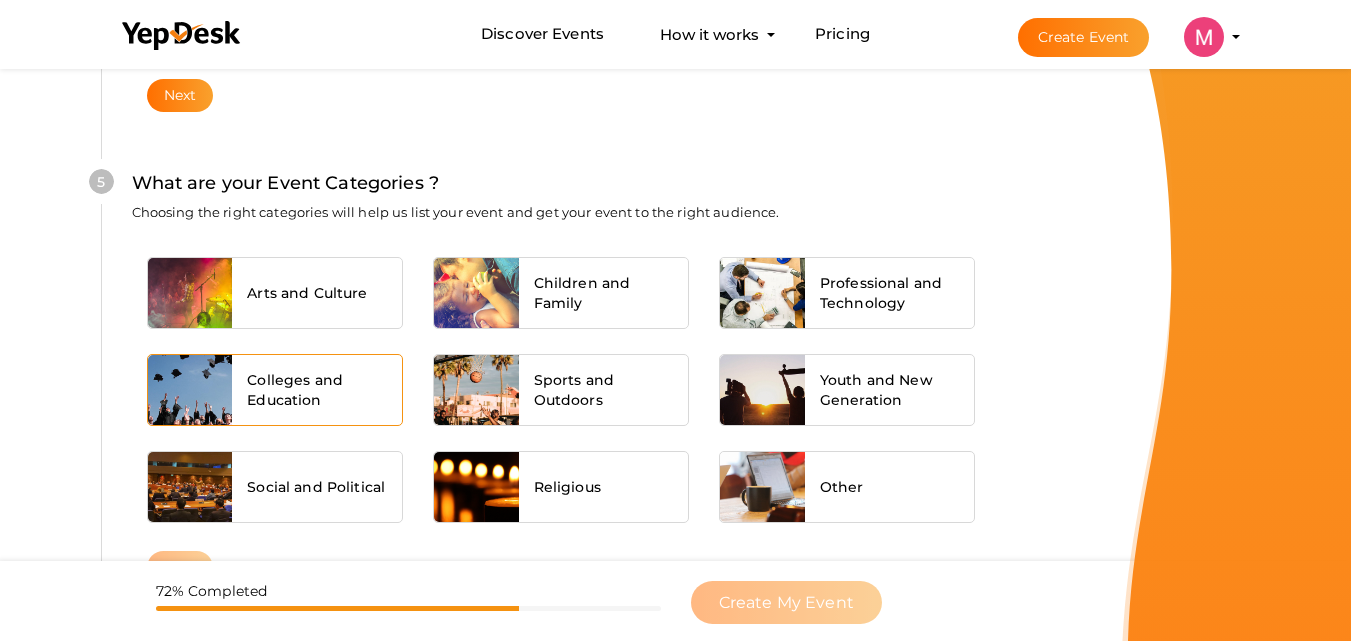 scroll, scrollTop: 1564, scrollLeft: 0, axis: vertical 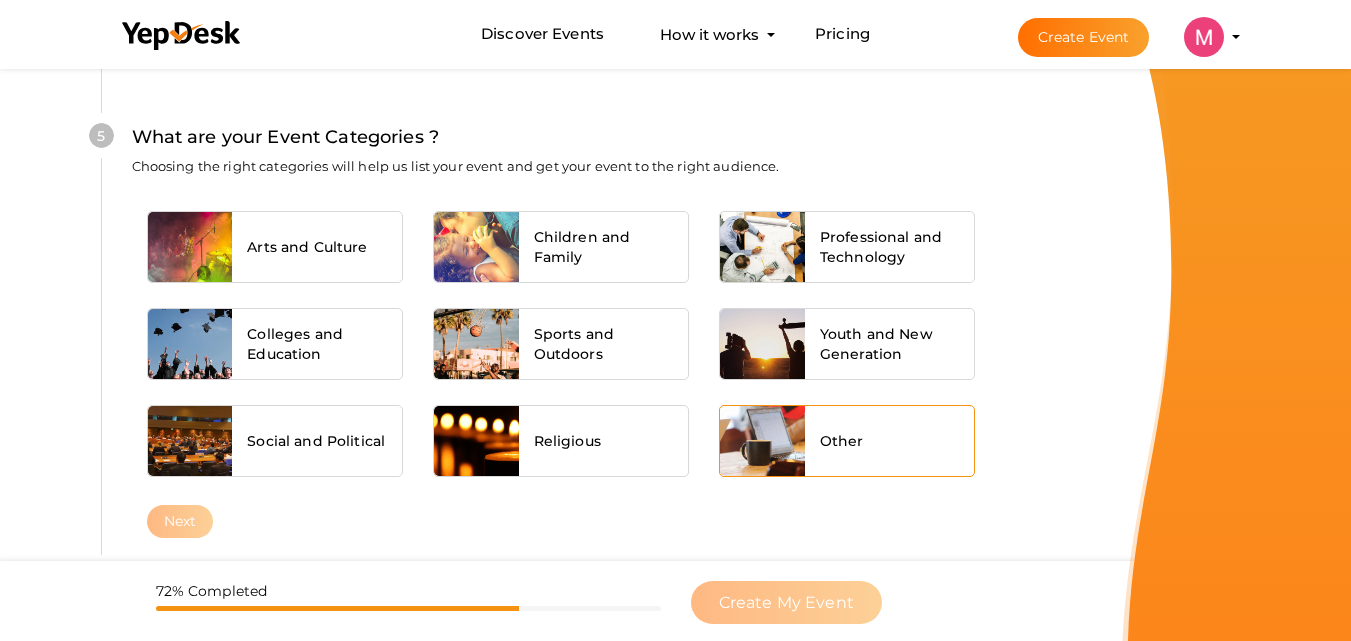 click on "Other" at bounding box center (890, 441) 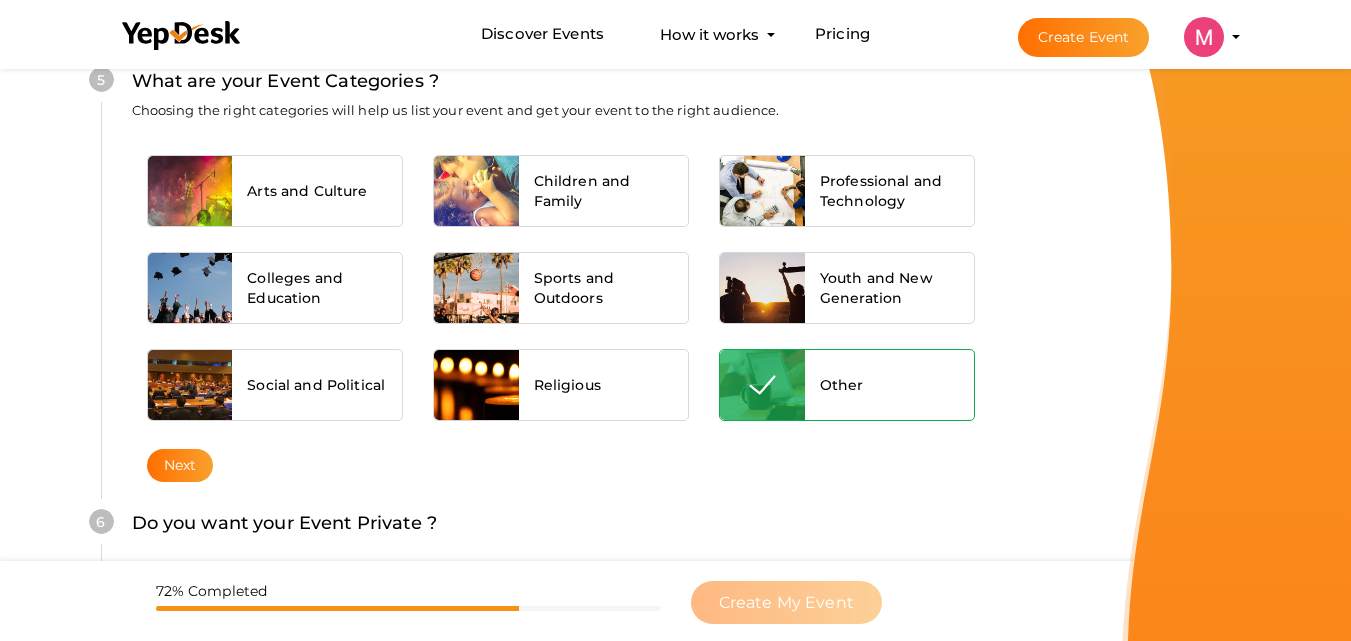 scroll, scrollTop: 1655, scrollLeft: 0, axis: vertical 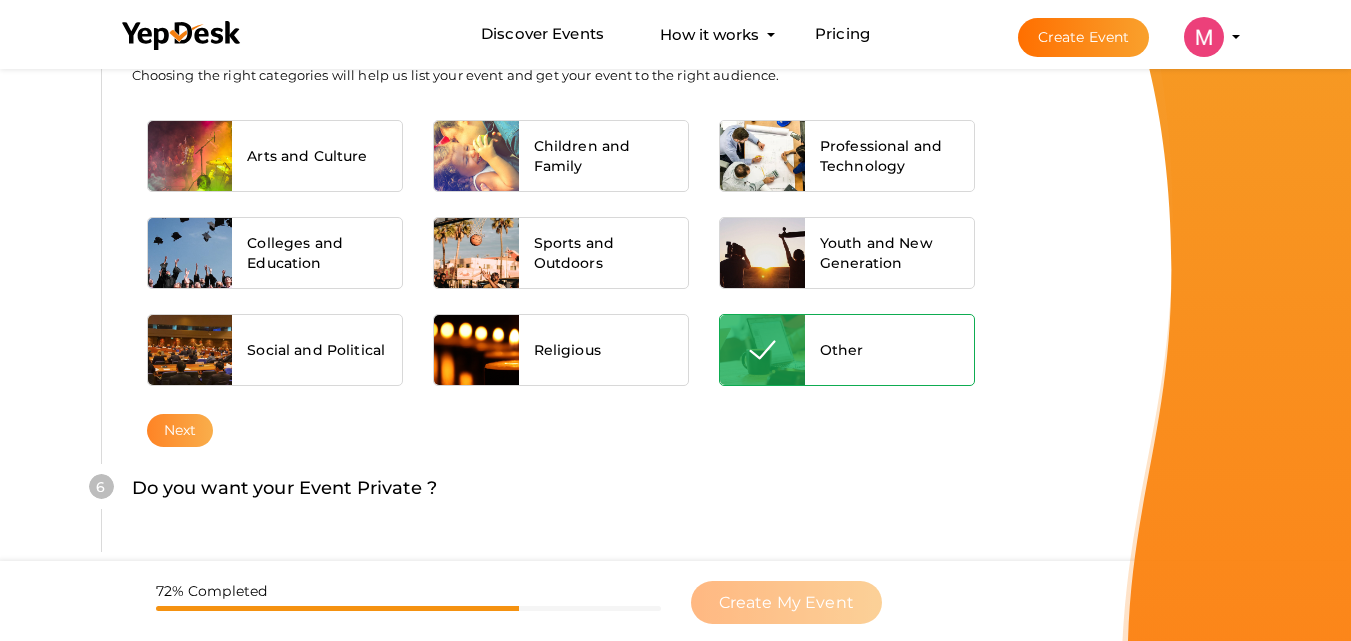click on "Next" at bounding box center (180, 430) 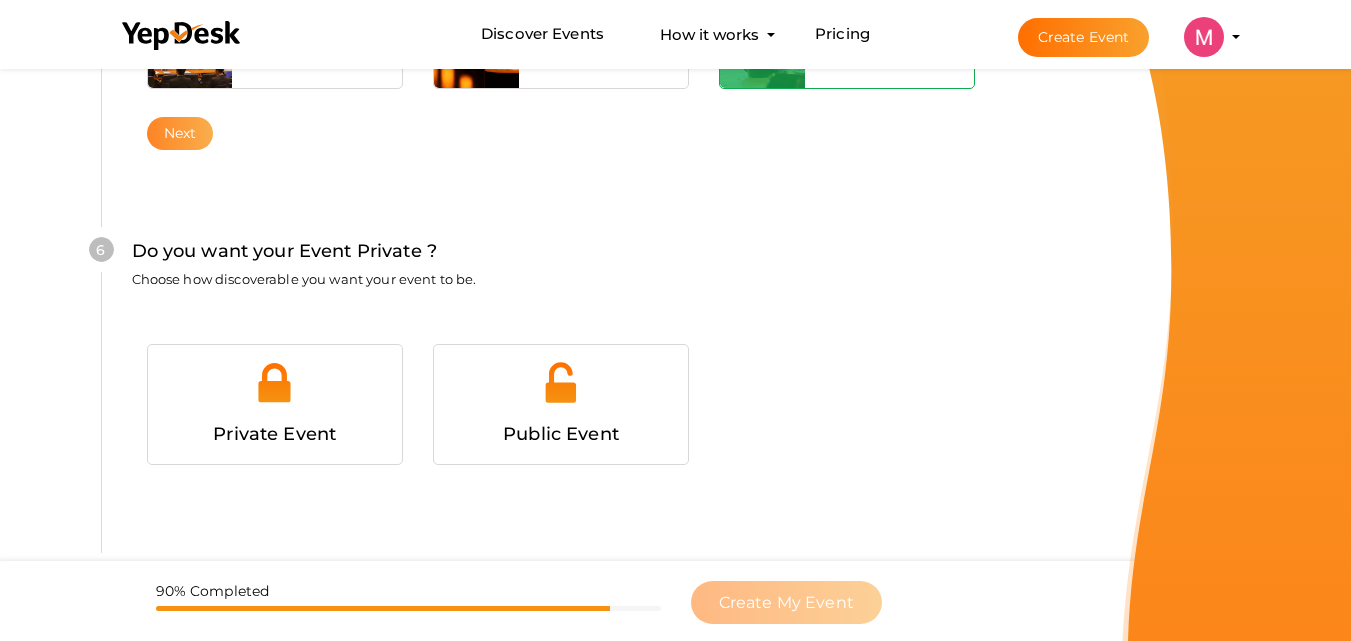 scroll, scrollTop: 2006, scrollLeft: 0, axis: vertical 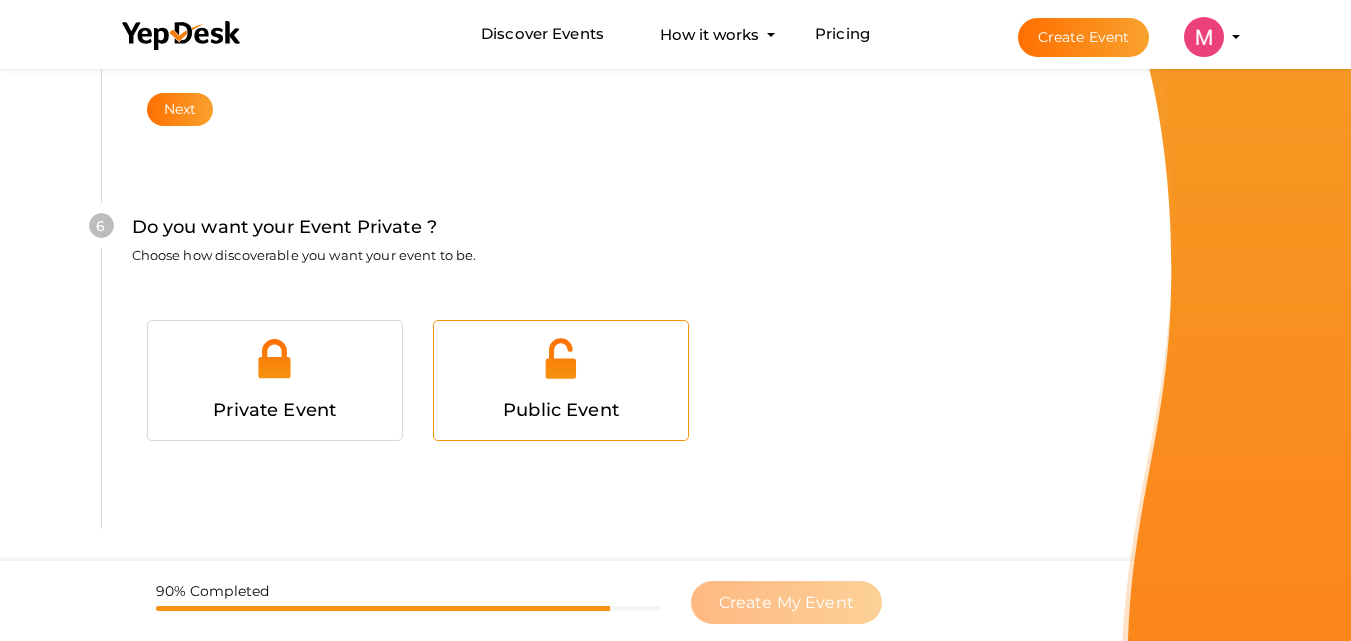 click on "Public
Event" at bounding box center (561, 410) 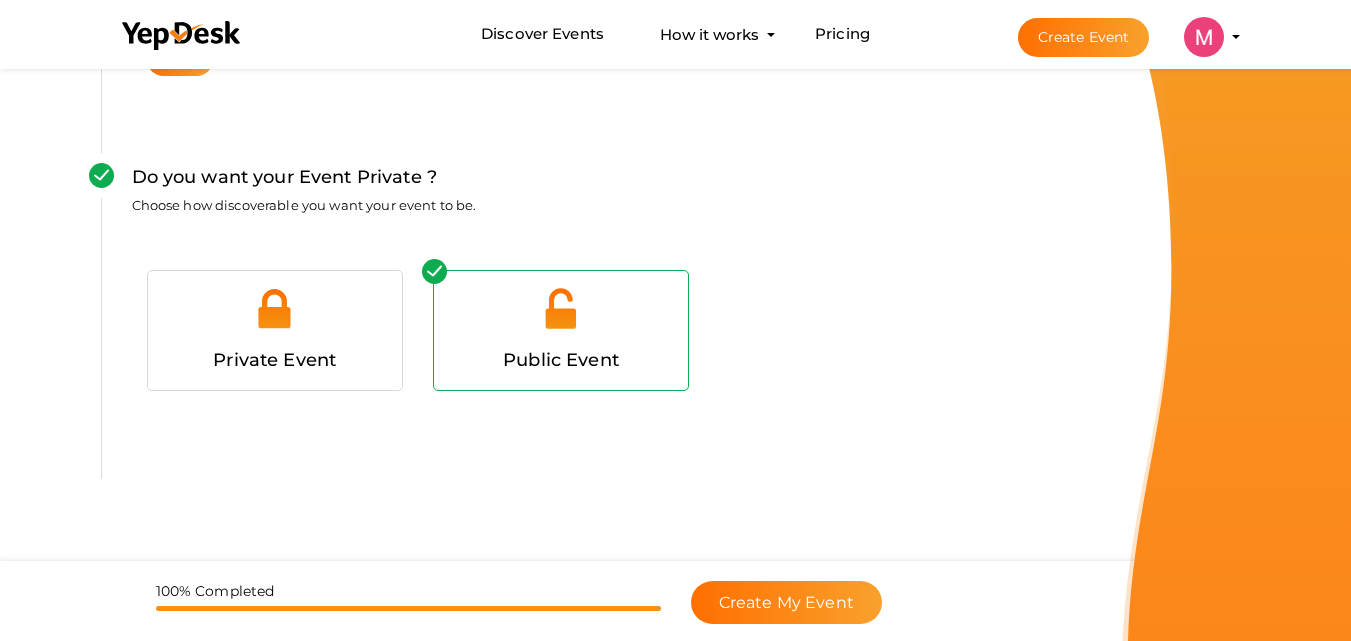 scroll, scrollTop: 2082, scrollLeft: 0, axis: vertical 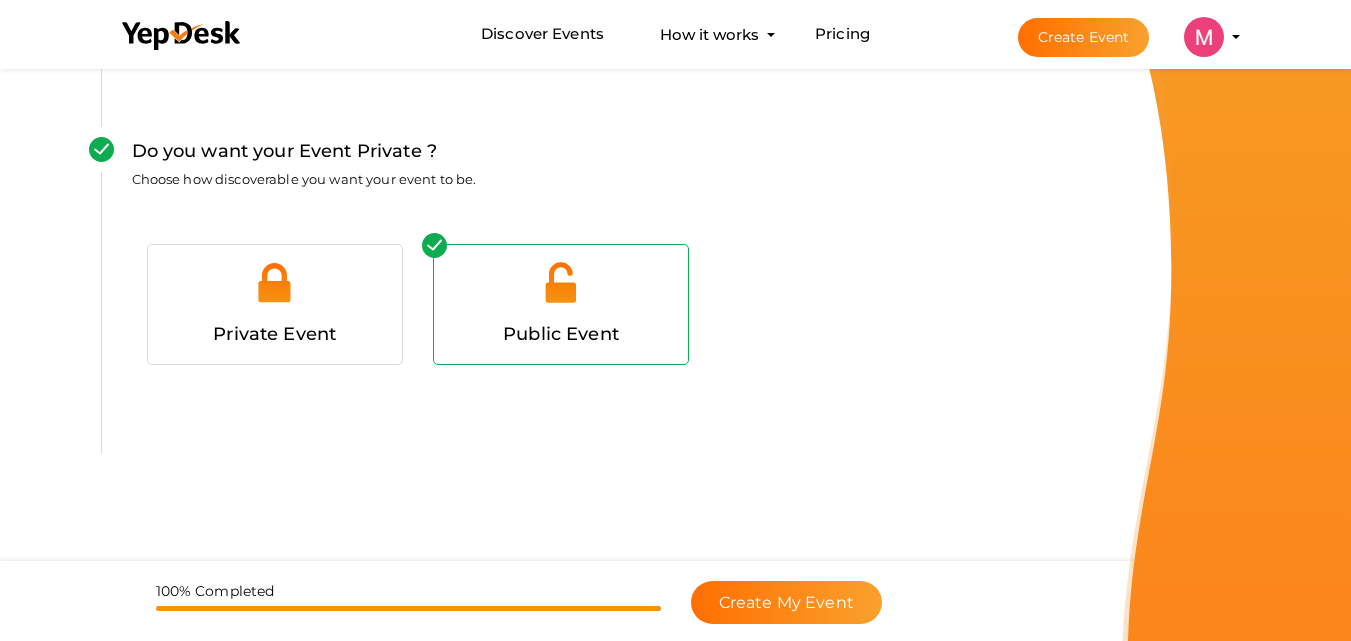 click on "100% Completed" at bounding box center (408, 606) 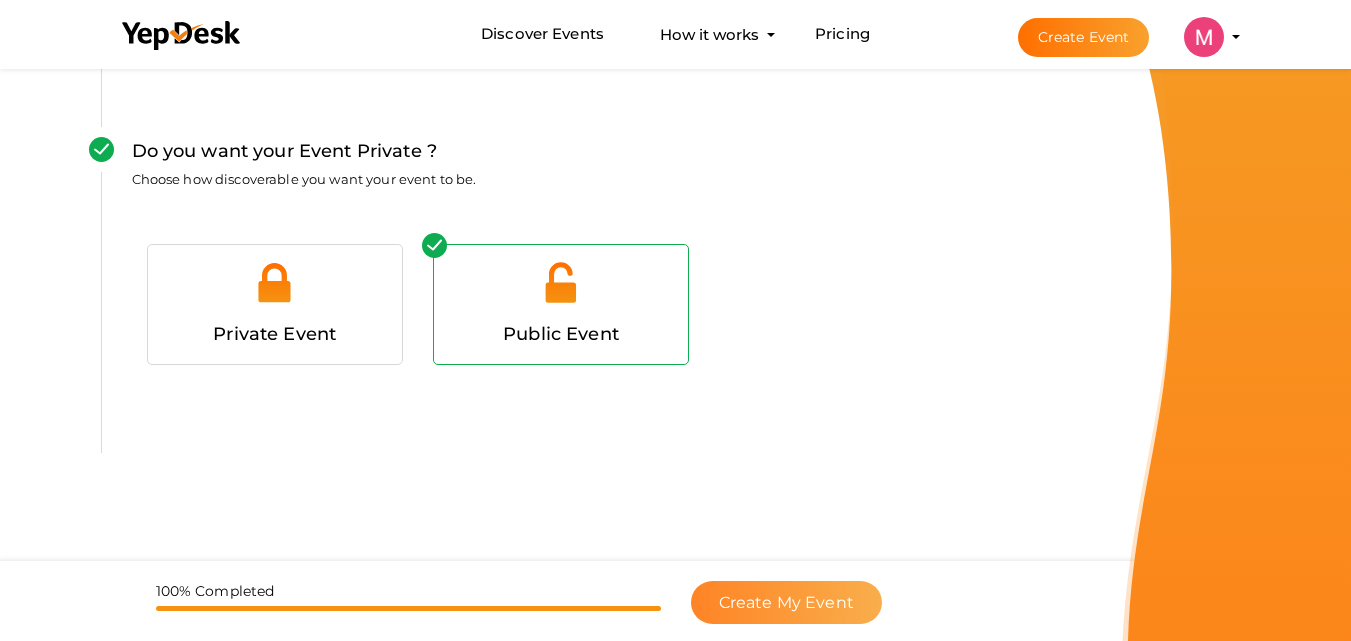 click on "Create
My
Event" at bounding box center [786, 602] 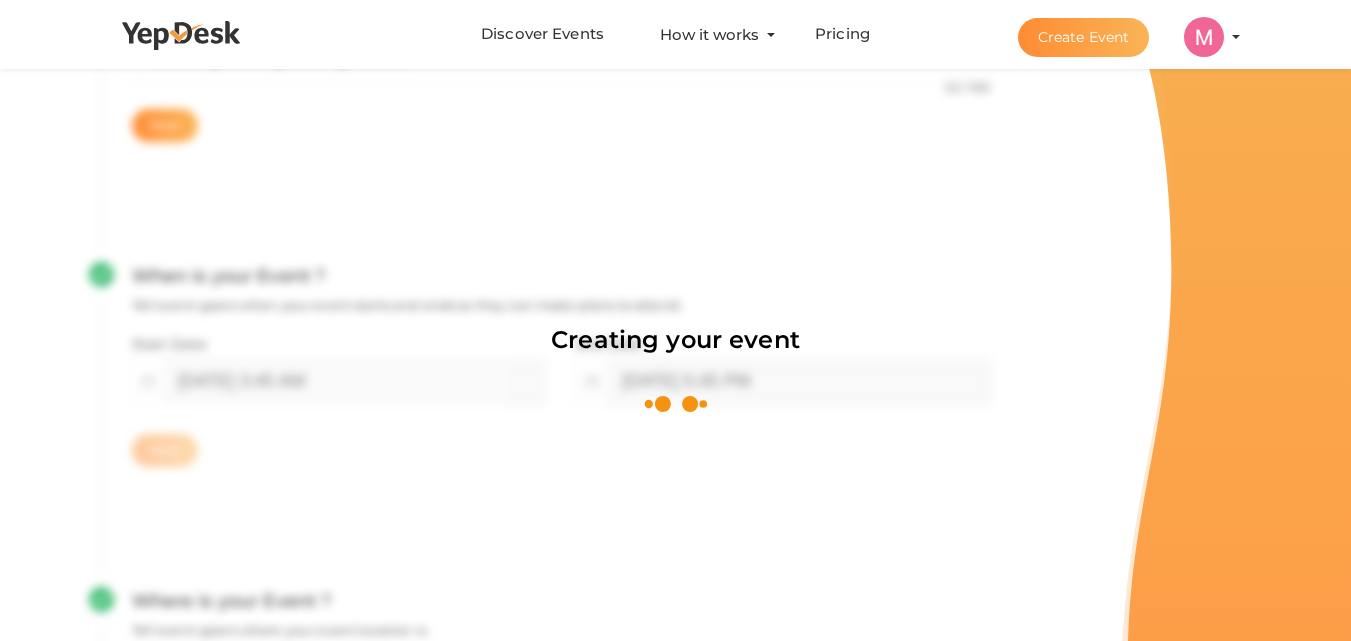 scroll, scrollTop: 300, scrollLeft: 0, axis: vertical 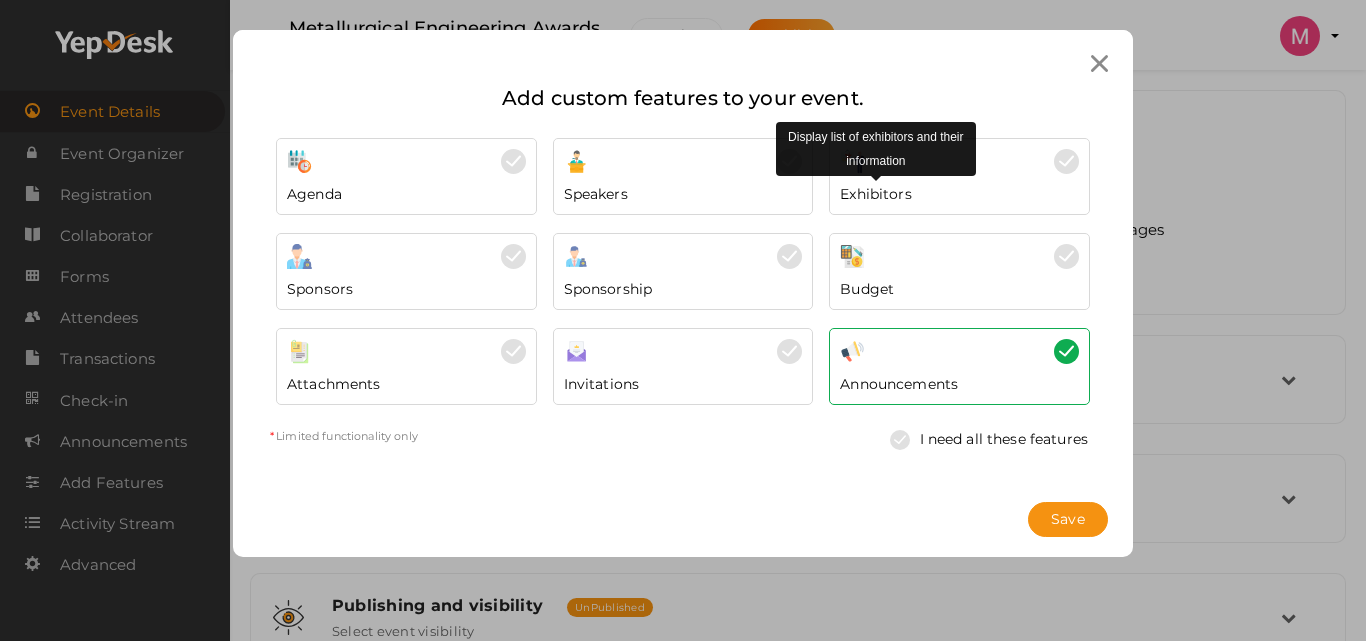 click on "Exhibitors" at bounding box center [875, 194] 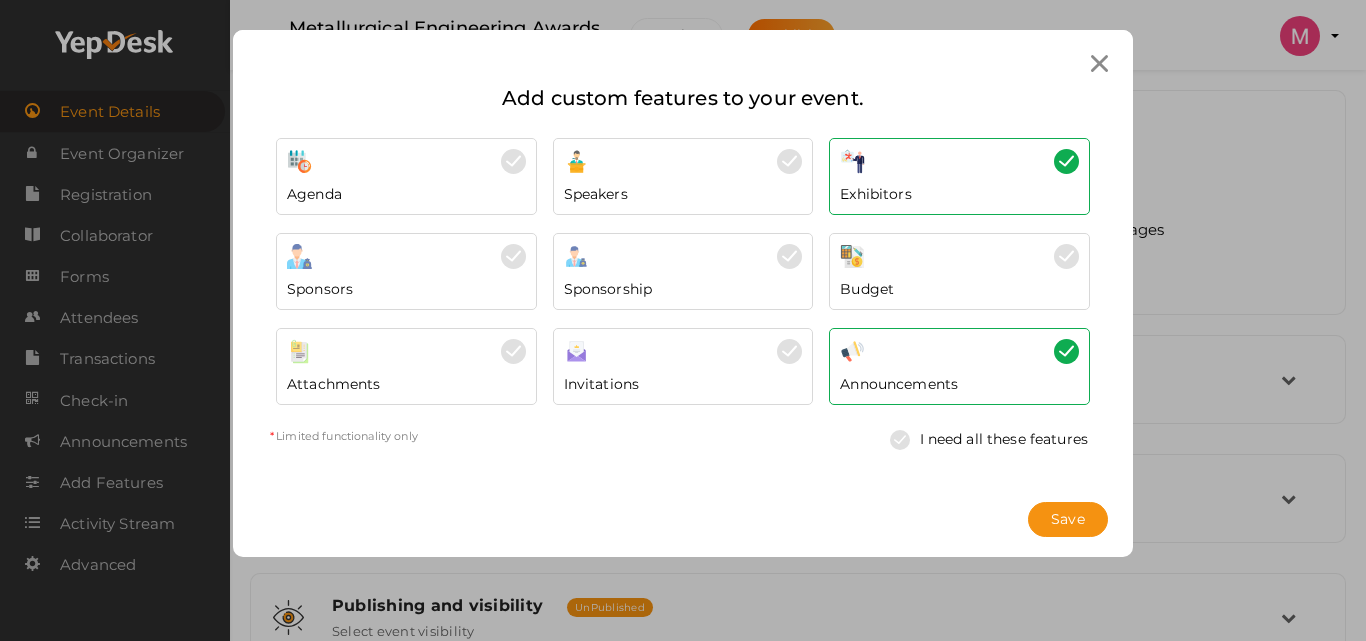 click at bounding box center (683, 351) 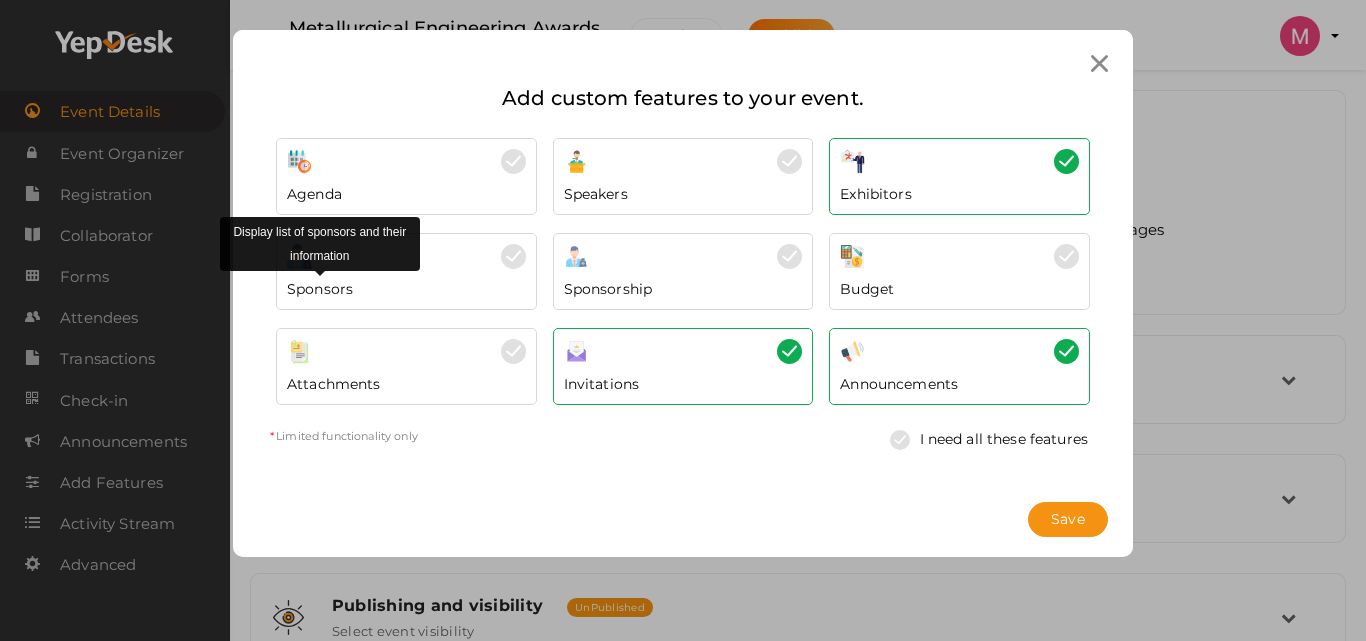 click on "Sponsors" at bounding box center (320, 289) 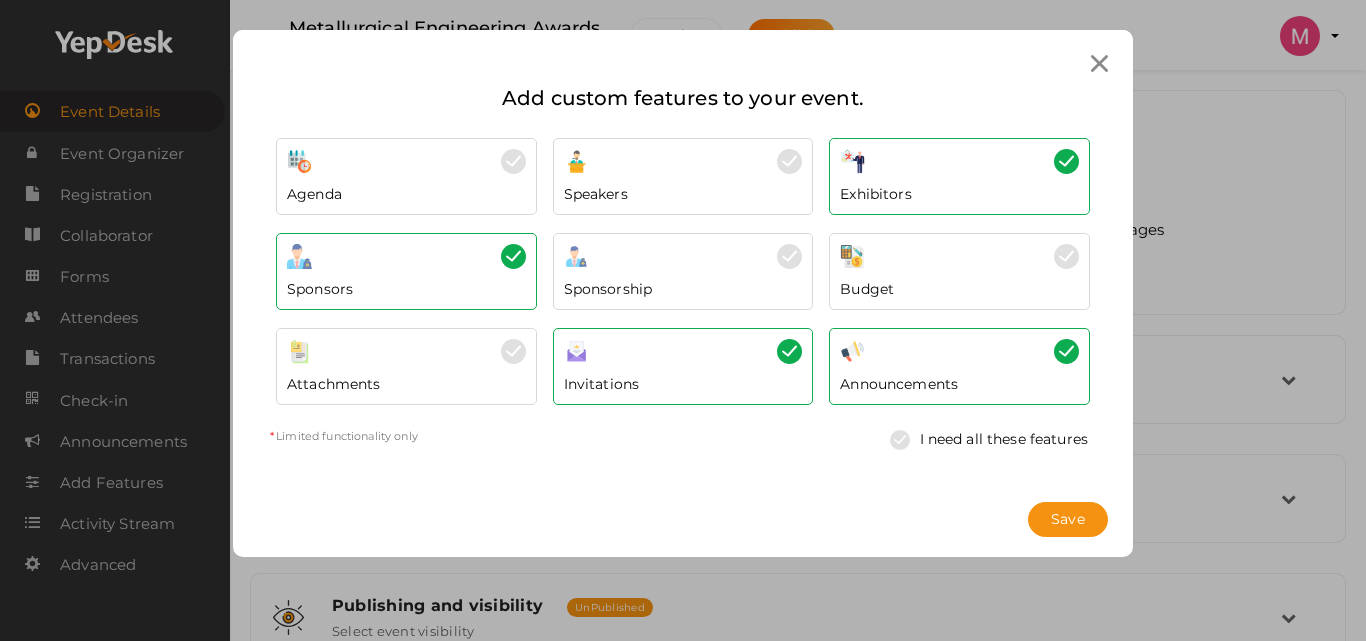 click at bounding box center (406, 351) 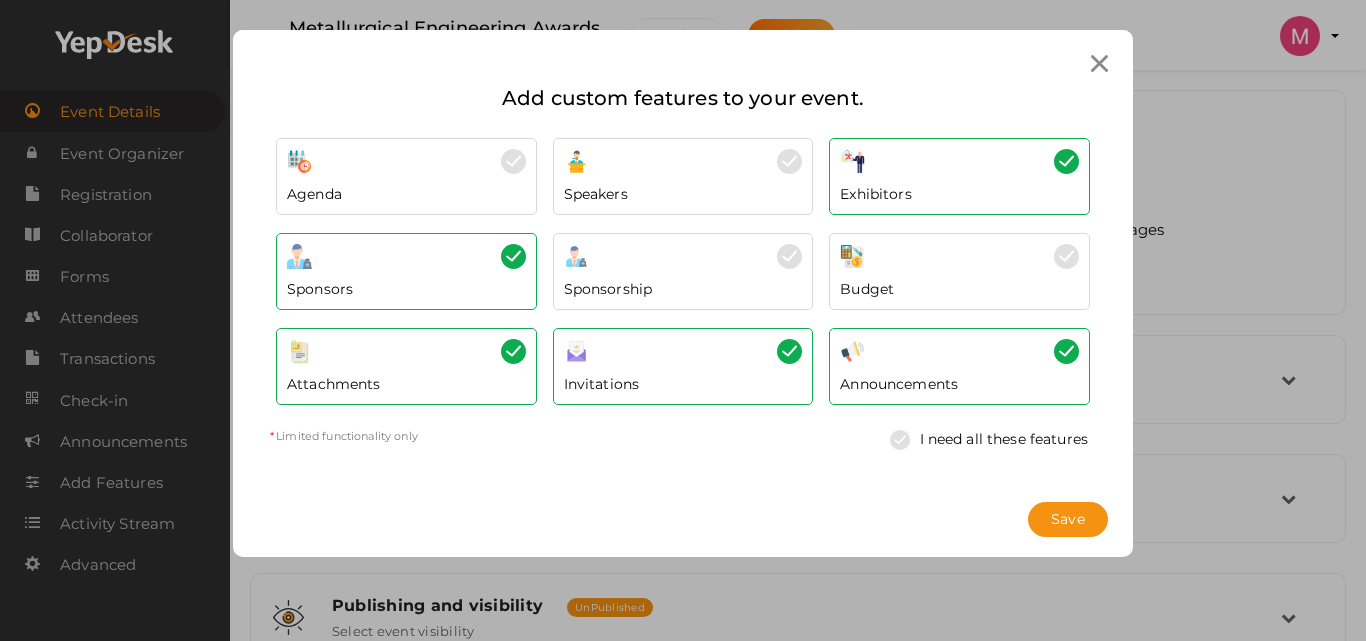 click at bounding box center [406, 351] 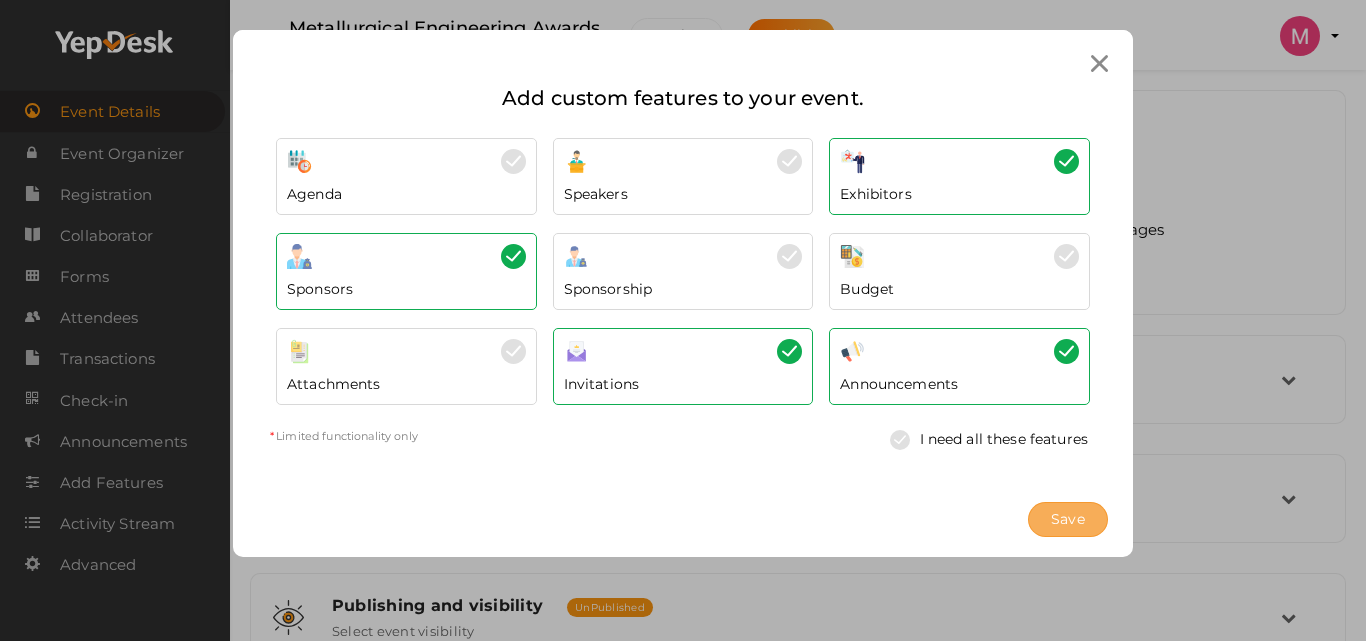 click on "Save" at bounding box center [1068, 519] 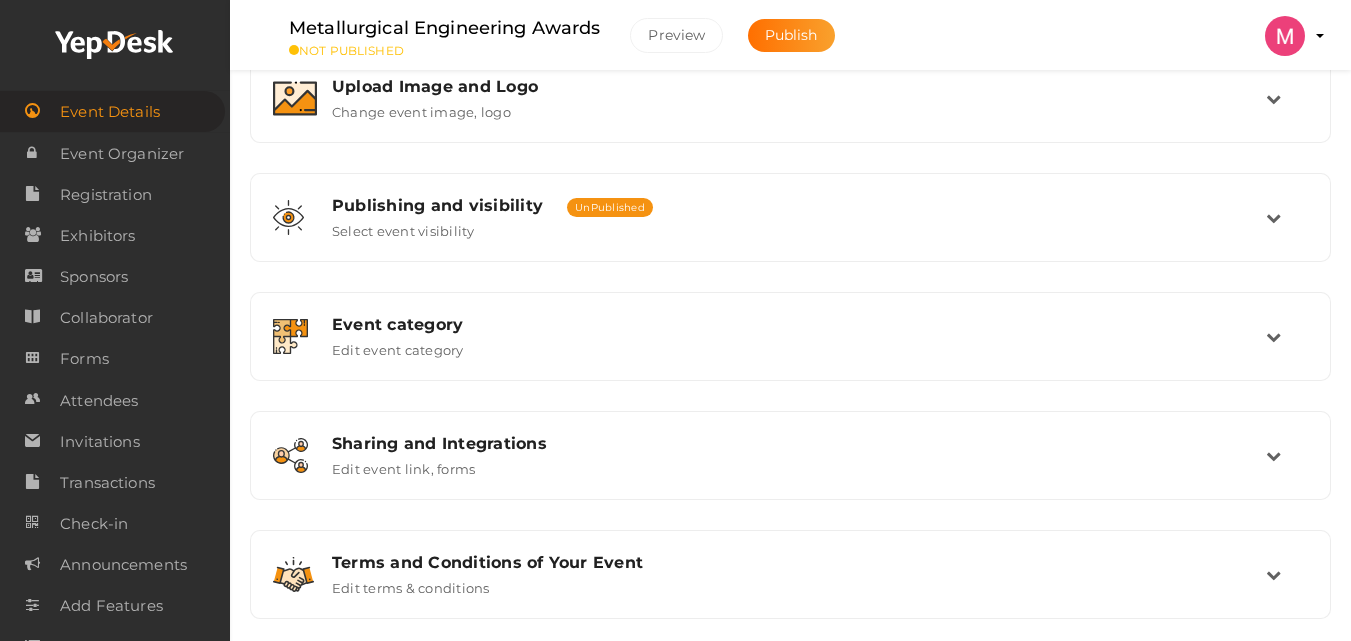 scroll, scrollTop: 200, scrollLeft: 0, axis: vertical 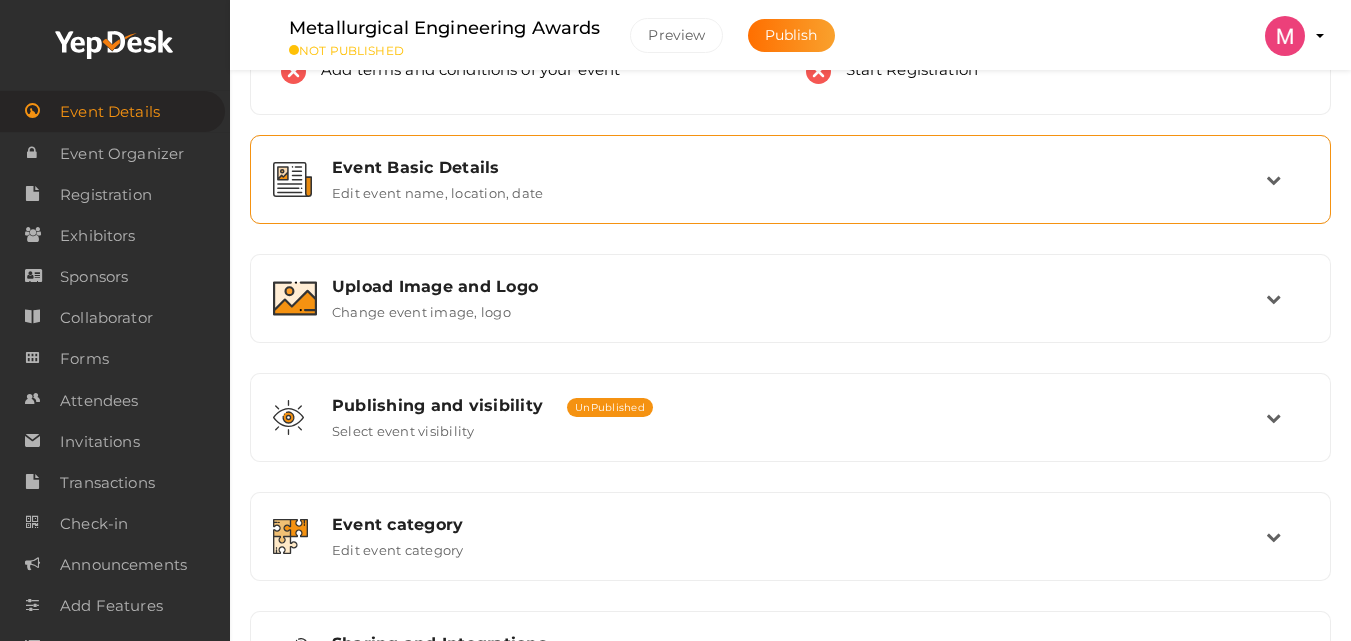 click on "Event Basic Details
Edit event name,
location, date" at bounding box center [790, 179] 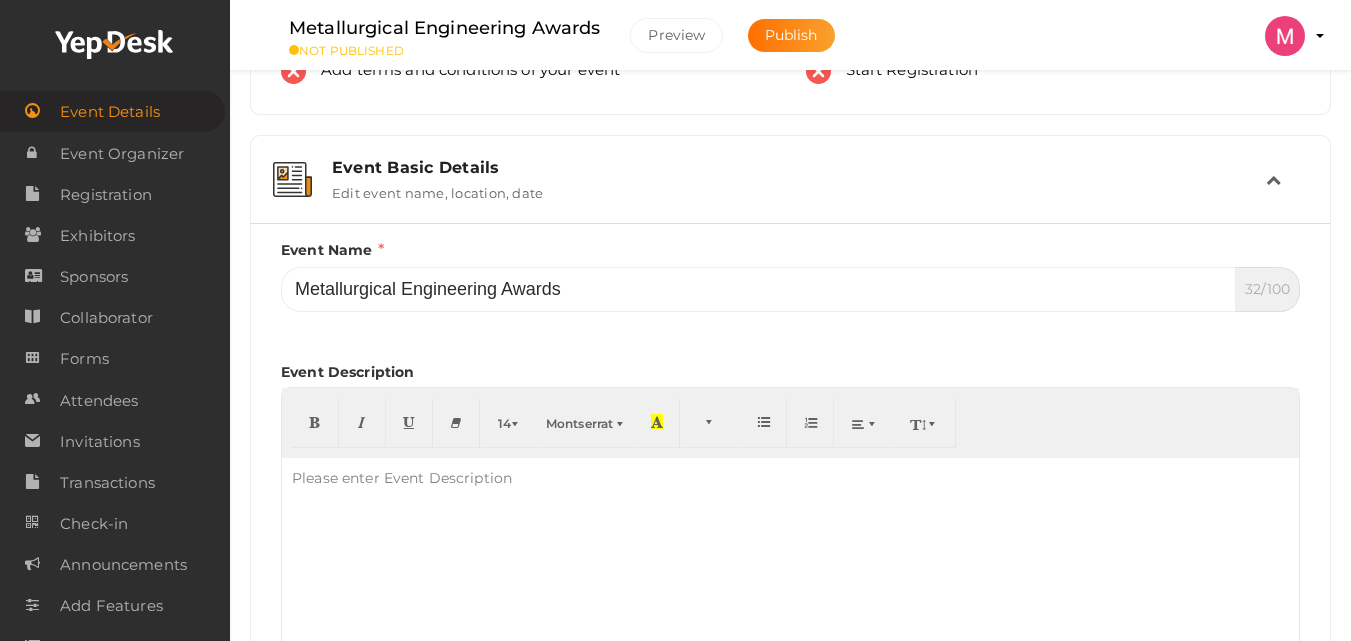scroll, scrollTop: 300, scrollLeft: 0, axis: vertical 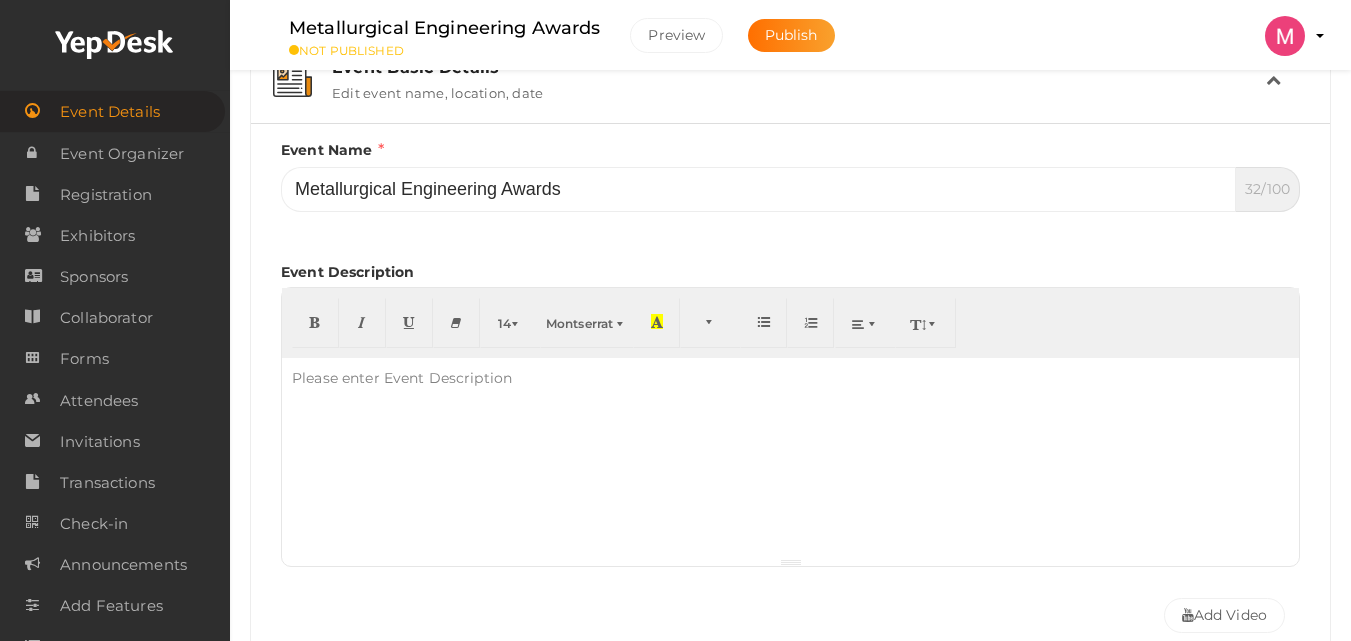 click at bounding box center (790, 458) 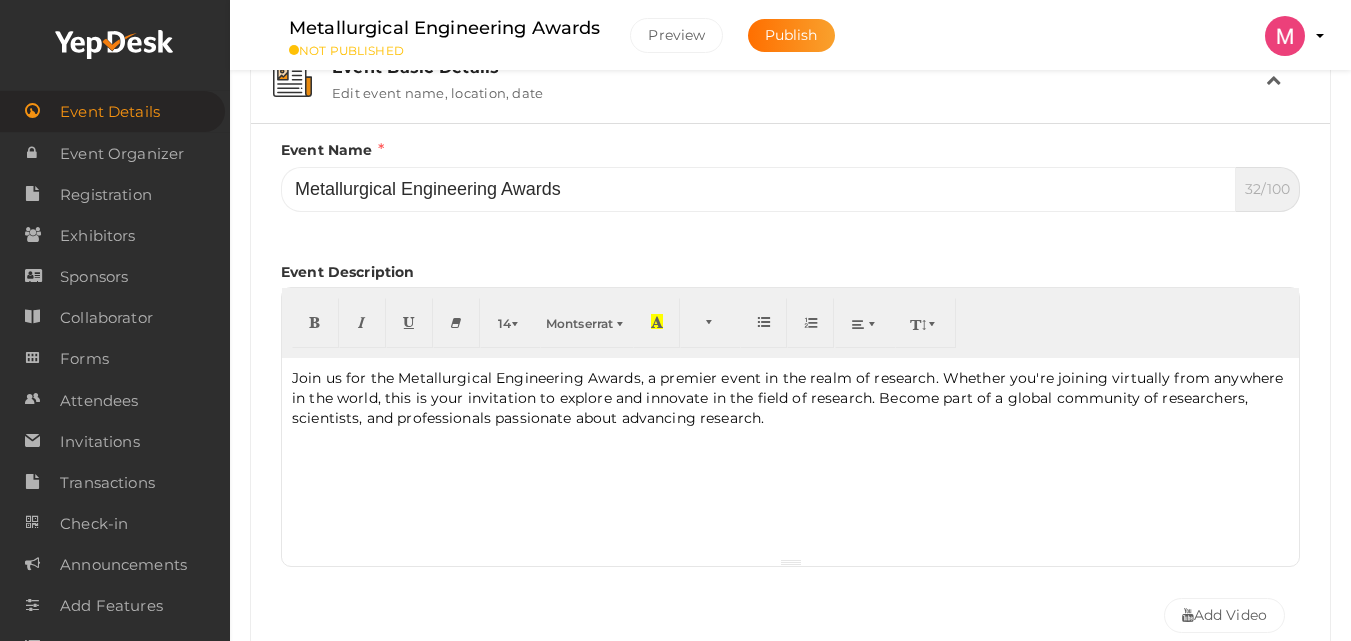 type 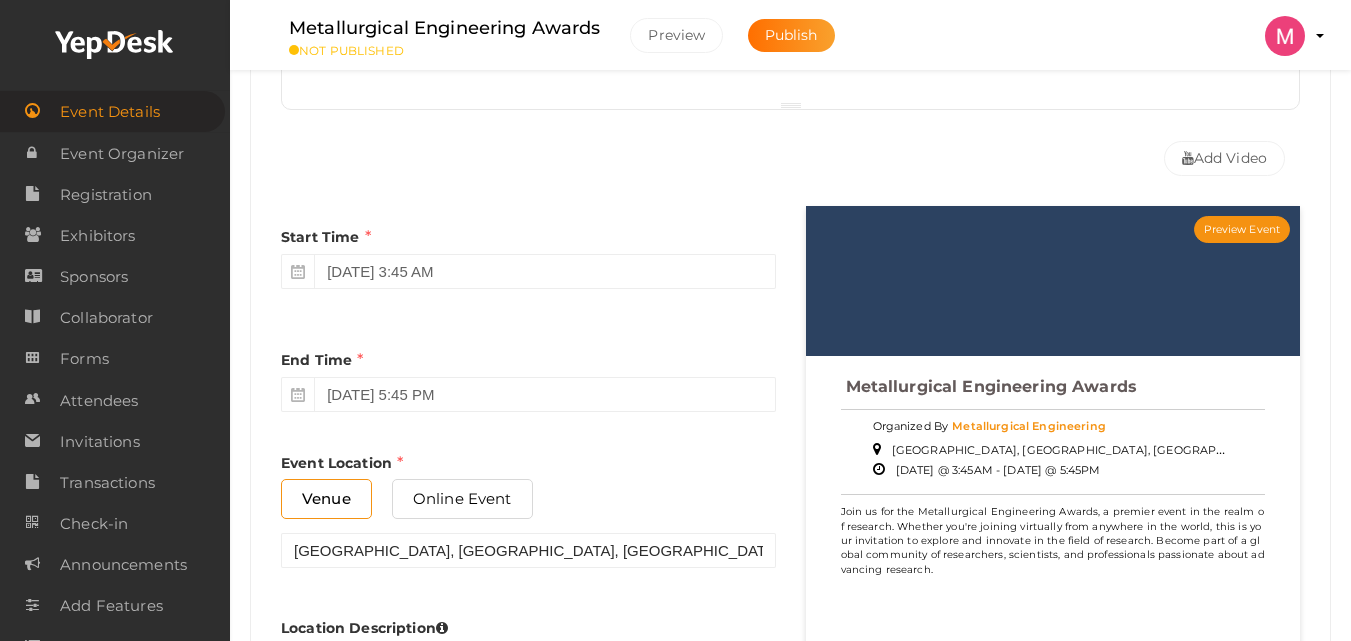 scroll, scrollTop: 800, scrollLeft: 0, axis: vertical 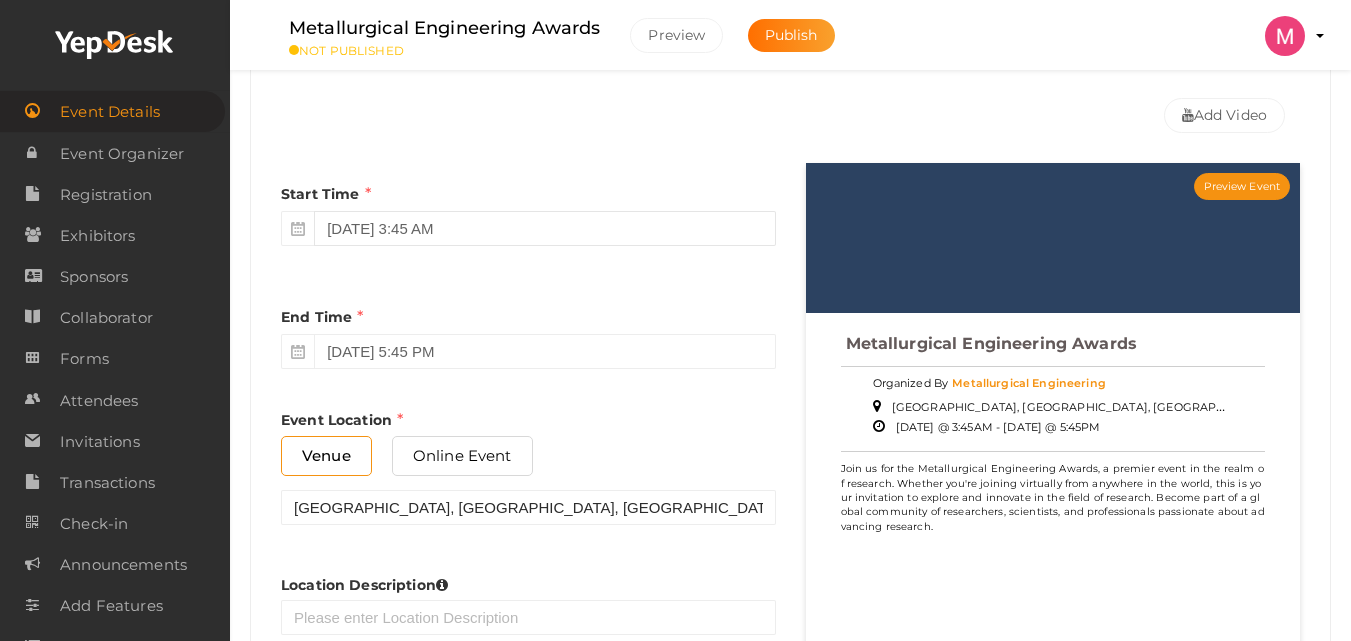 click on "Discover Events
How it works
Powerful Registration / Ticketing
Start selling your tickets in minutes
Pricing
Create Event
Admin" at bounding box center [675, -480] 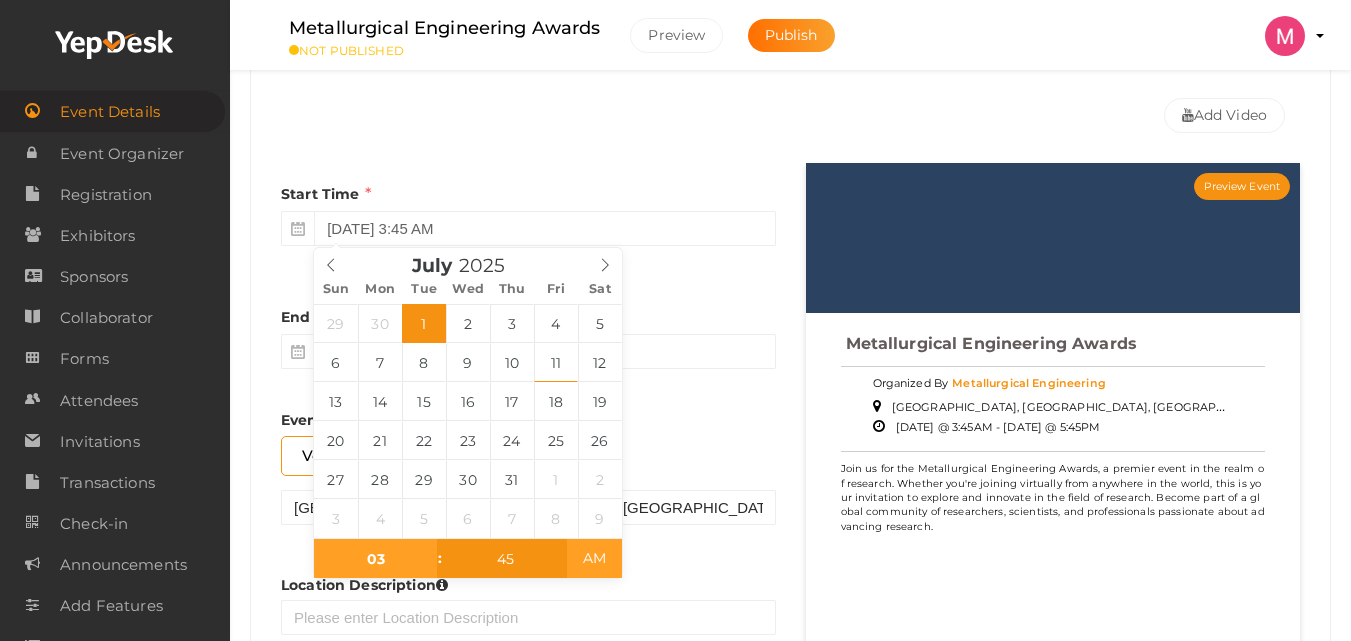 click on "AM" at bounding box center [594, 558] 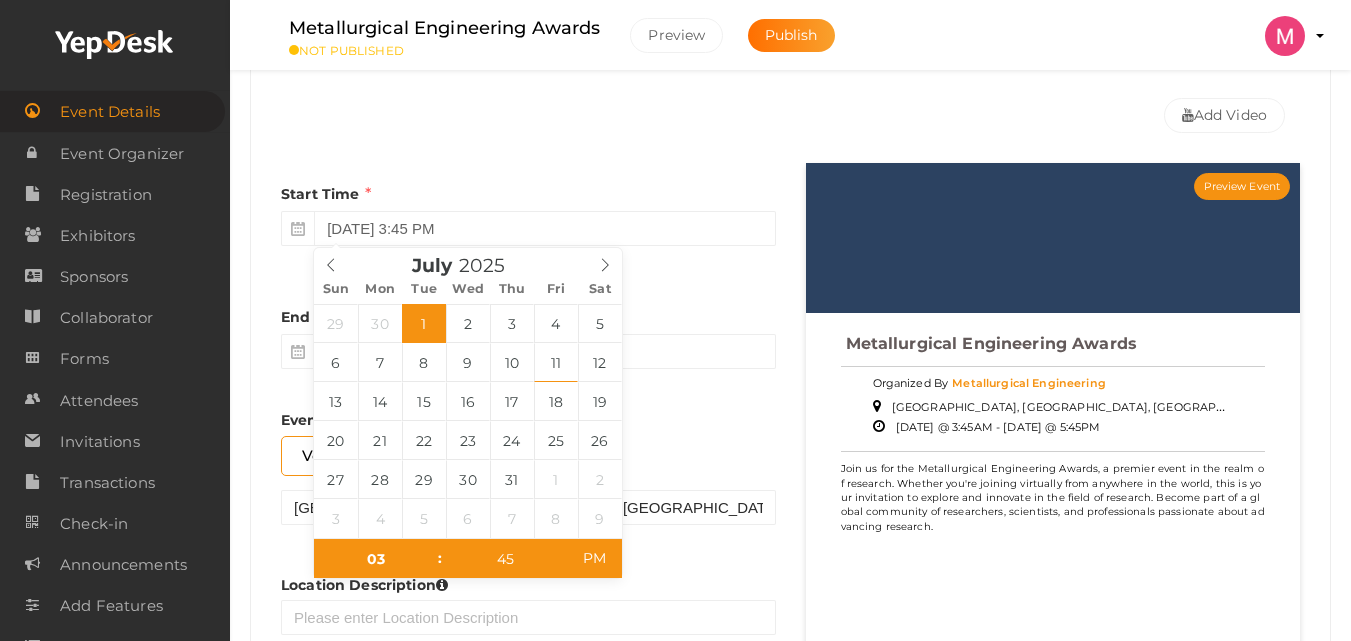 click on "Event Location
Venue
Online
Event
New Delhi, Delhi, India
Sorry!
Couldn't find location. Please choose one from suggestions.
Required
event location address." at bounding box center (528, 467) 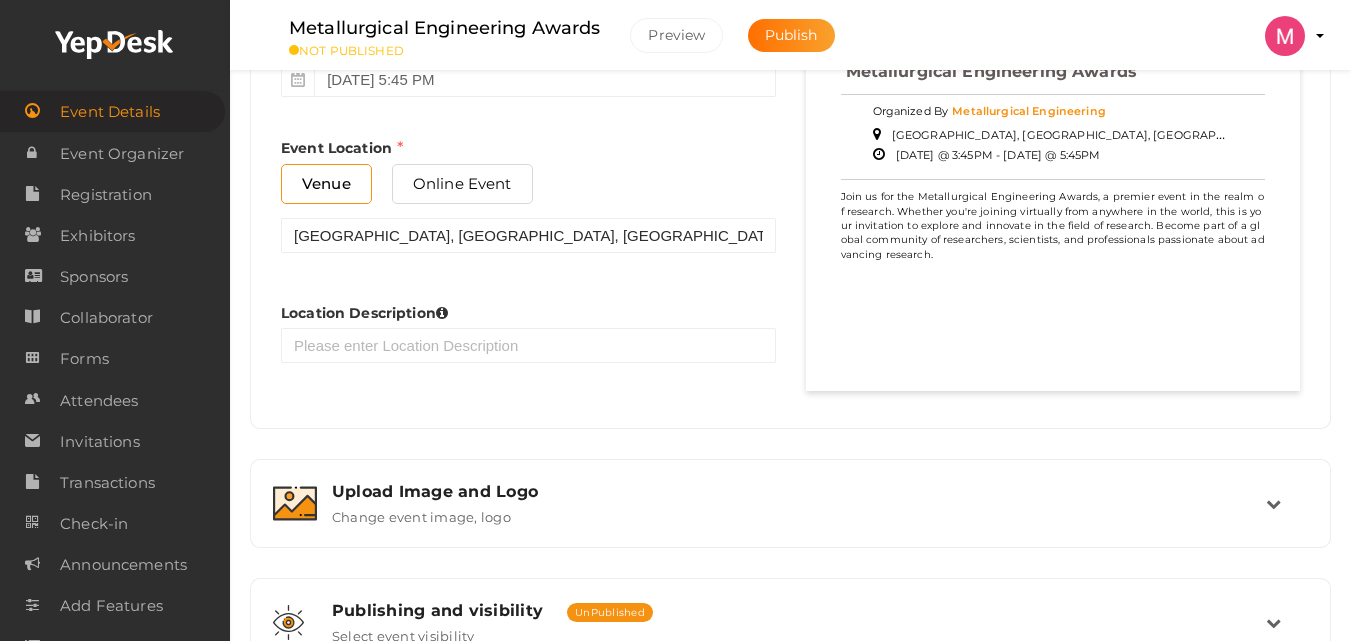 scroll, scrollTop: 1100, scrollLeft: 0, axis: vertical 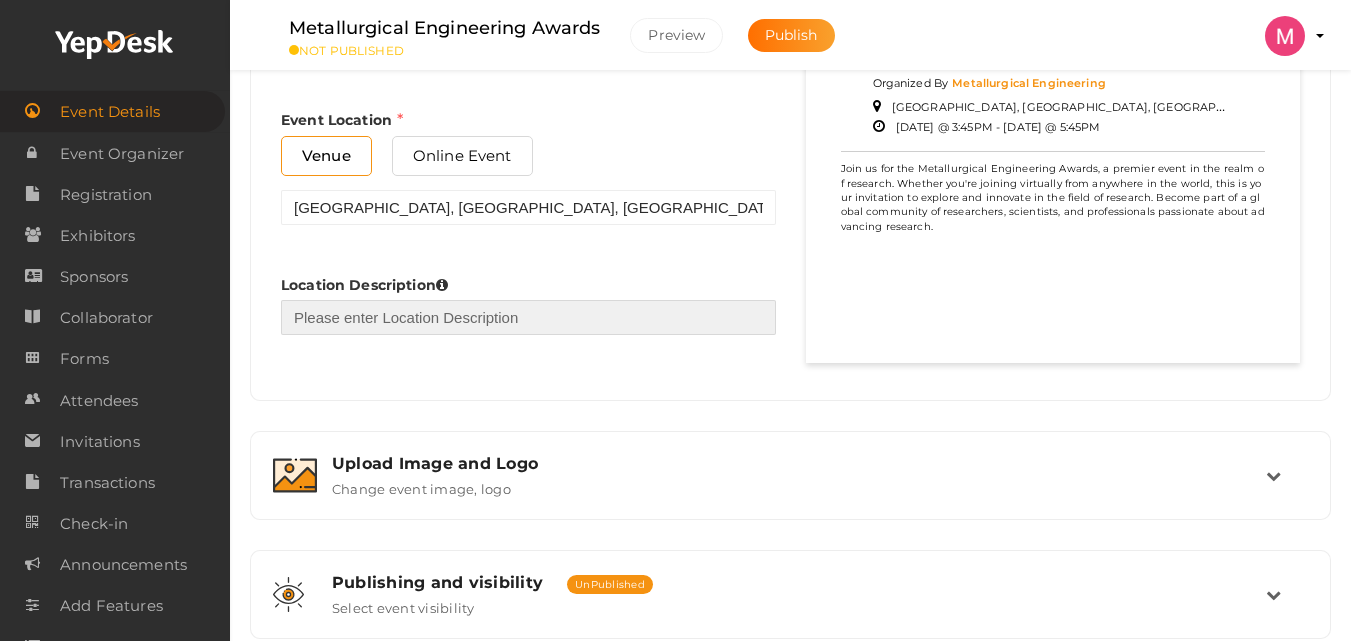 click at bounding box center (528, 317) 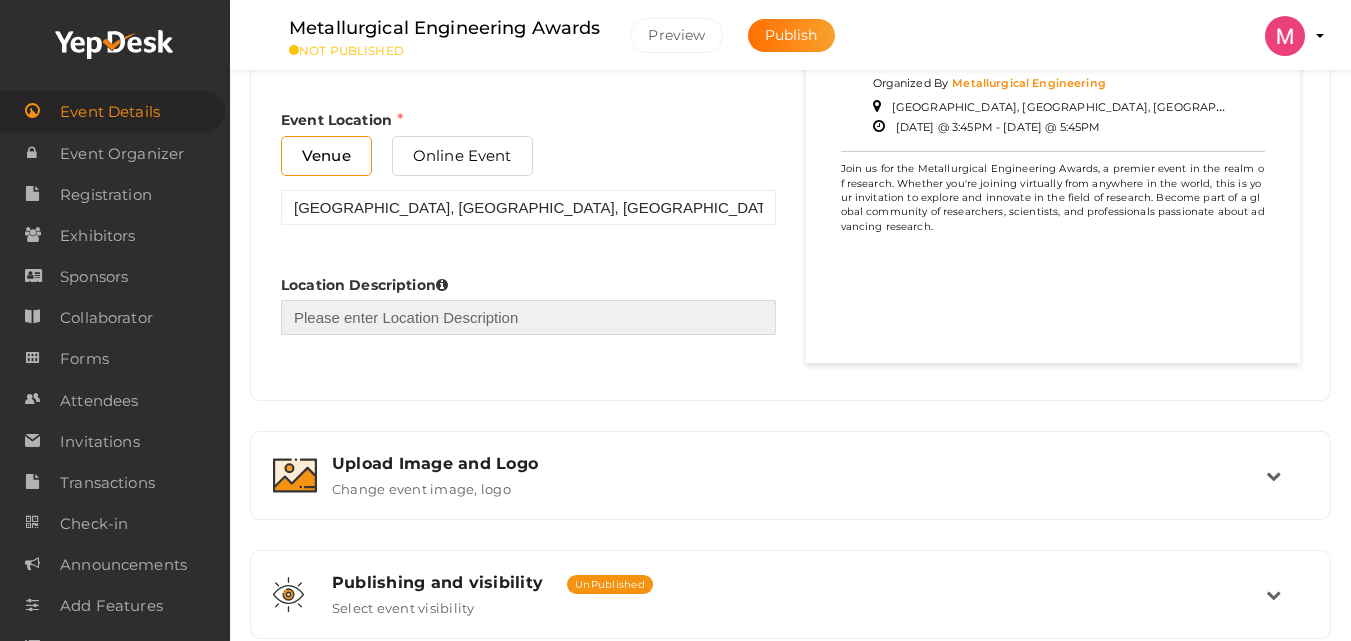 paste on "New Delhi is the capital of India and also a district within the larger National Capital Territory of Delhi (NCT). It's the seat of the Indian government, housing the Rashtrapati Bhavan, Parliament House, and the Supreme Court." 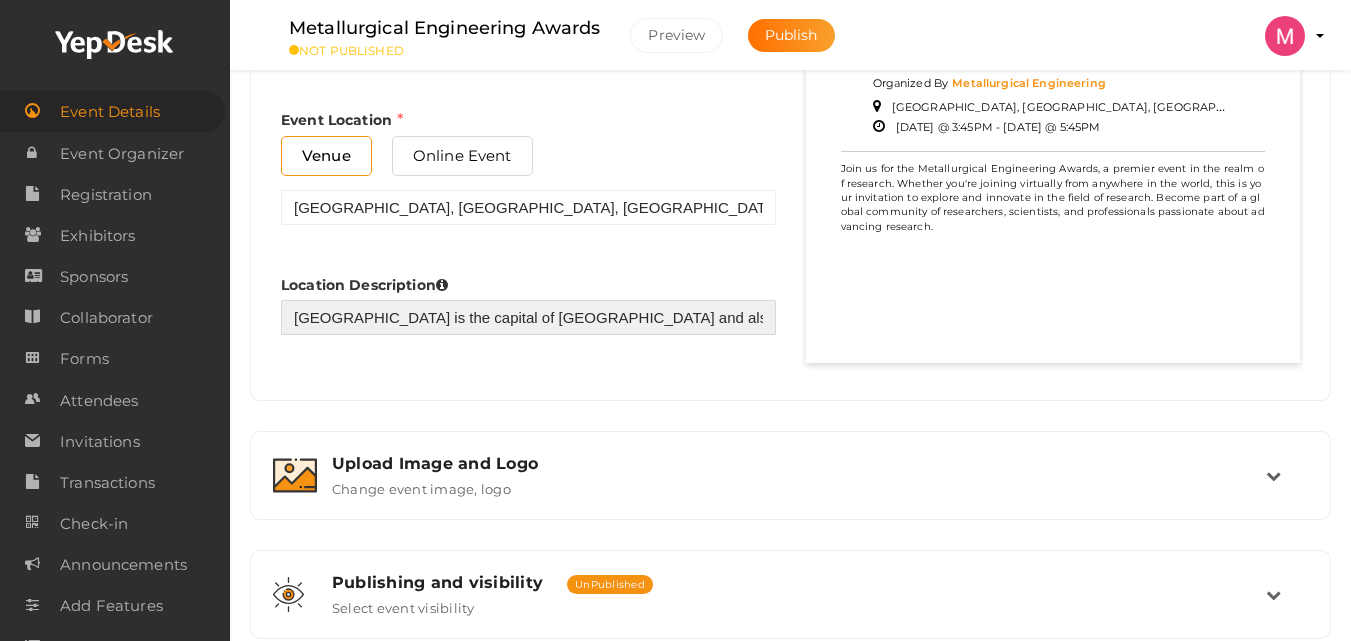 scroll, scrollTop: 0, scrollLeft: 1012, axis: horizontal 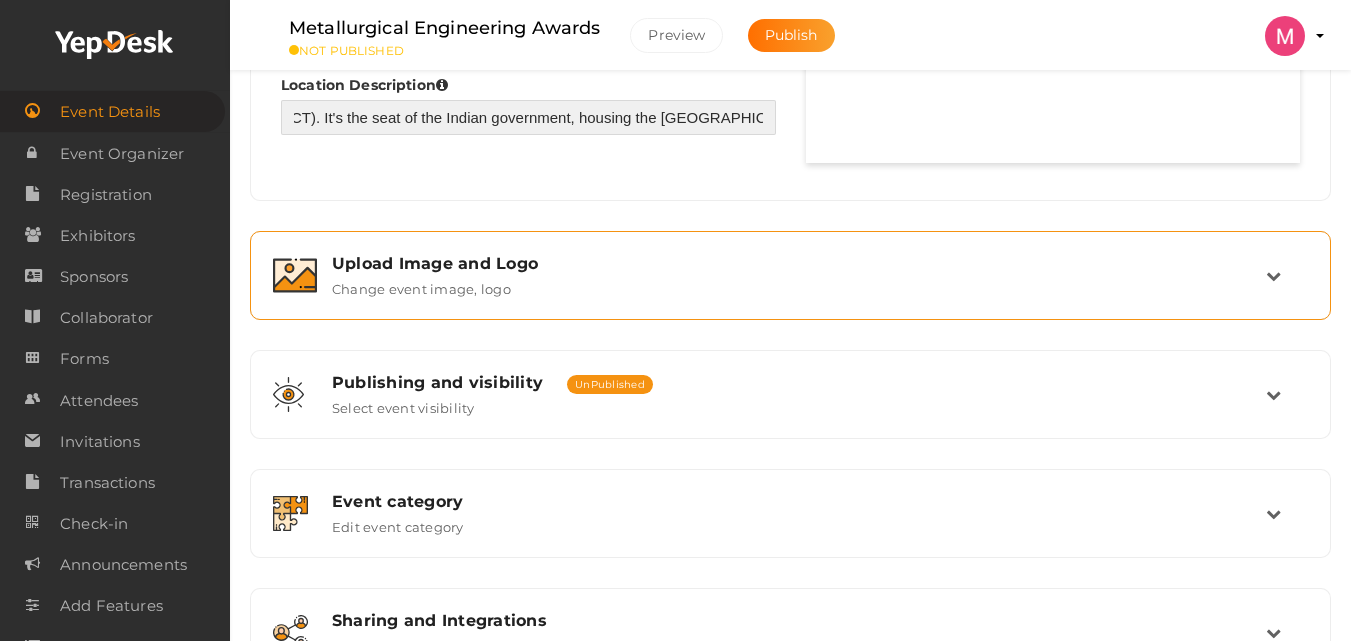 type on "New Delhi is the capital of India and also a district within the larger National Capital Territory of Delhi (NCT). It's the seat of the Indian government, housing the Rashtrapati Bhavan, Parliament House, and the Supreme Court." 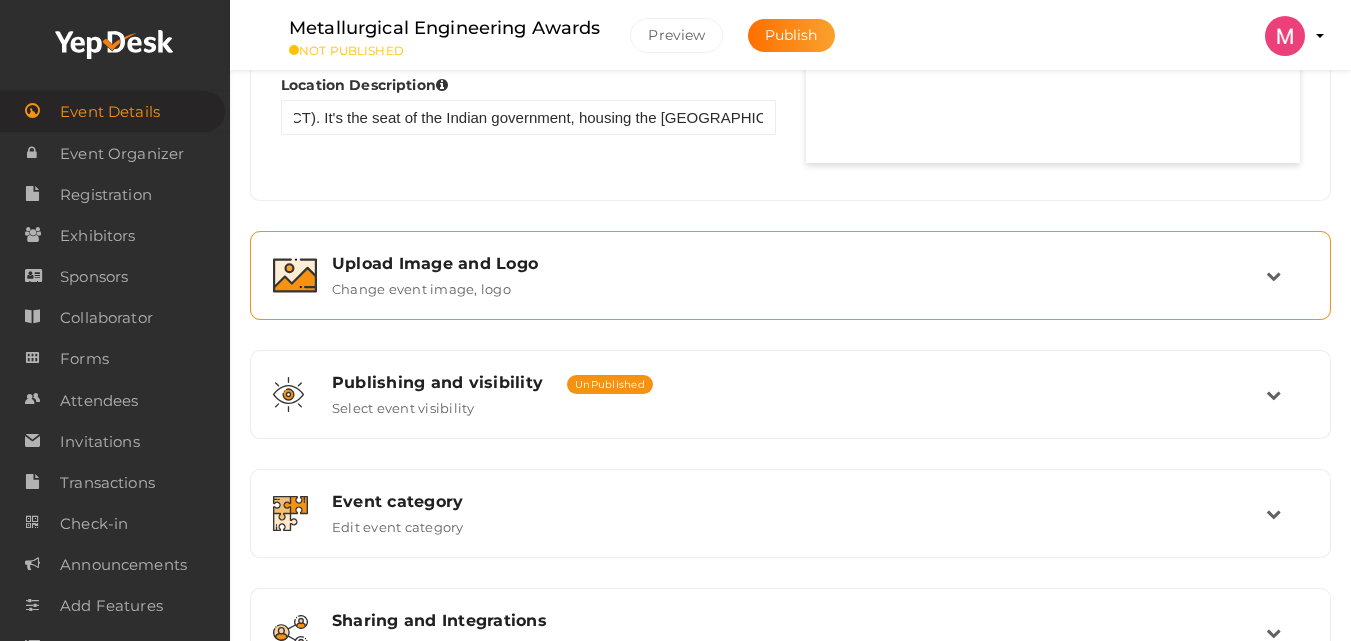 click on "Upload Image and Logo
Change event
image, logo" at bounding box center [790, 275] 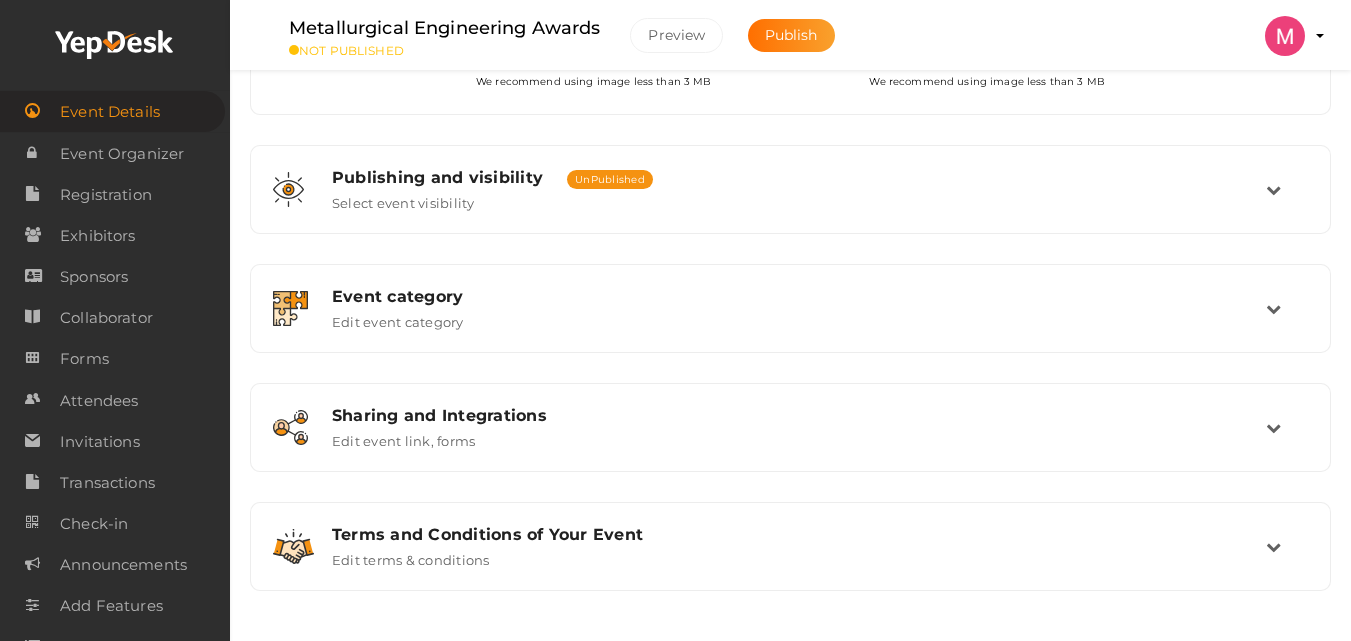 scroll, scrollTop: 0, scrollLeft: 0, axis: both 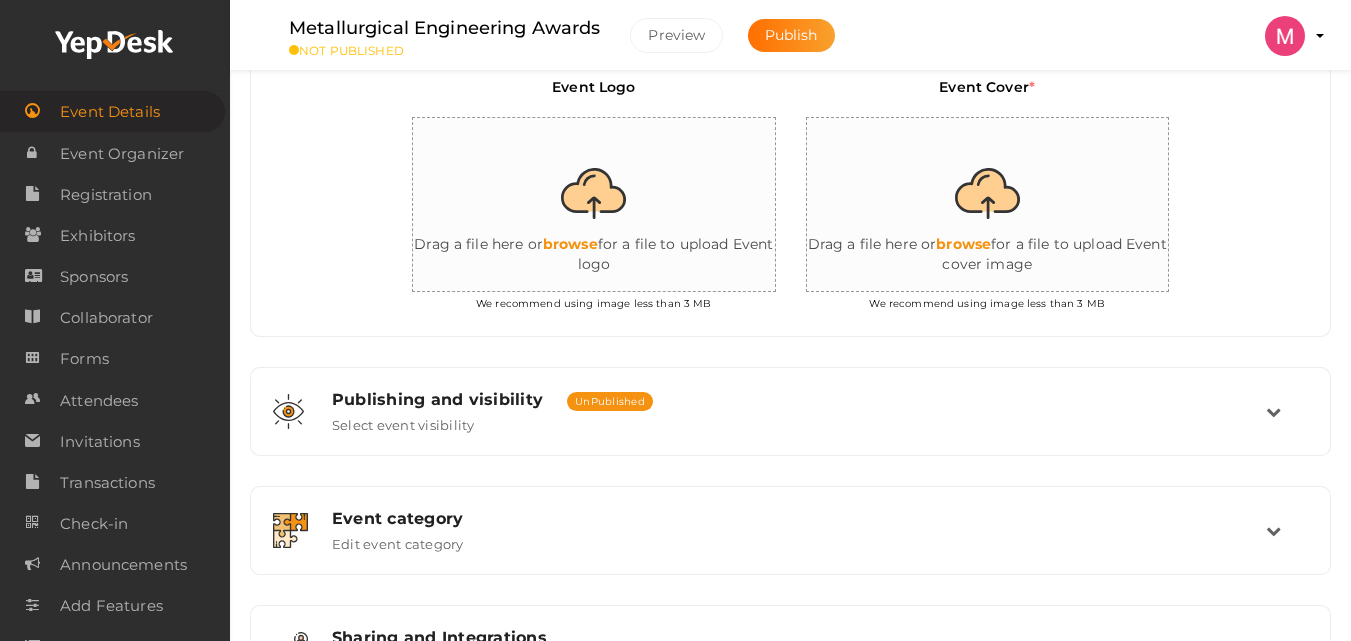 click at bounding box center [613, 205] 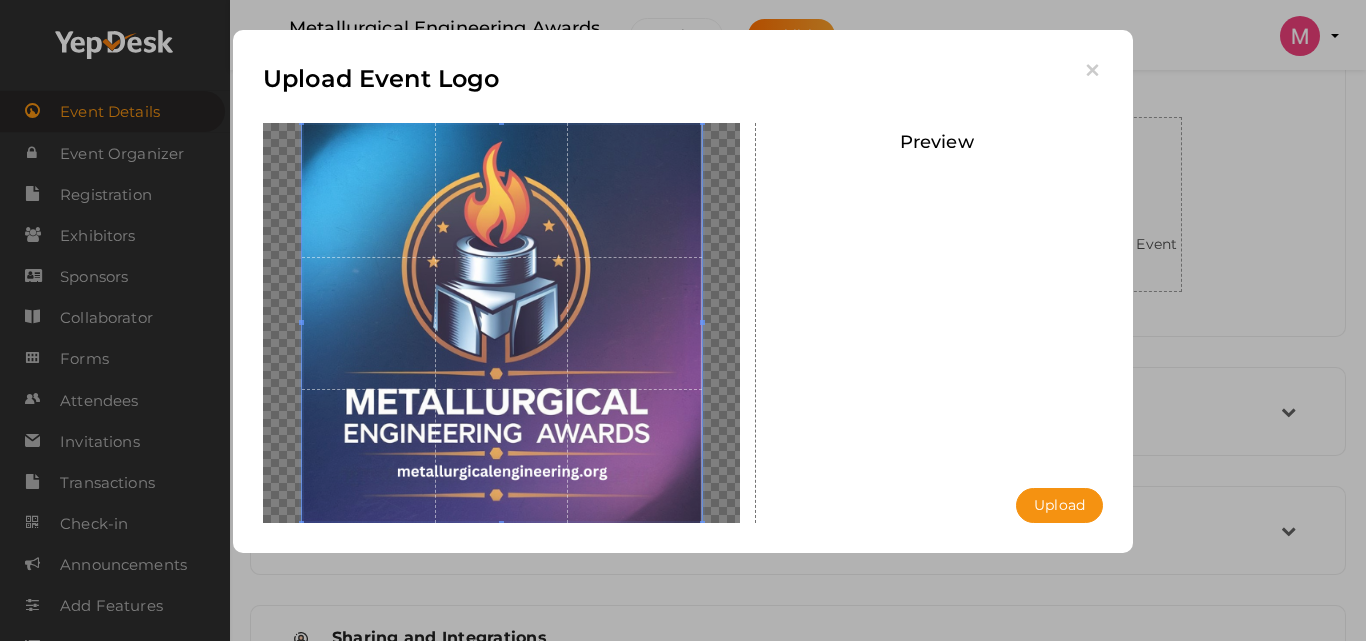 click on "Upload" at bounding box center [1059, 505] 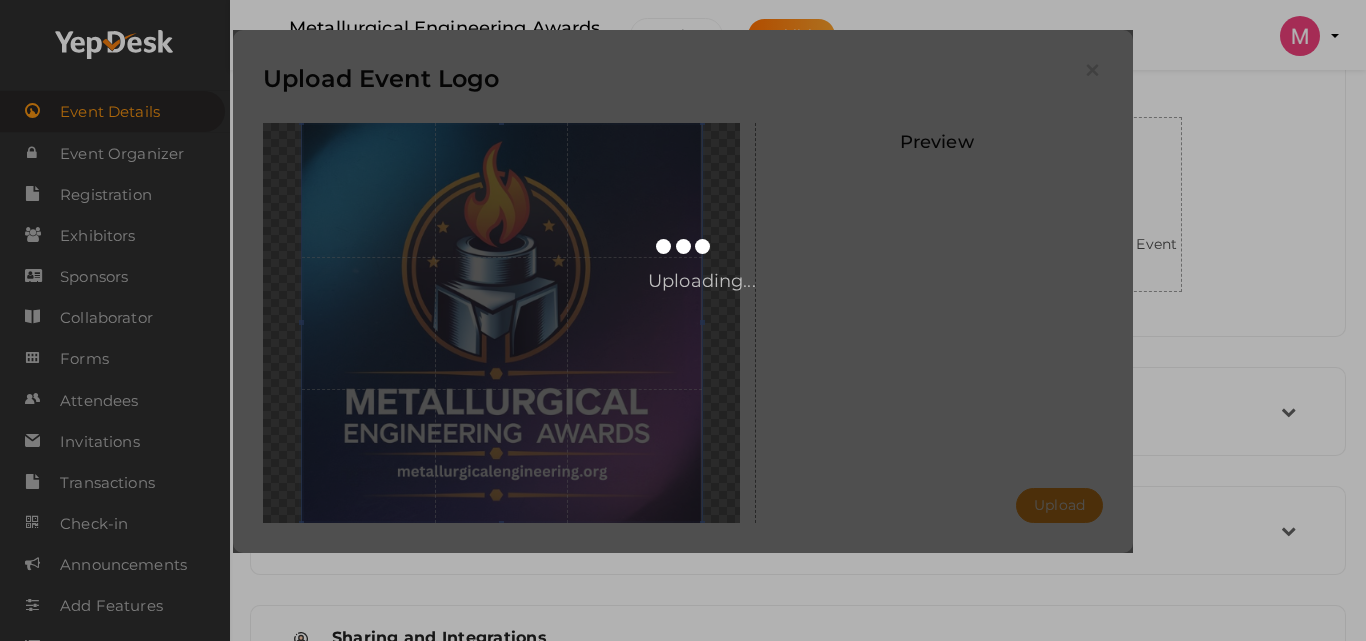 type on "C:\fakepath\MTE-Banner (1).png" 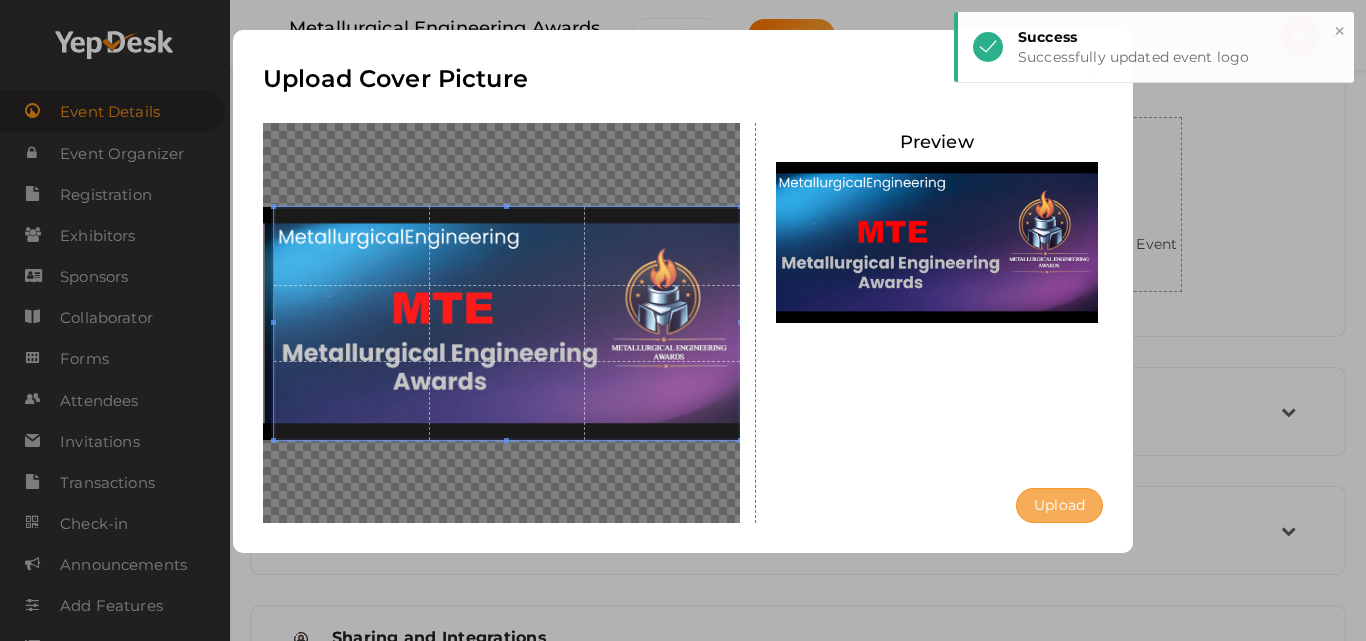 click on "Upload" at bounding box center (1059, 505) 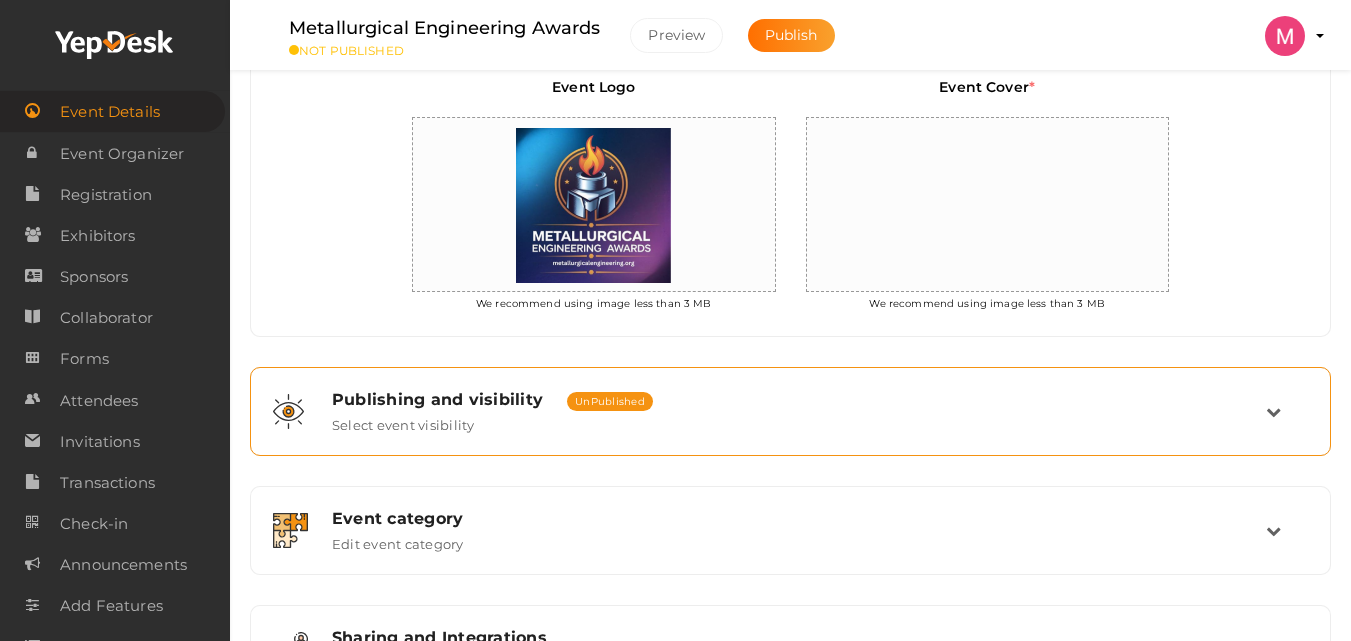 click on "Publishing and visibility
Published
UnPublished
Select event
visibility" at bounding box center [790, 411] 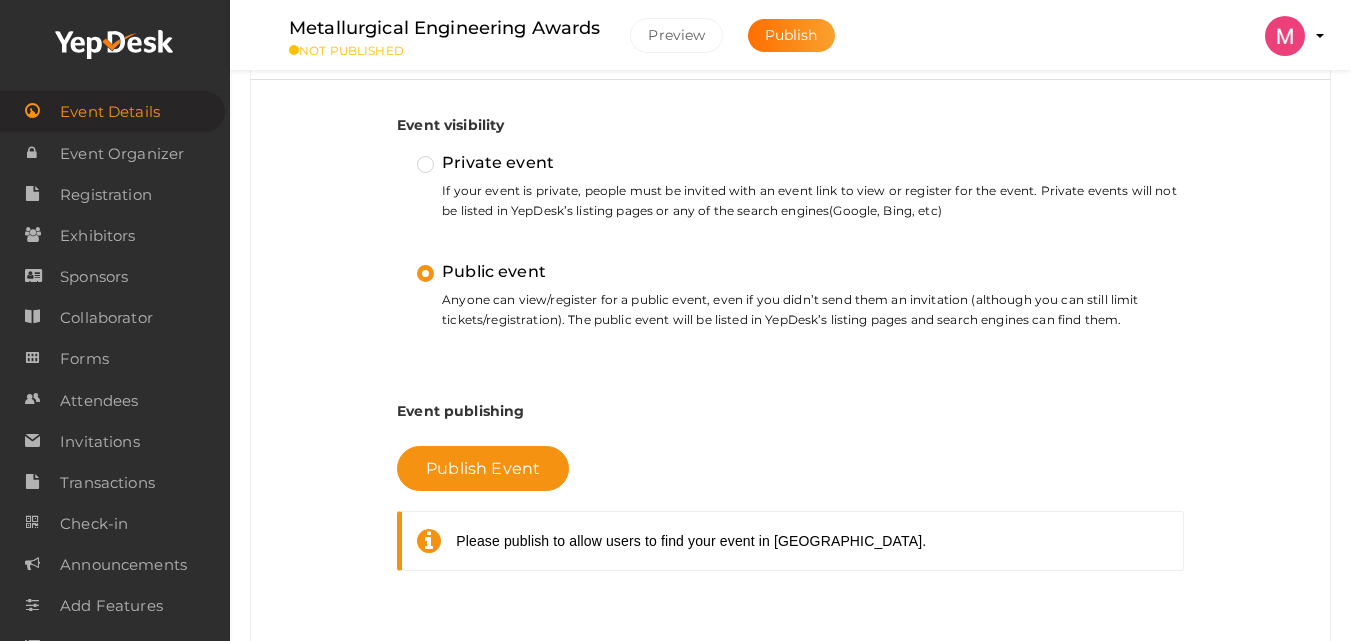scroll, scrollTop: 617, scrollLeft: 0, axis: vertical 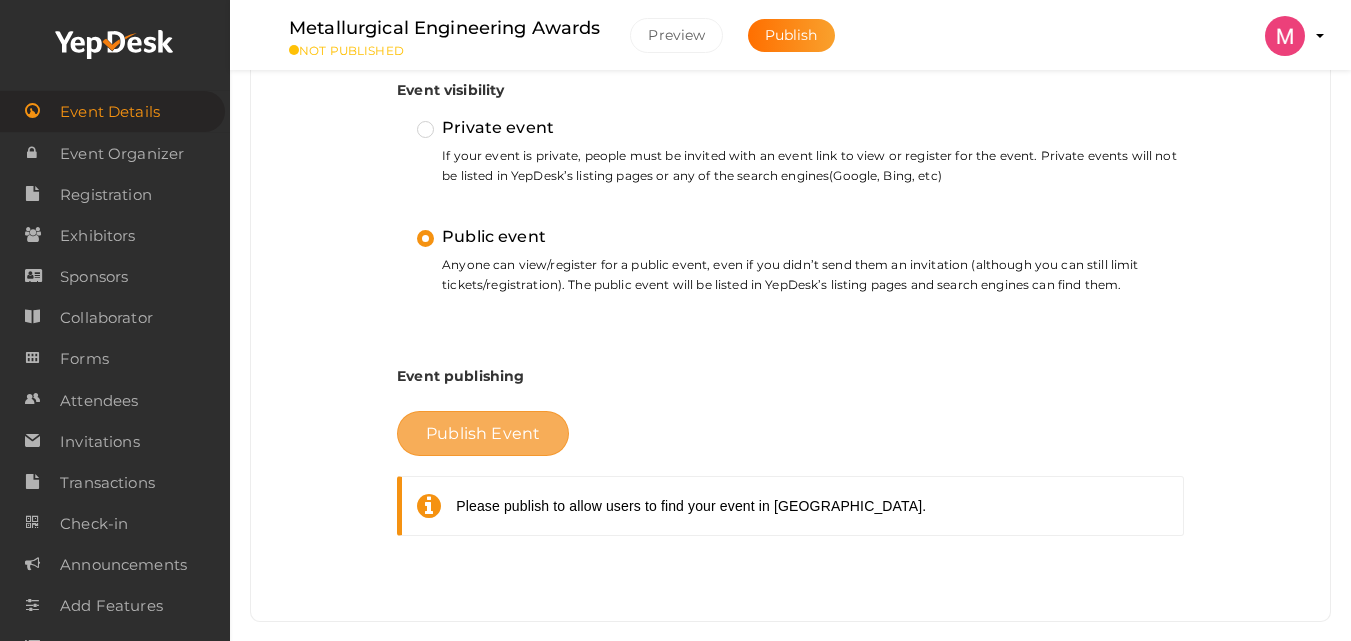 click on "Publish
Event" at bounding box center (483, 433) 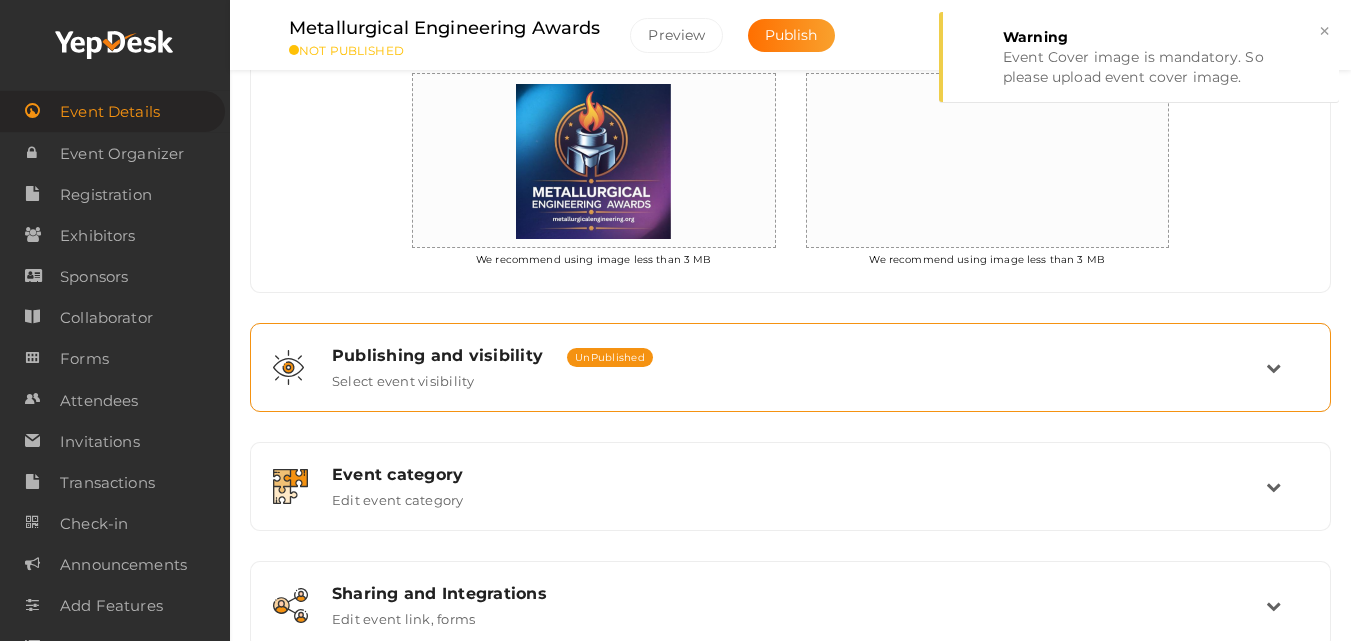 scroll, scrollTop: 654, scrollLeft: 0, axis: vertical 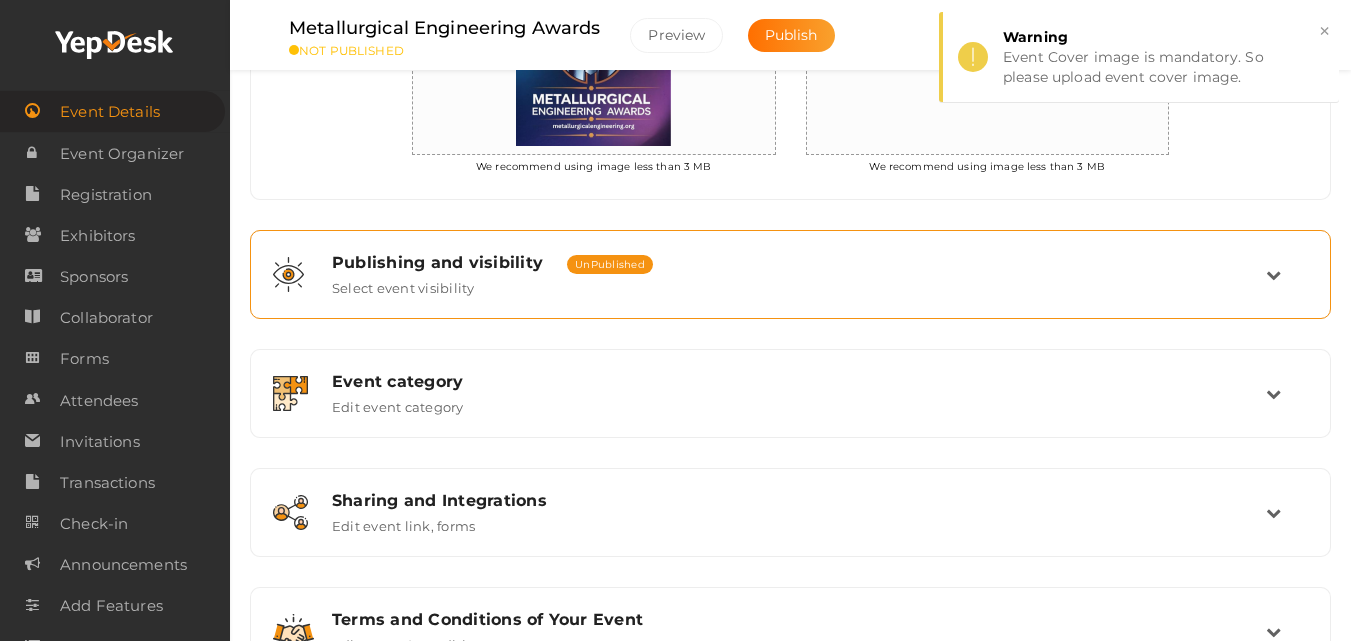 click on "Publishing and visibility
Published
UnPublished
Select event
visibility" at bounding box center (791, 274) 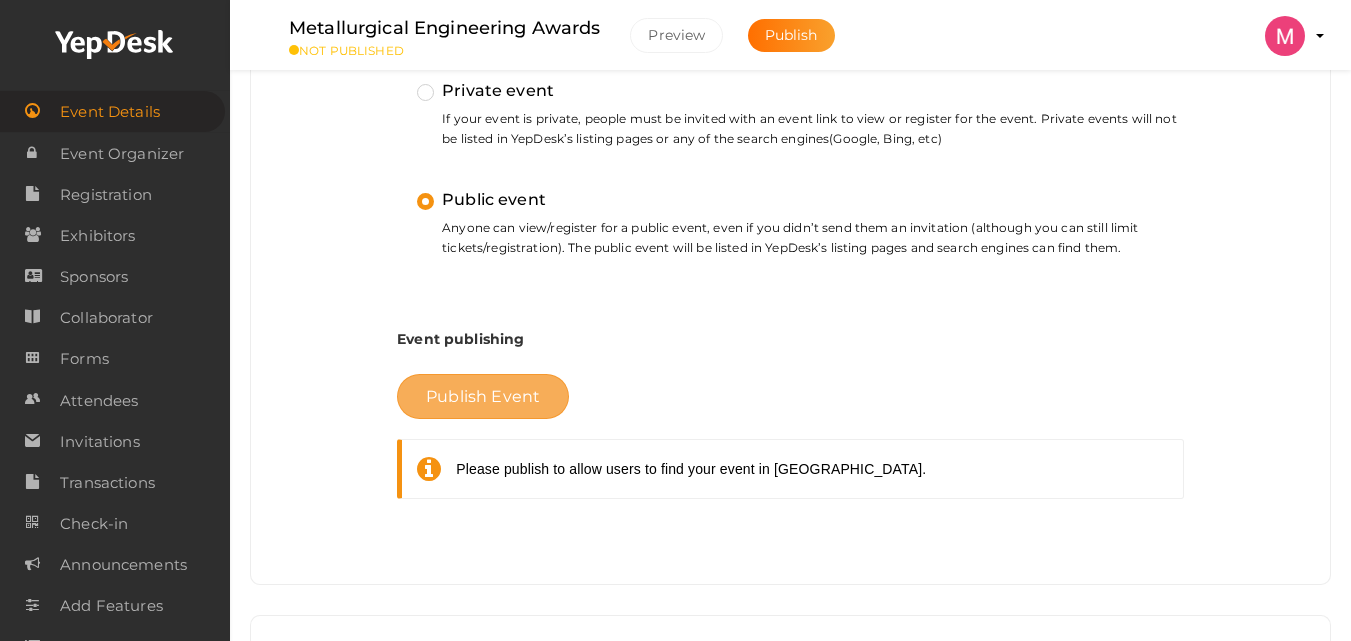 click on "Publish
Event" at bounding box center [483, 396] 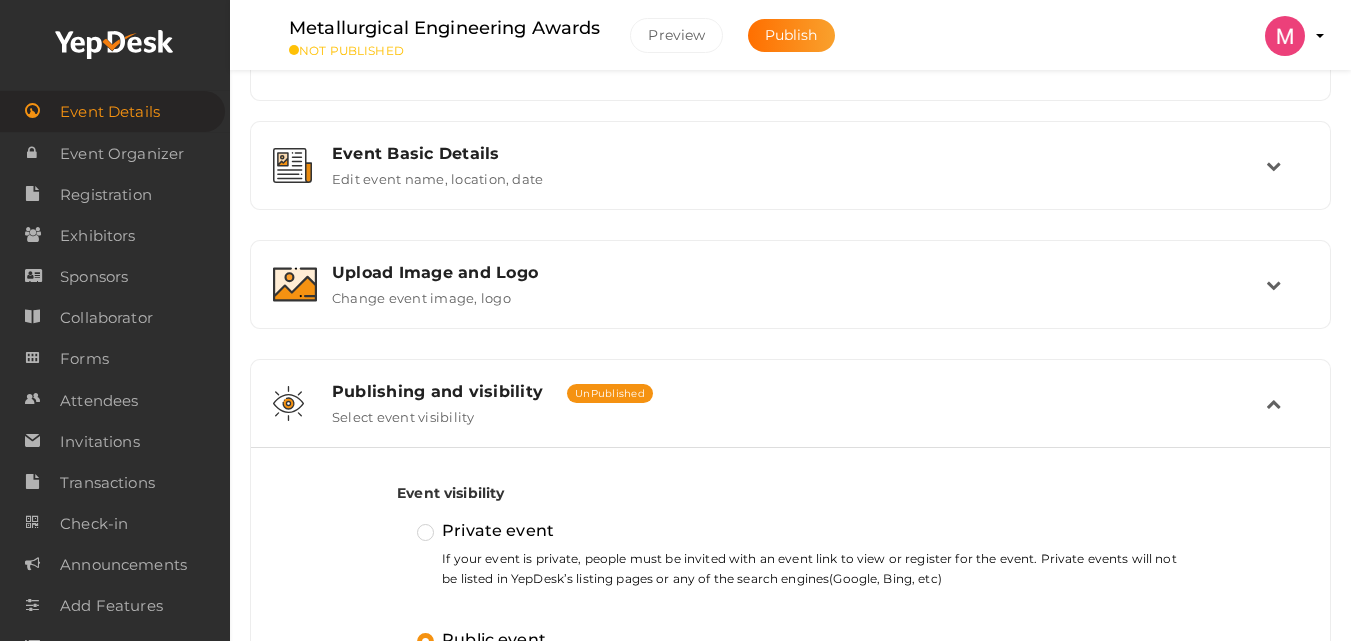 scroll, scrollTop: 254, scrollLeft: 0, axis: vertical 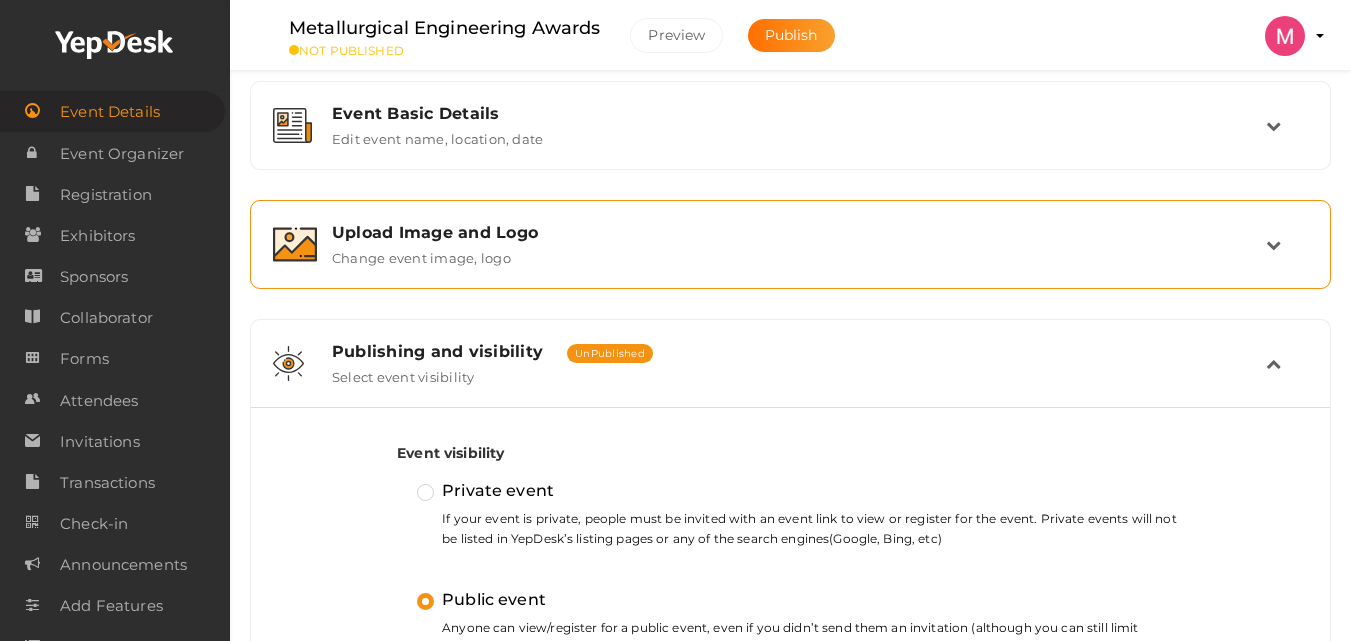click on "Upload Image and Logo
Change event
image, logo" at bounding box center (791, 244) 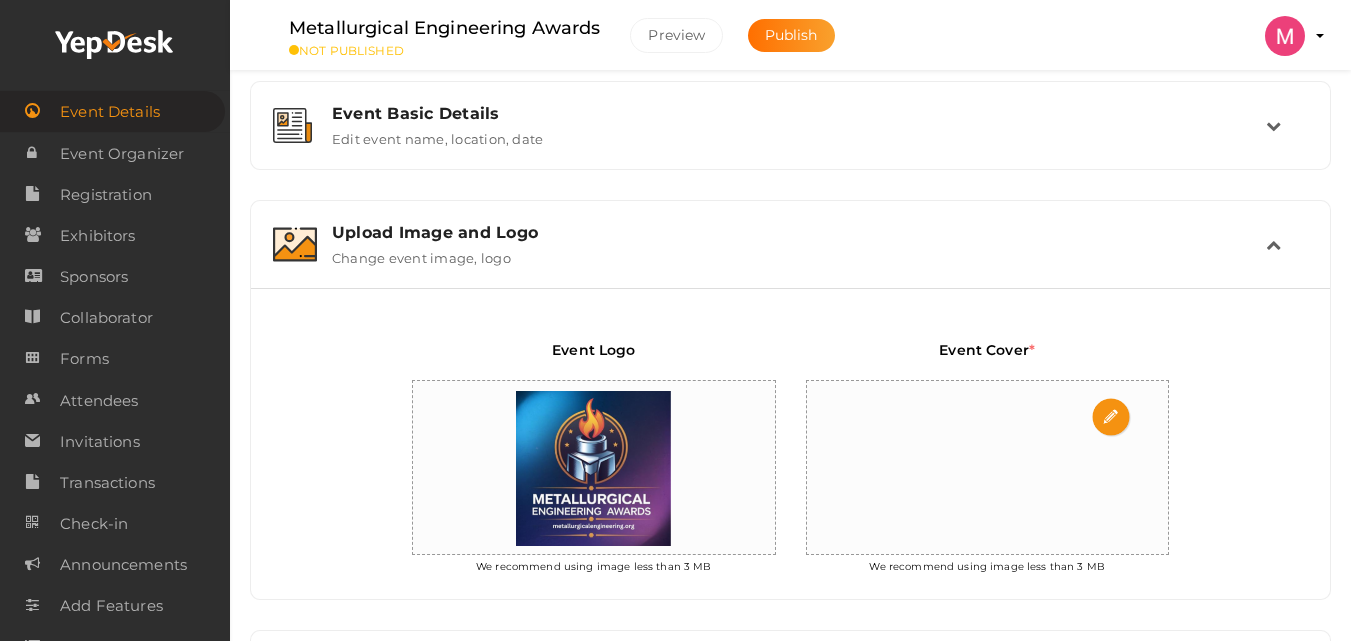 click at bounding box center (987, 468) 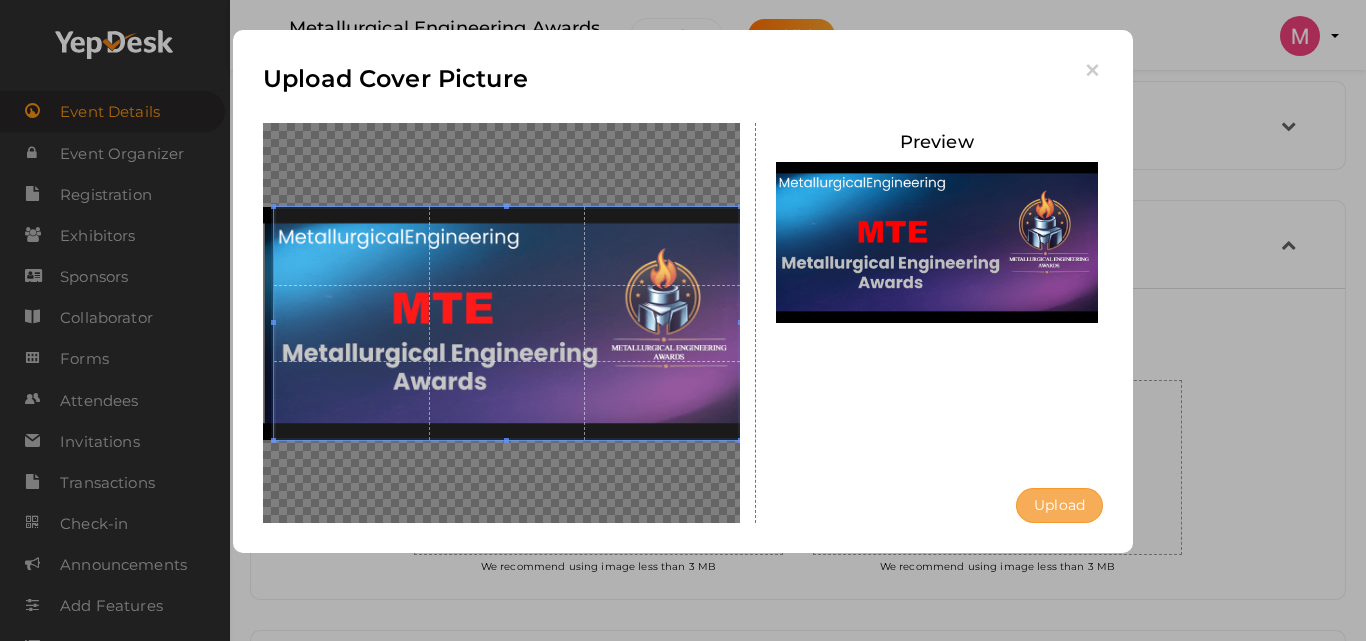 click on "Upload" at bounding box center (1059, 505) 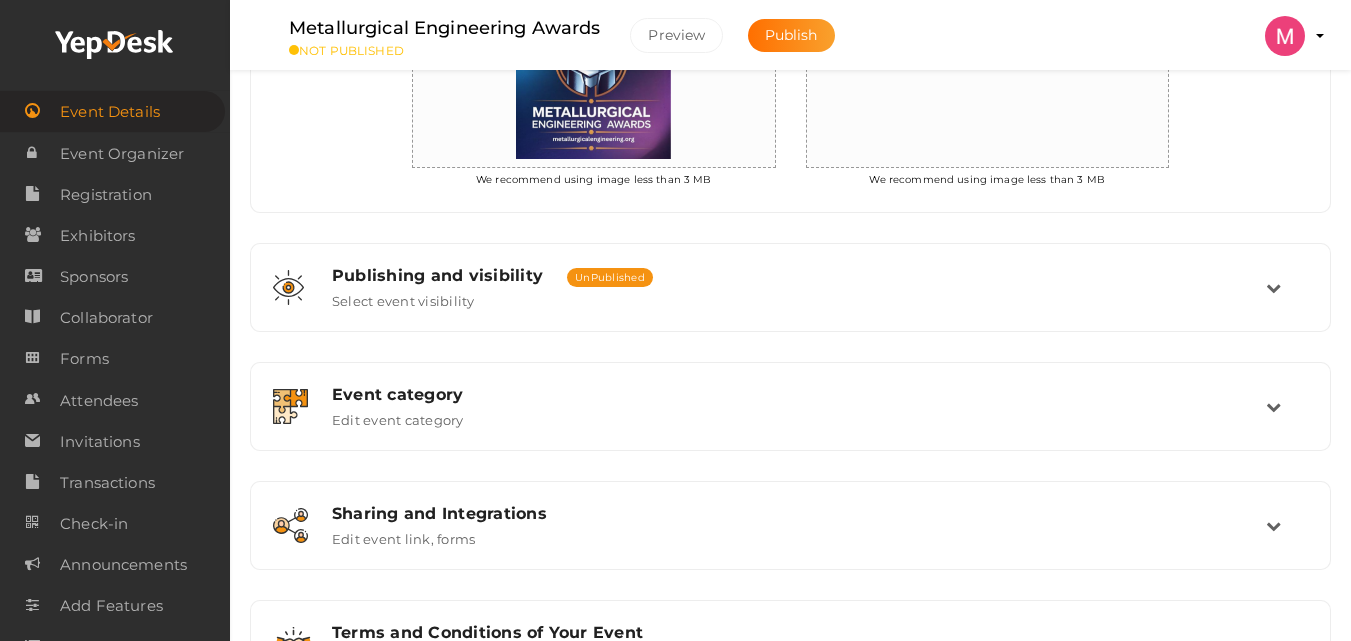 scroll, scrollTop: 739, scrollLeft: 0, axis: vertical 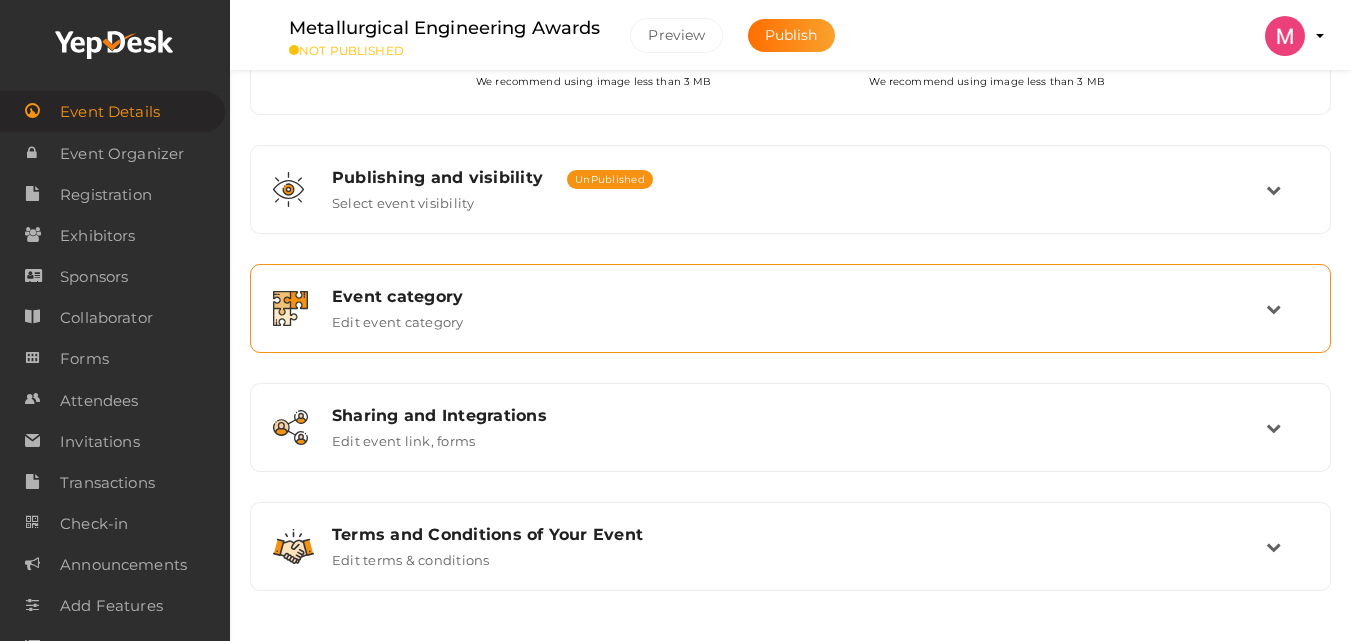 click on "Event category" at bounding box center (799, 296) 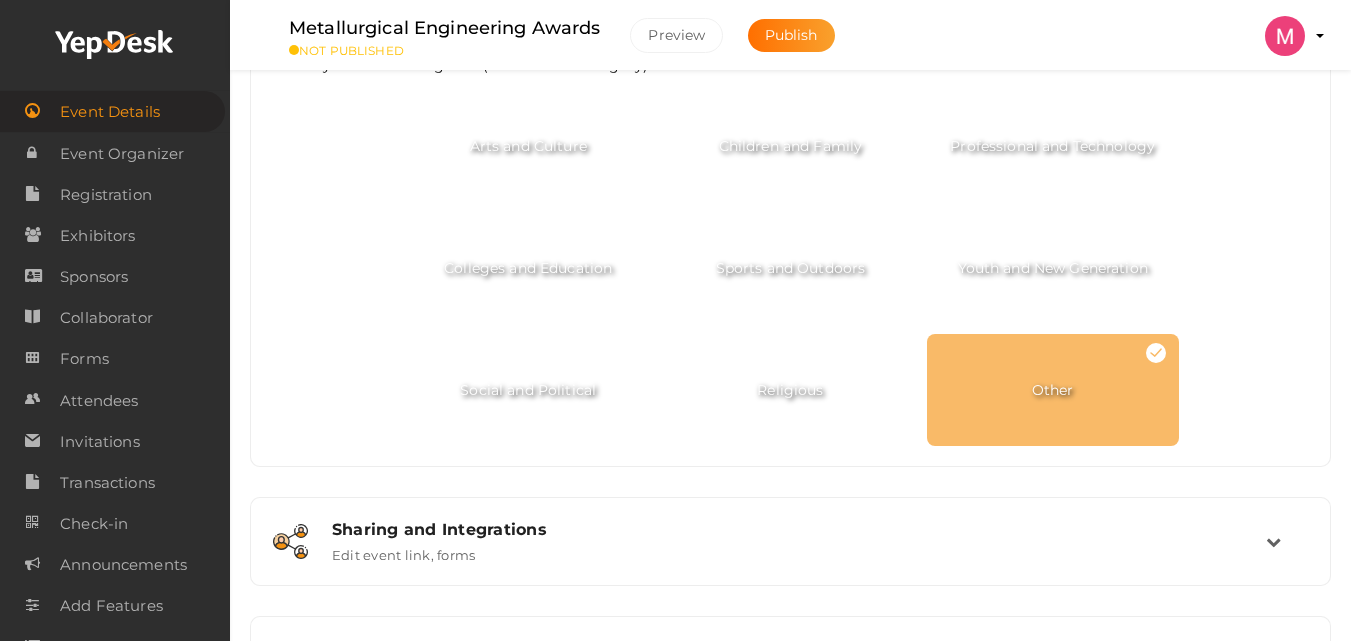 scroll, scrollTop: 1153, scrollLeft: 0, axis: vertical 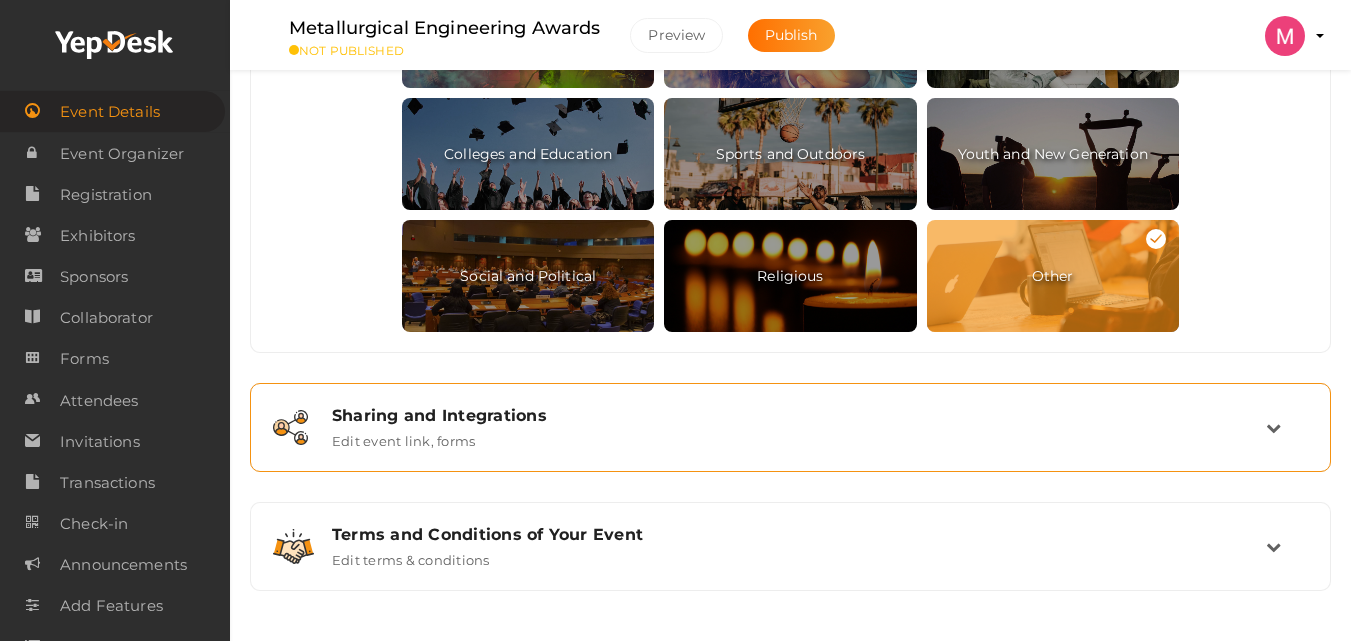 click on "Edit event link,
forms" at bounding box center (403, 437) 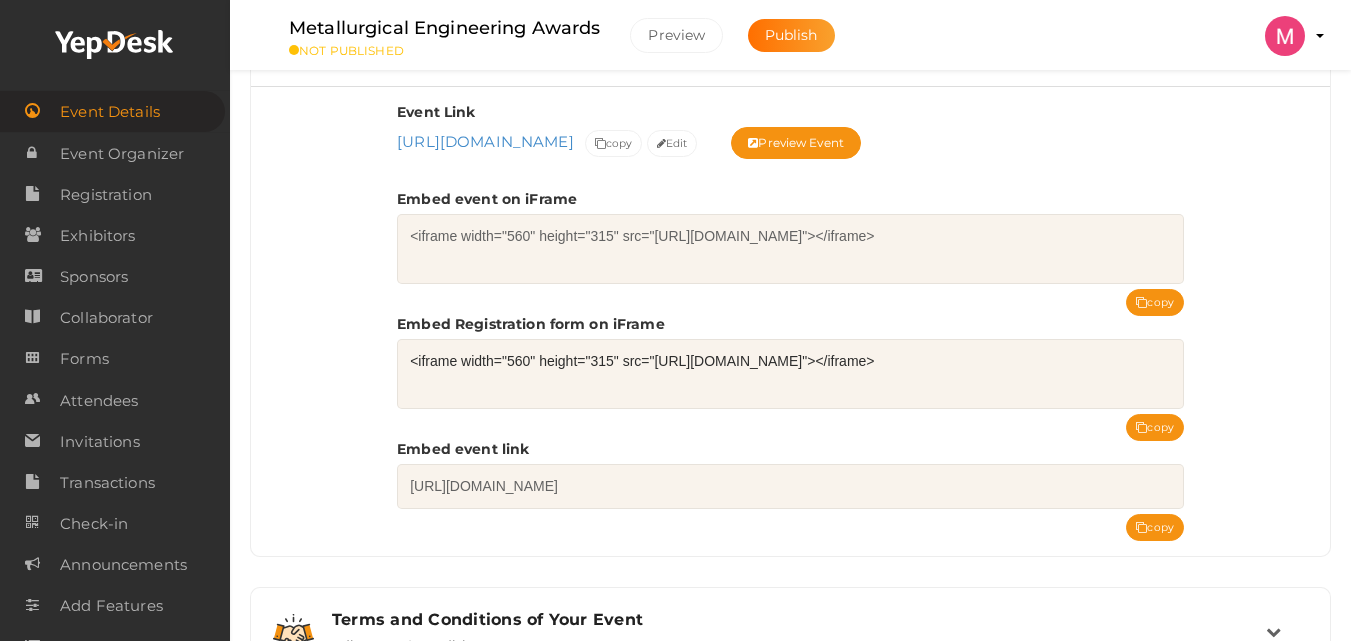 scroll, scrollTop: 698, scrollLeft: 0, axis: vertical 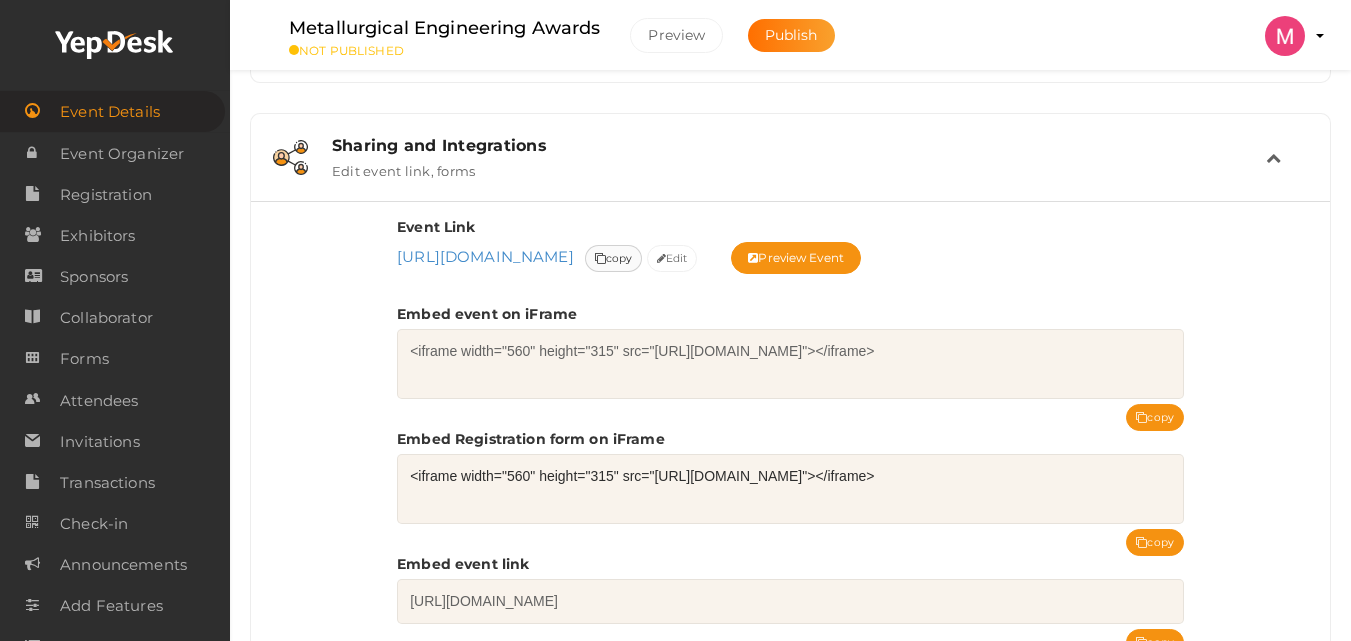 click on "copy" at bounding box center (614, 258) 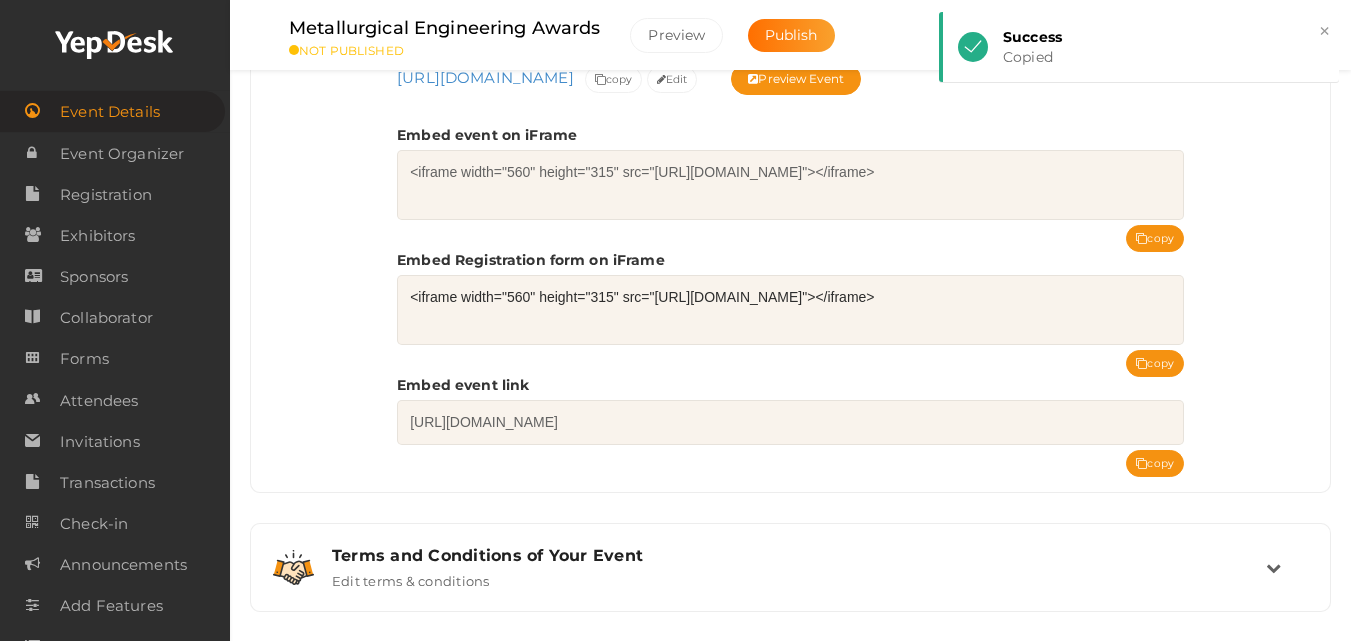 scroll, scrollTop: 898, scrollLeft: 0, axis: vertical 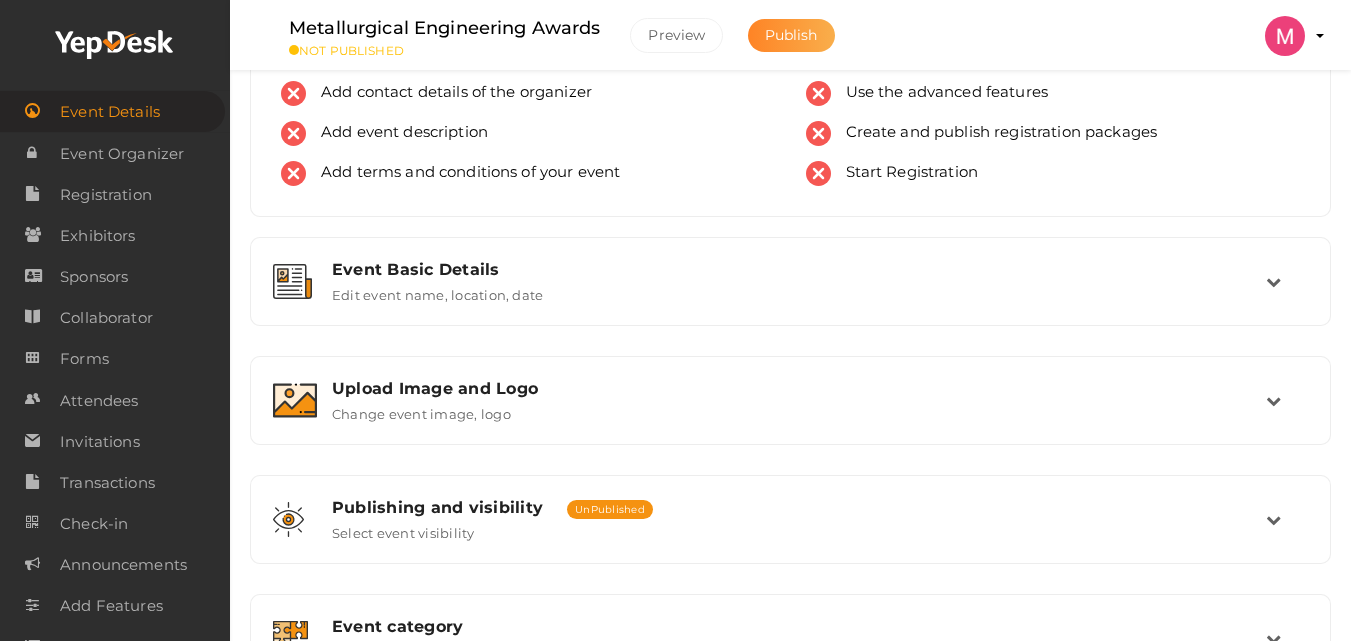 click on "Publish" at bounding box center (791, 35) 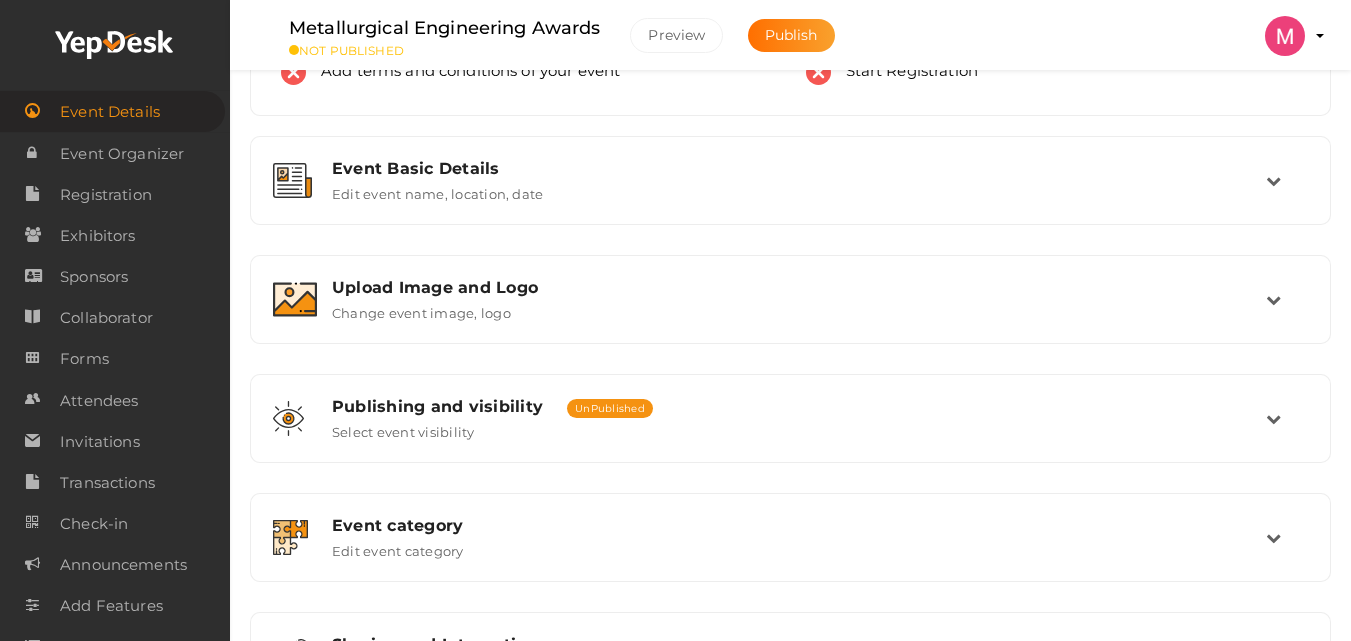 scroll, scrollTop: 300, scrollLeft: 0, axis: vertical 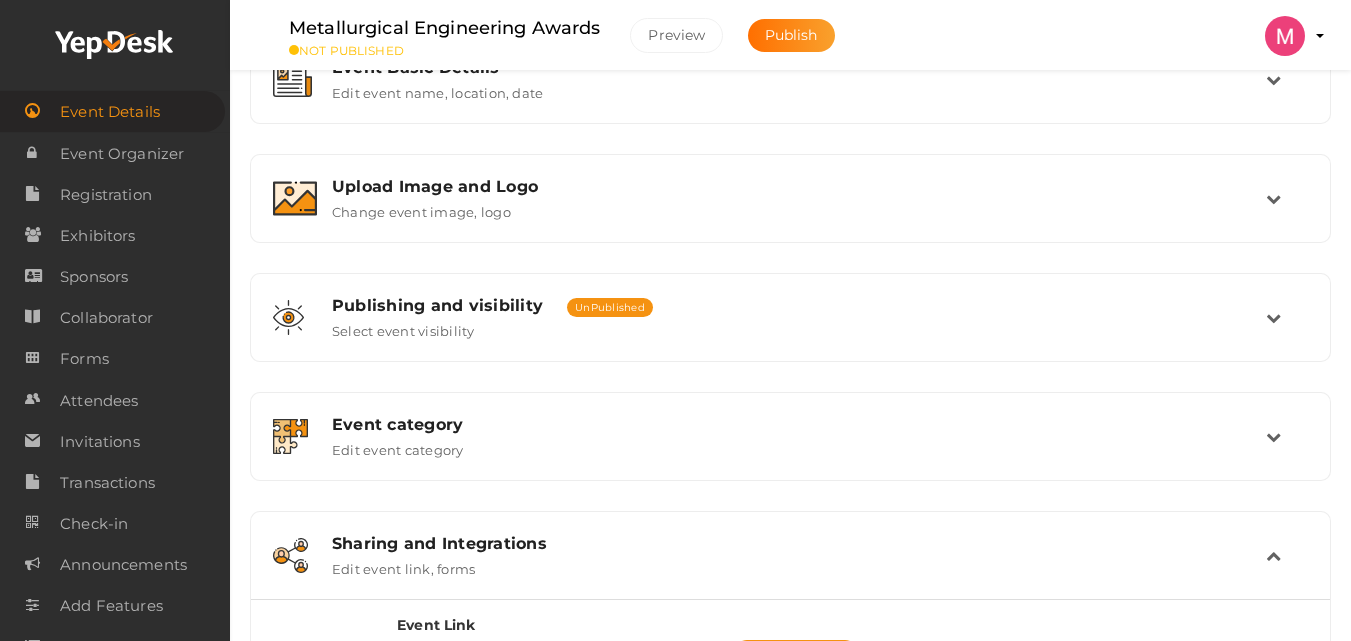 click on "Event Basic Details
Edit event name,
location, date
Event Name
Metallurgical Engineering Awards
32/100
Invalid Event Name
Event Name length exceeded
Event Name required
Event Description
14  8  9  10  11  12  14  18  24  36 Montserrat     Arial   Arial Black   Comic Sans MS   Courier New   Helvetica   Impact   Tahoma   Times New Roman   Verdana    Background Color         Transparent              Foreground Color         Reset to default                1.0  1.2  1.4  1.5  1.6  1.8  2.0  3.0 Please enter Event Description" at bounding box center [790, 612] 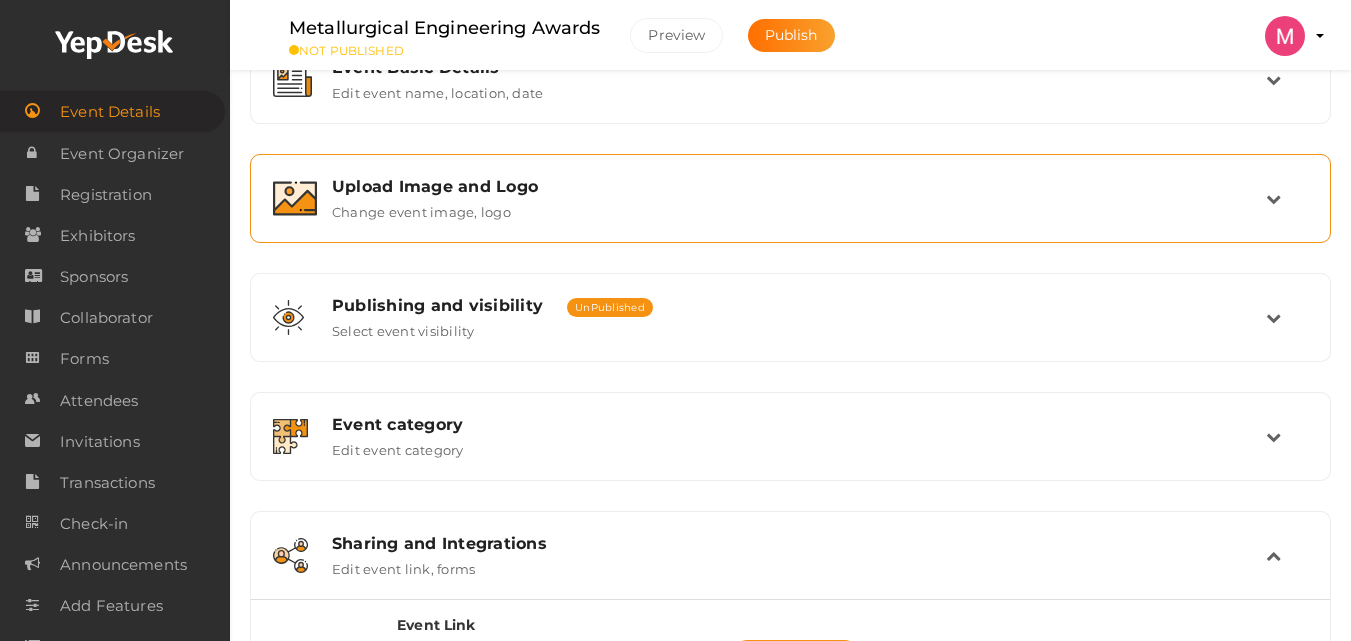 click on "Upload Image and Logo
Change event
image, logo" at bounding box center [790, 198] 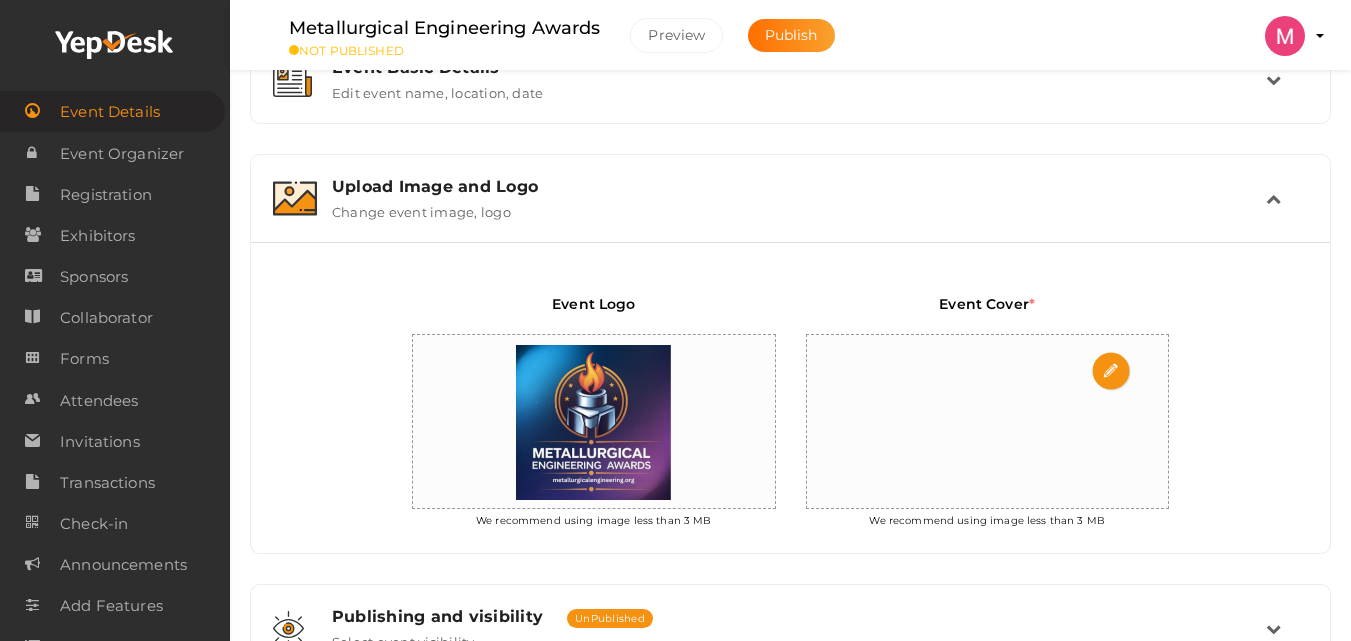 click at bounding box center [987, 422] 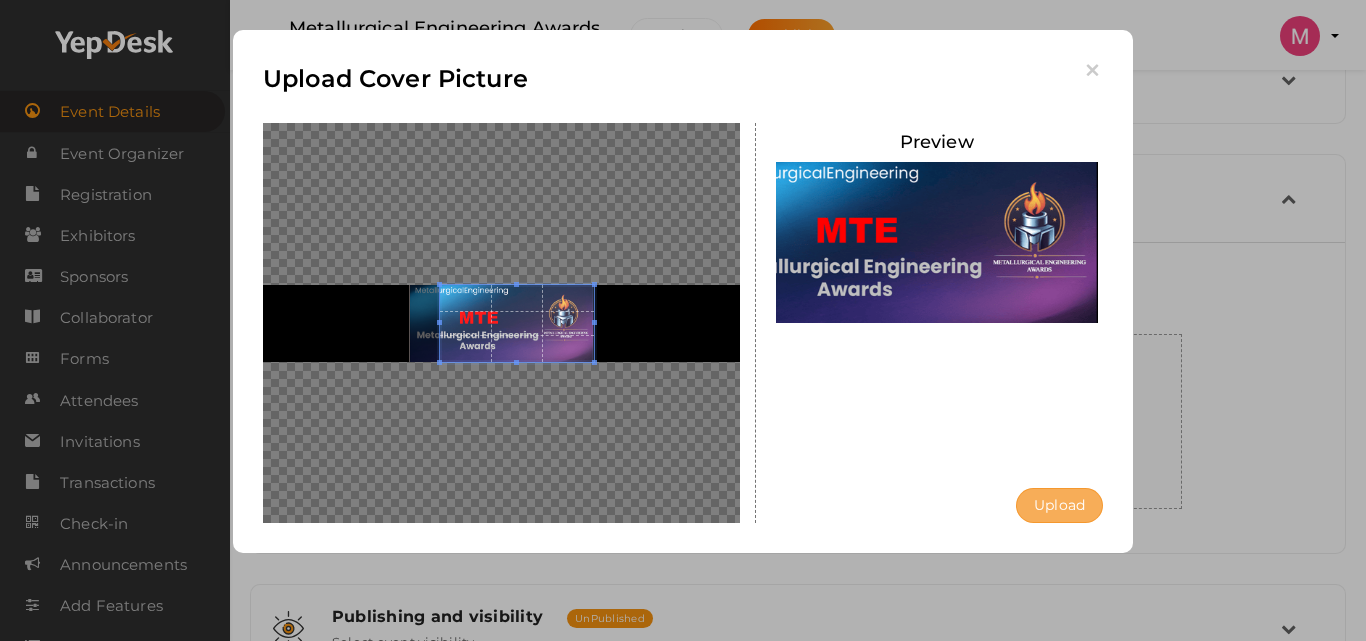 click on "Upload" at bounding box center (1059, 505) 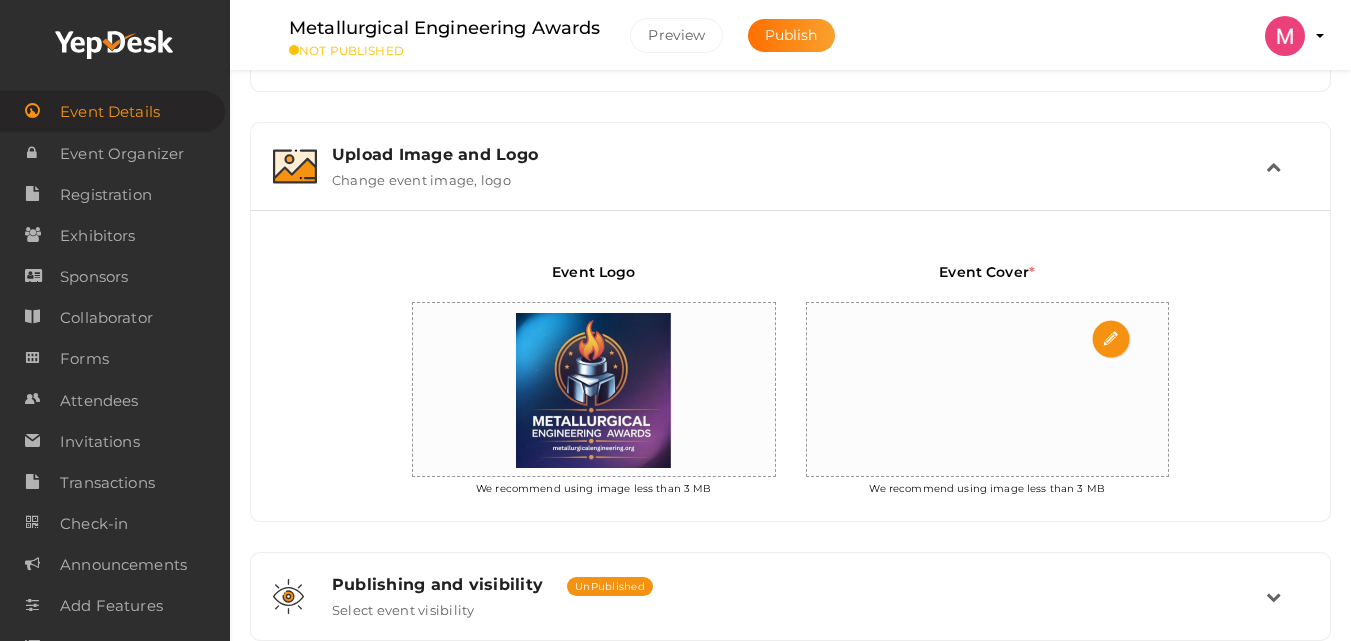 scroll, scrollTop: 300, scrollLeft: 0, axis: vertical 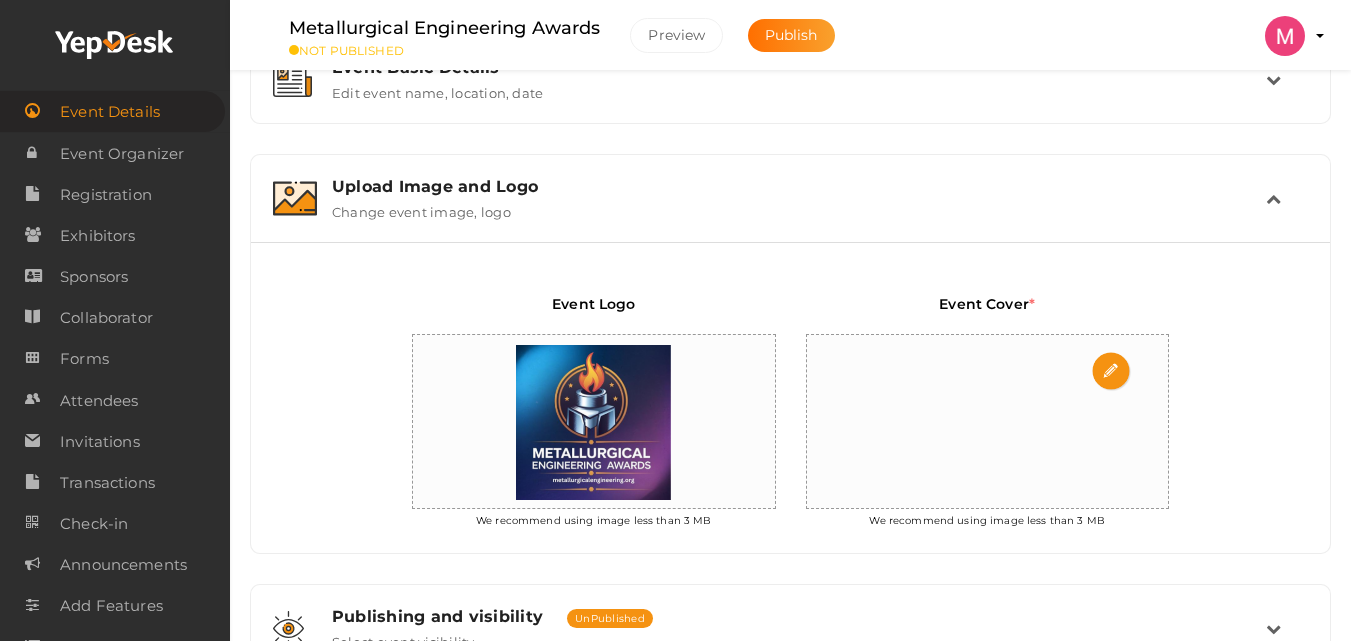 click at bounding box center (987, 422) 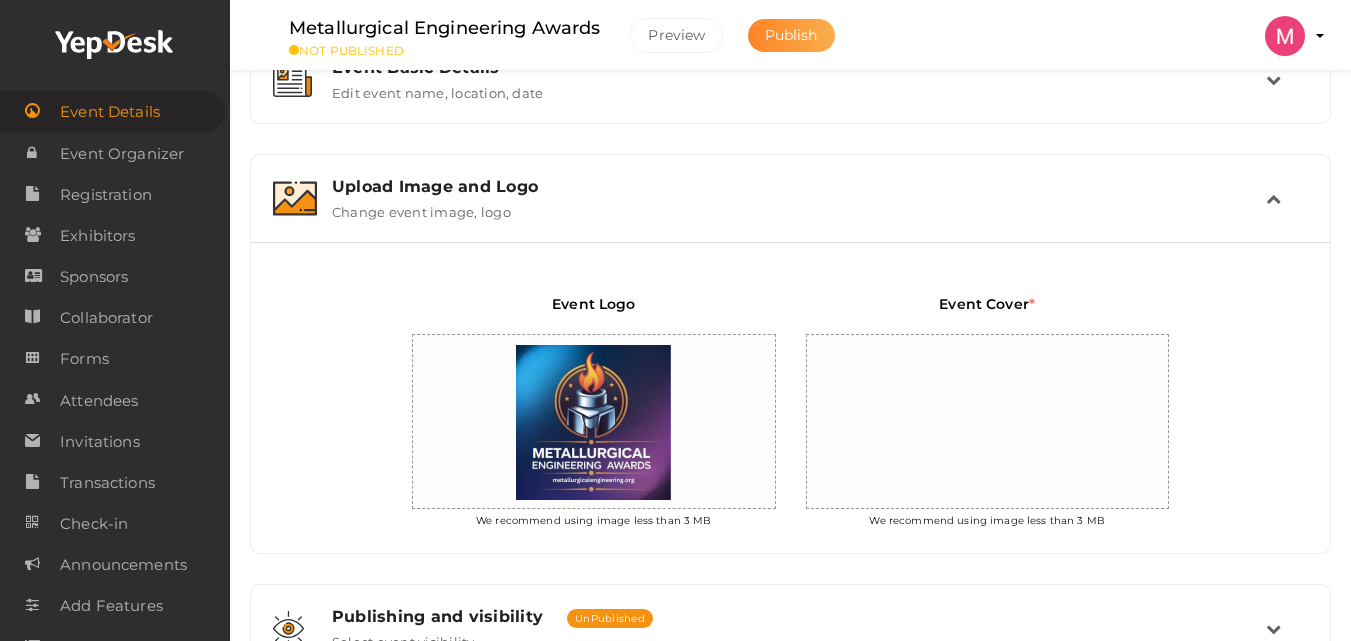 click on "Publish" at bounding box center [791, 35] 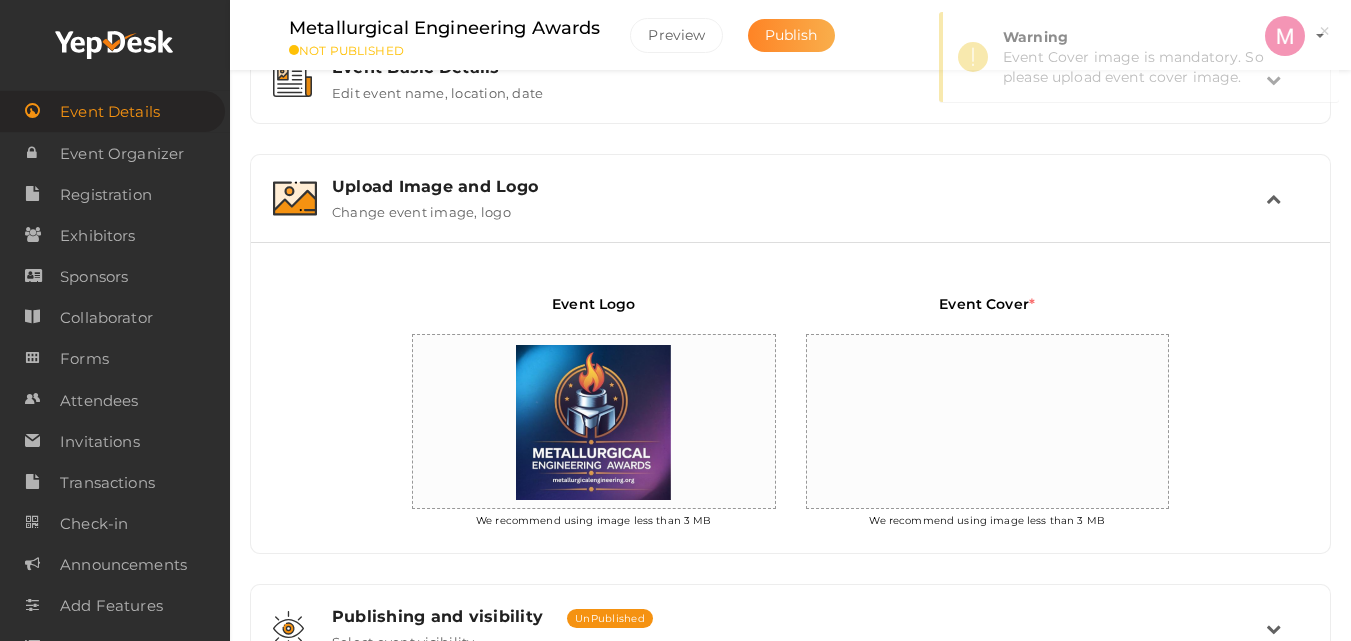 scroll, scrollTop: 454, scrollLeft: 0, axis: vertical 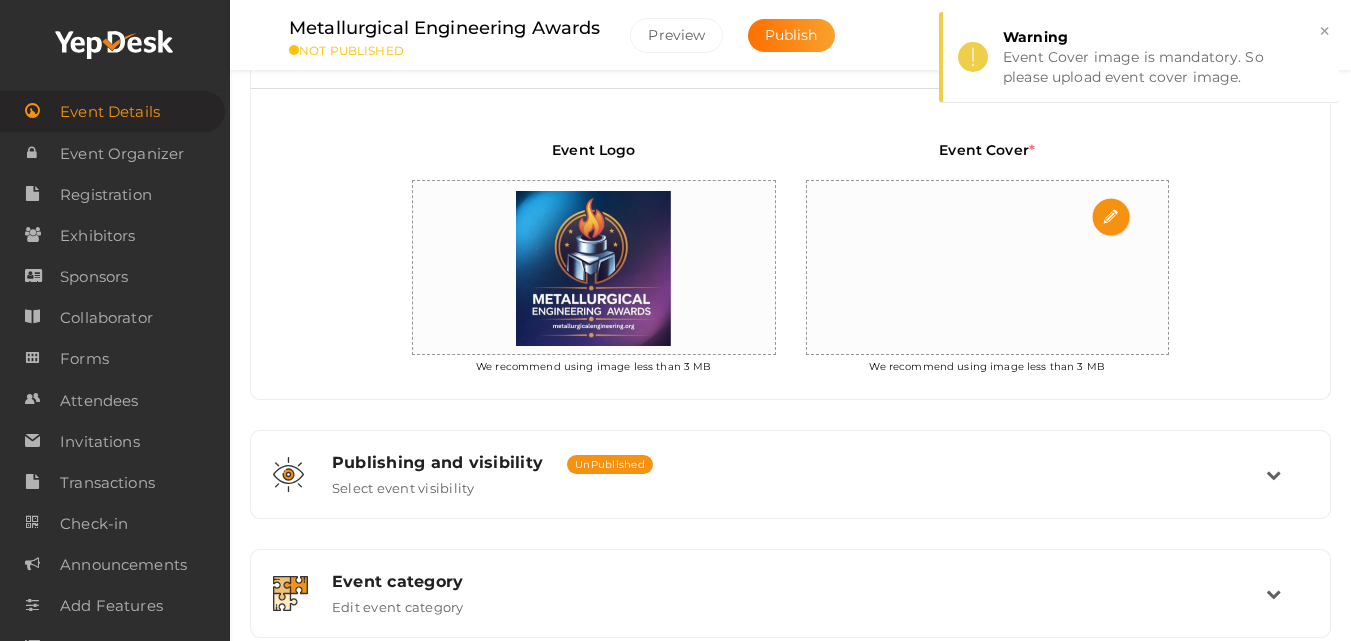 click at bounding box center (987, 268) 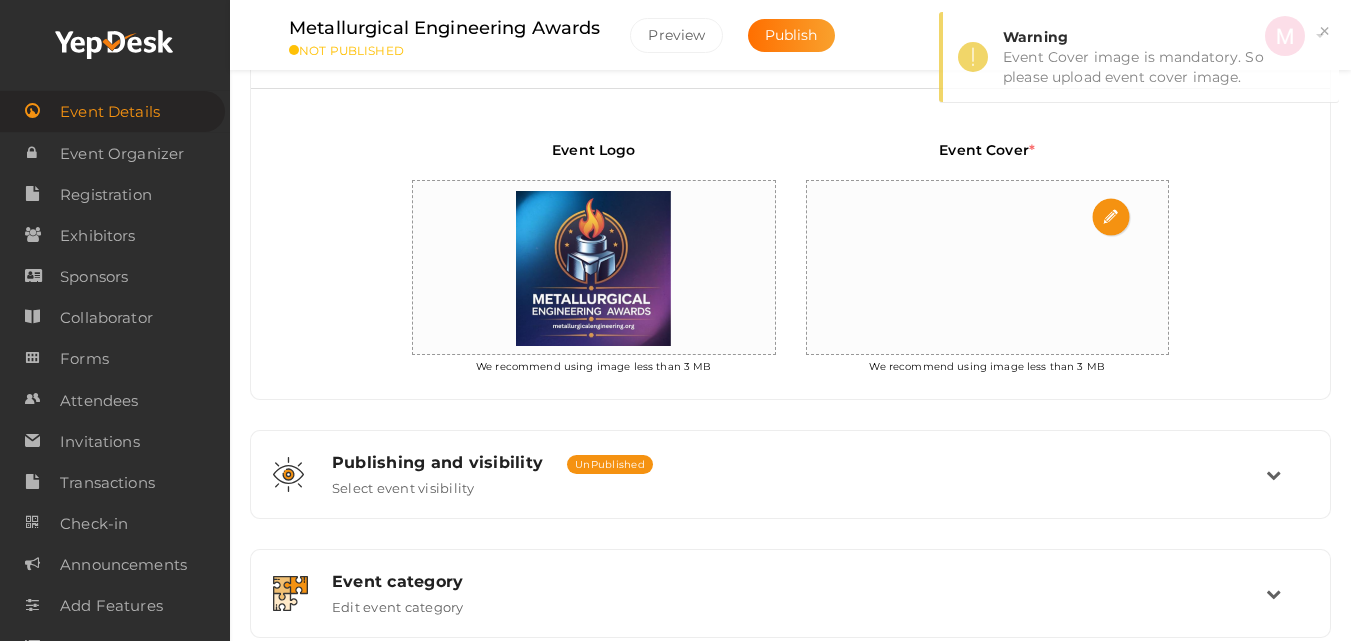click at bounding box center [1112, 218] 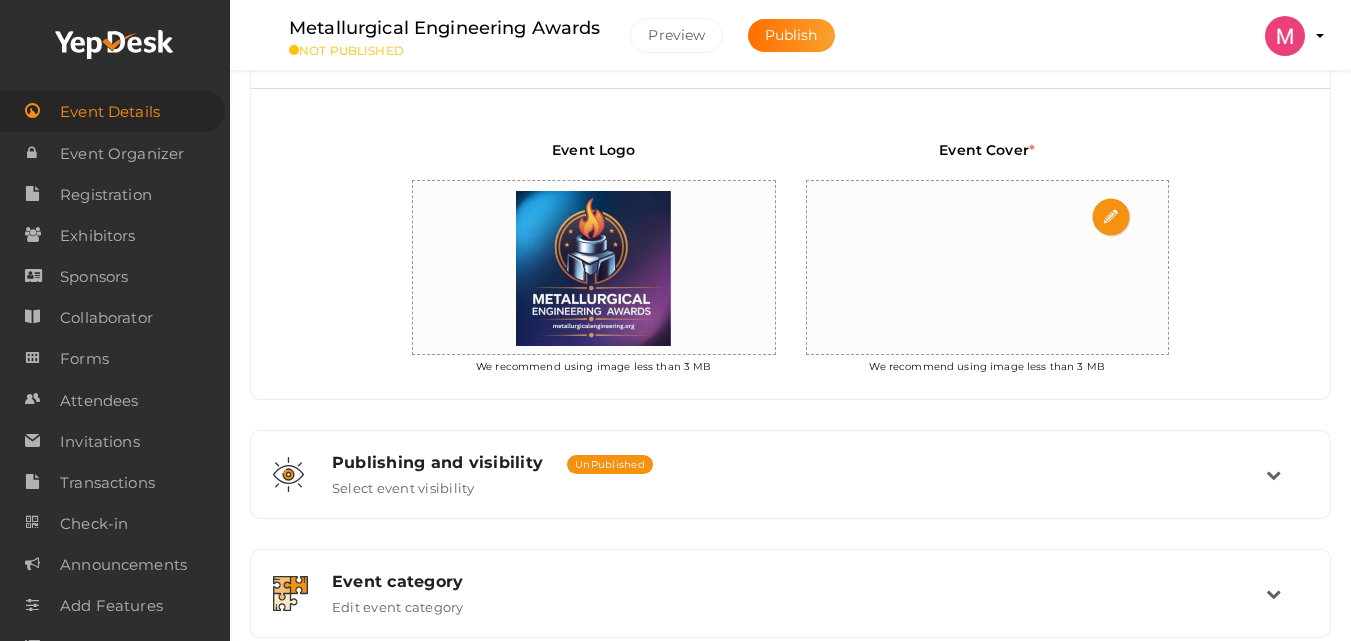 type on "C:\fakepath\Metallurgical Engineering  awards.png" 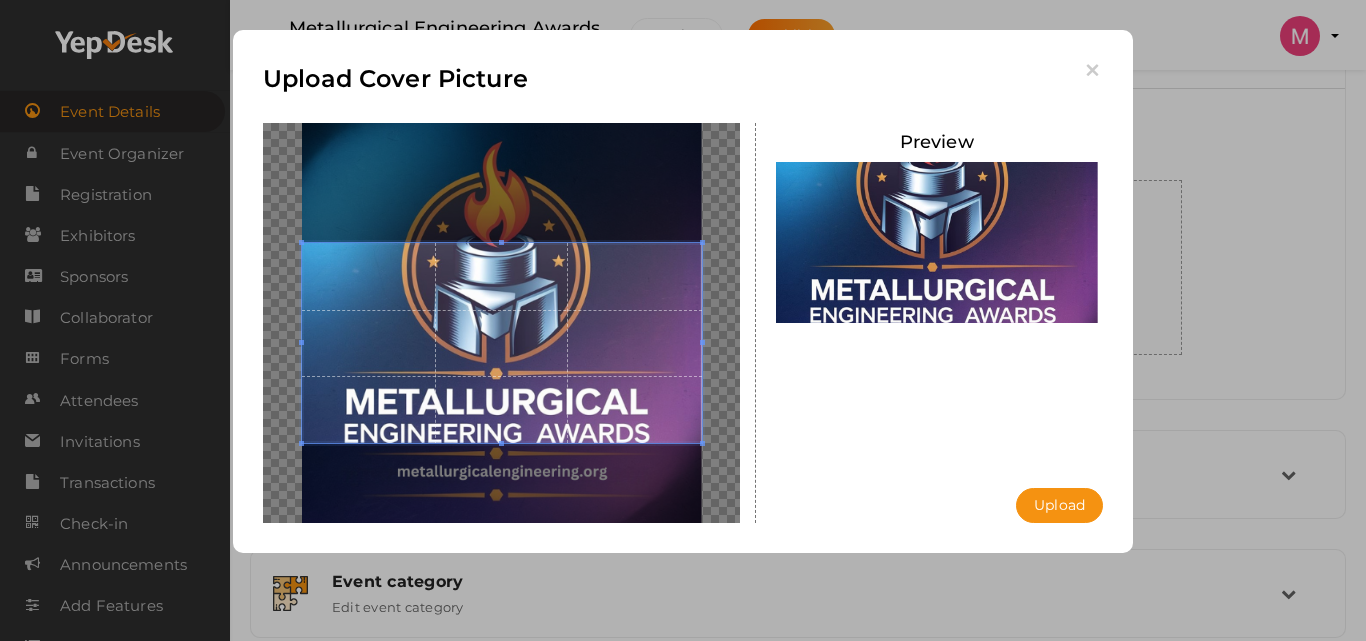 drag, startPoint x: 578, startPoint y: 389, endPoint x: 86, endPoint y: 9, distance: 621.6623 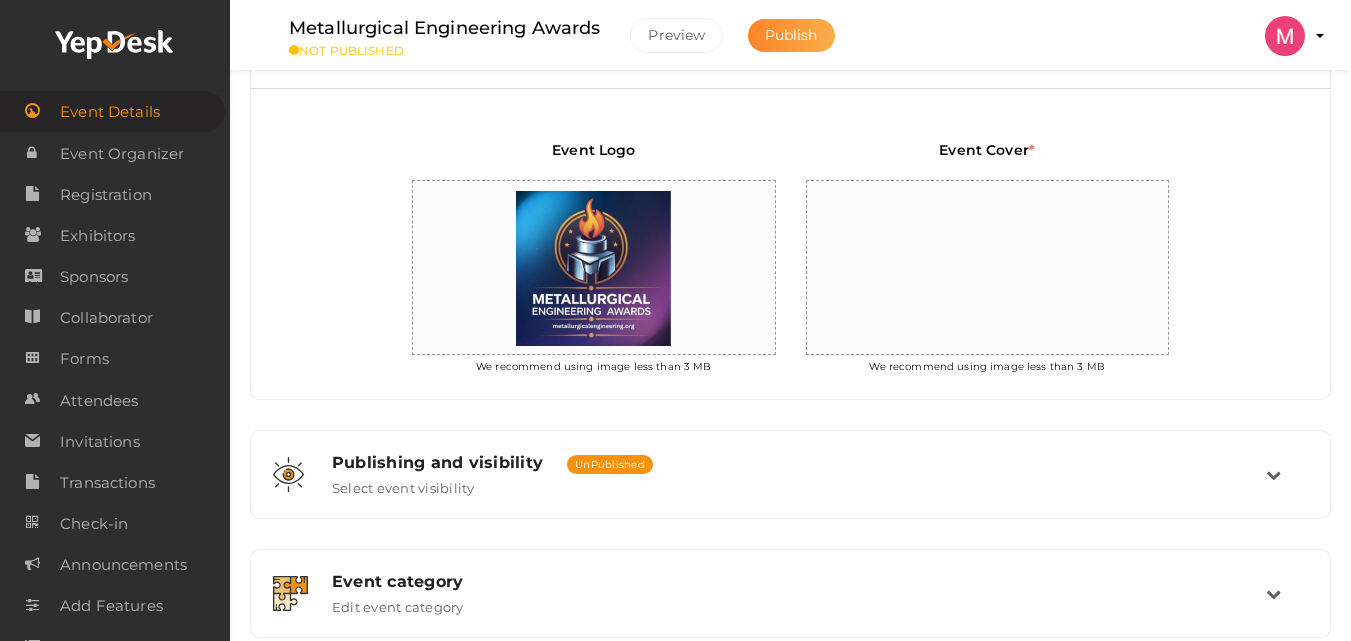click on "Publish" at bounding box center [791, 35] 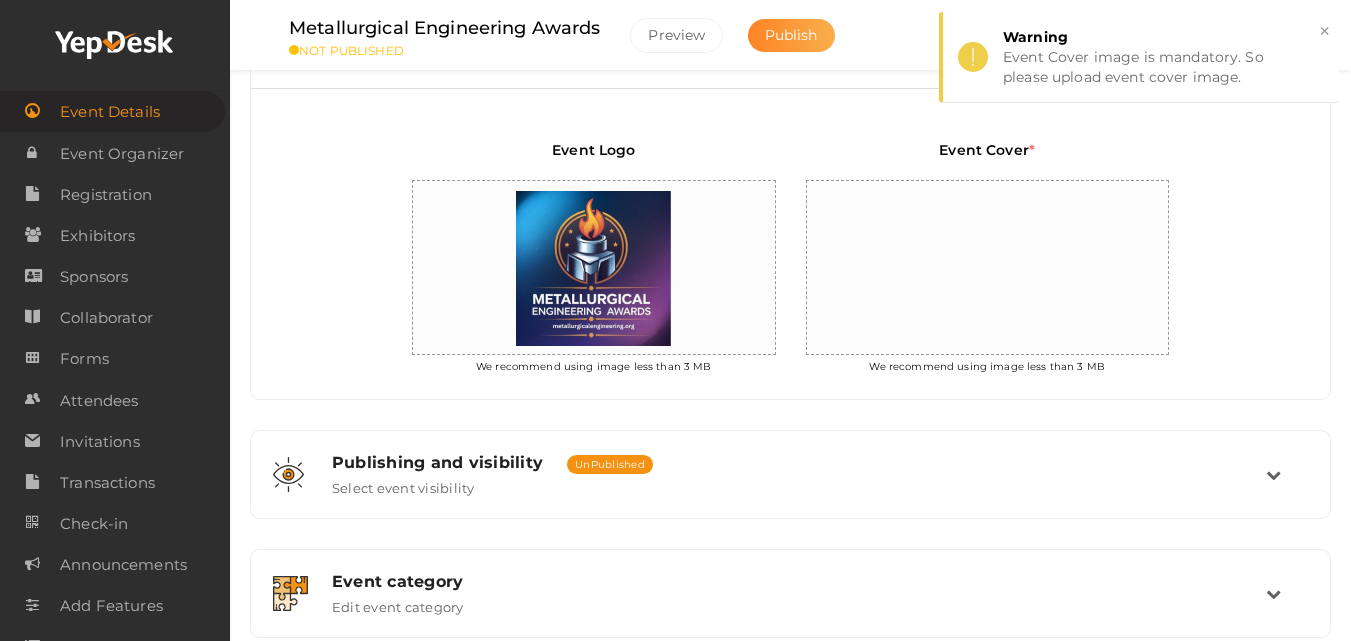 click on "Publish" at bounding box center (791, 35) 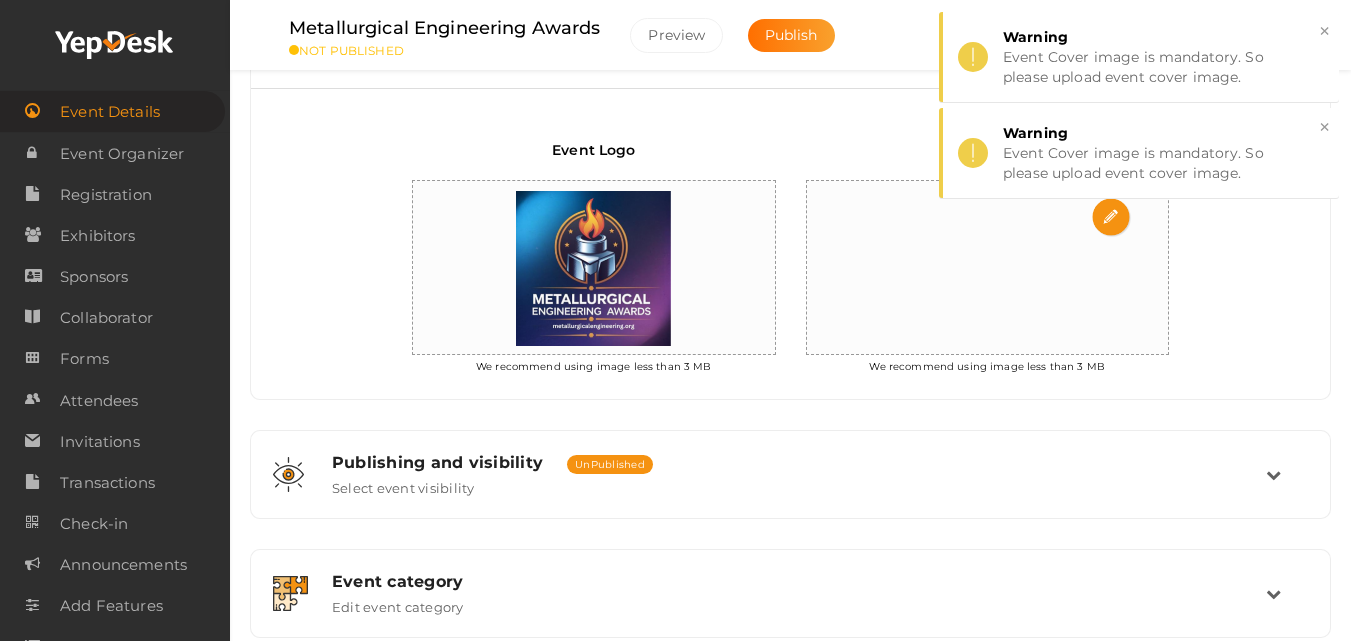 click at bounding box center [1112, 218] 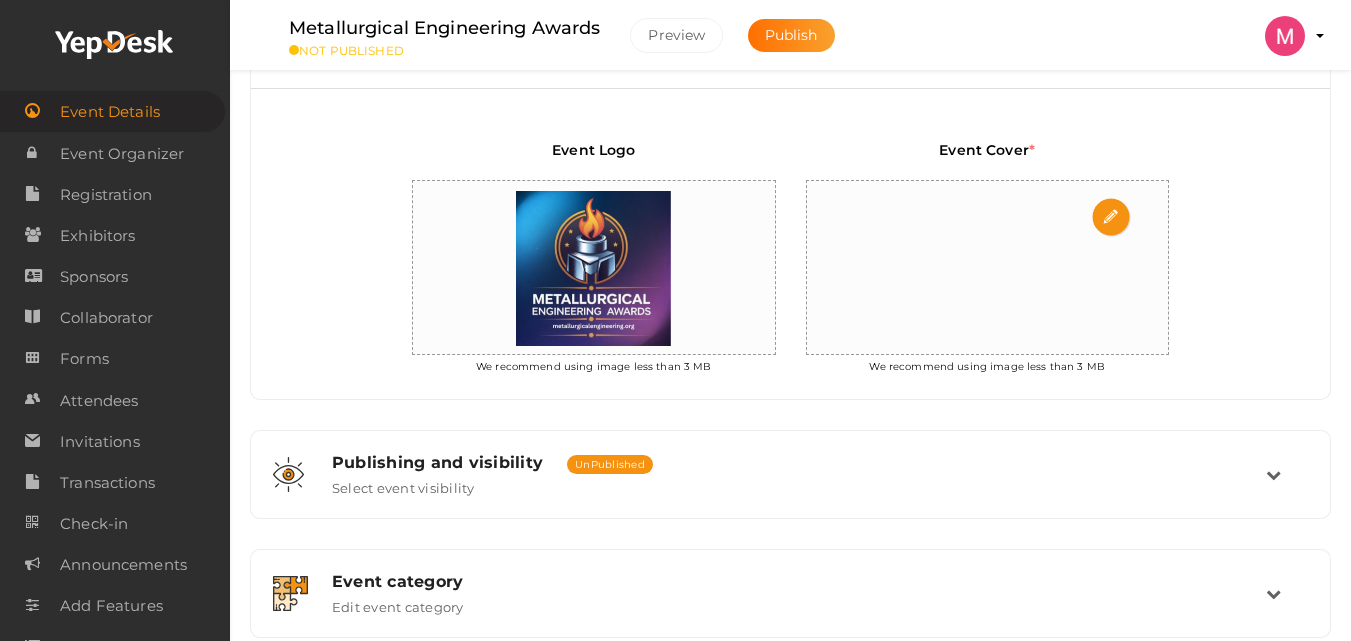 type on "C:\fakepath\Metallurgical Engineering  awards-- Background .png" 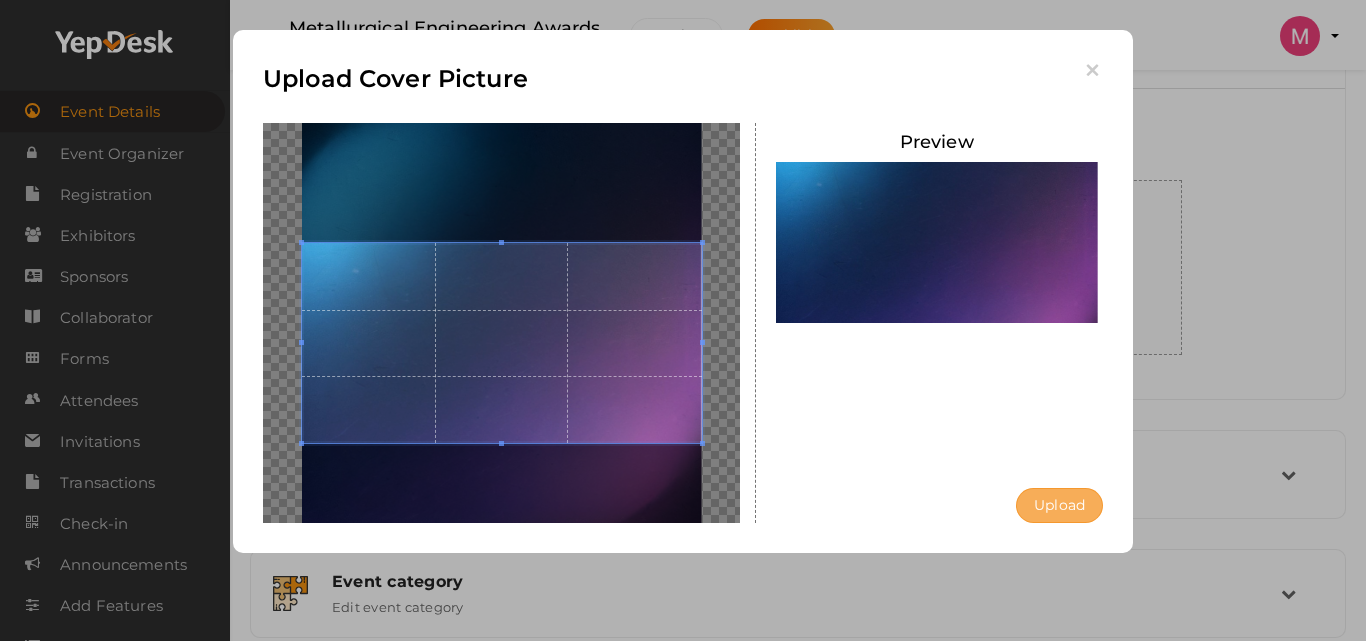 click on "Upload" at bounding box center (1059, 505) 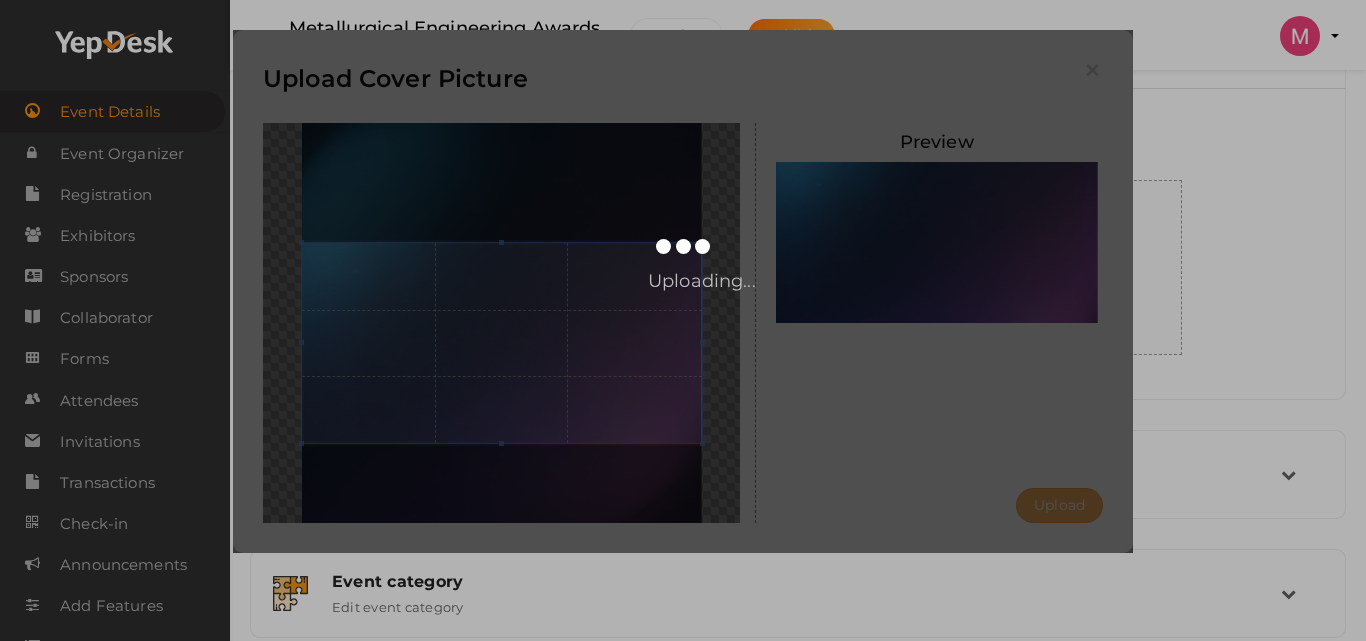 type 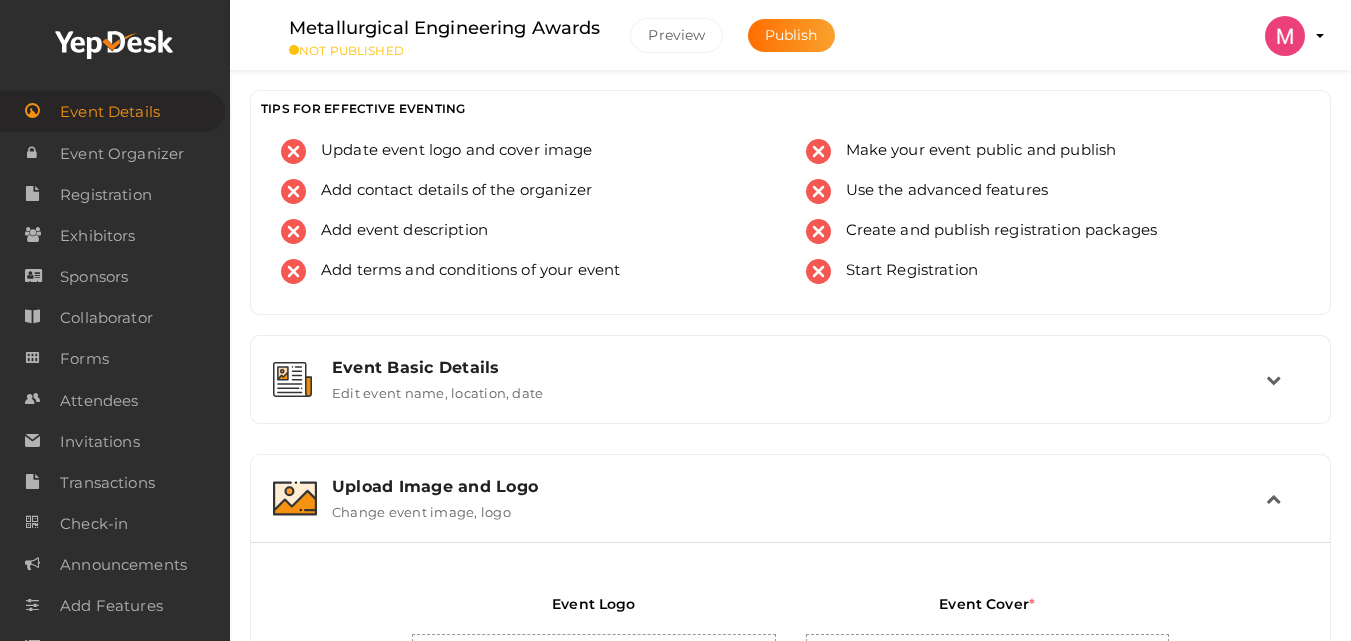 scroll, scrollTop: 454, scrollLeft: 0, axis: vertical 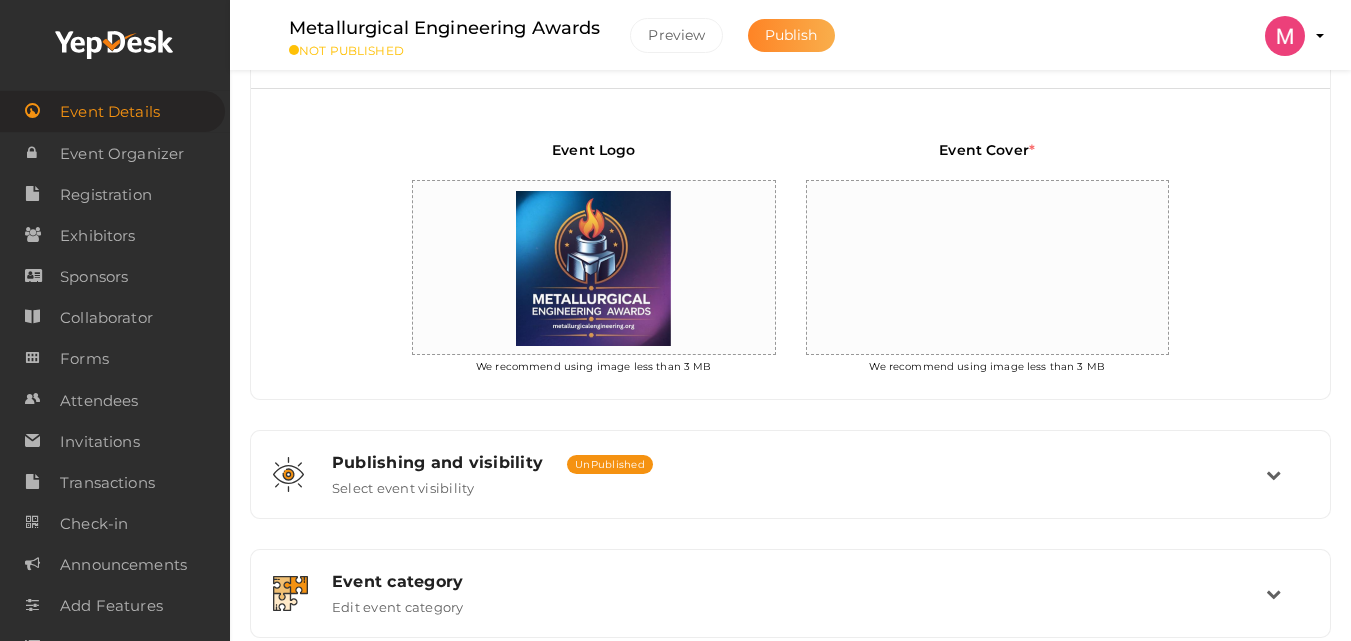 click on "Publish" at bounding box center [791, 35] 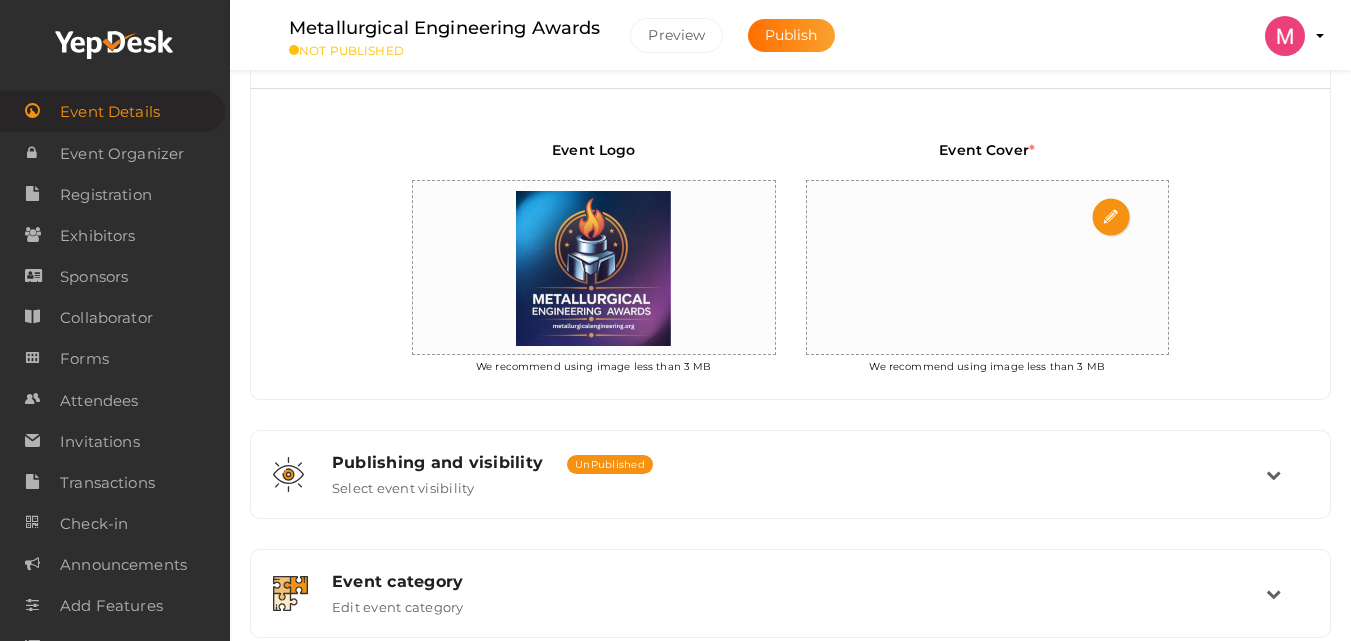 click at bounding box center (1112, 218) 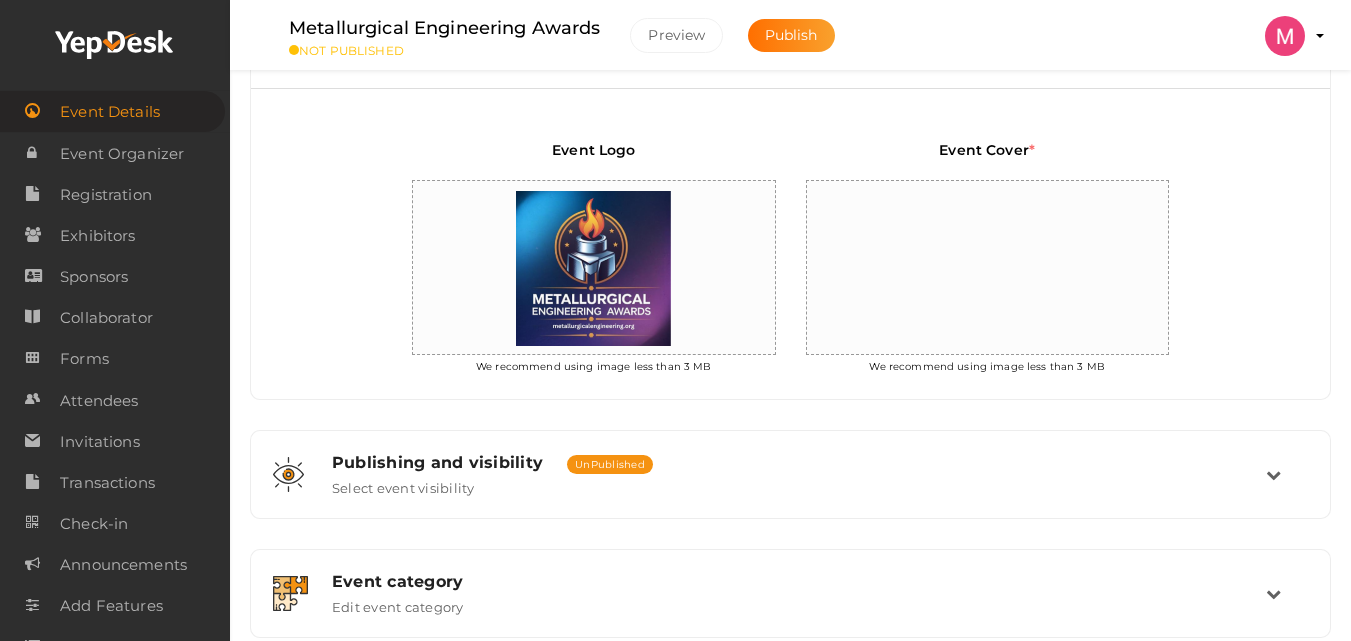 type on "C:\fakepath\MTE-Banner (1).png" 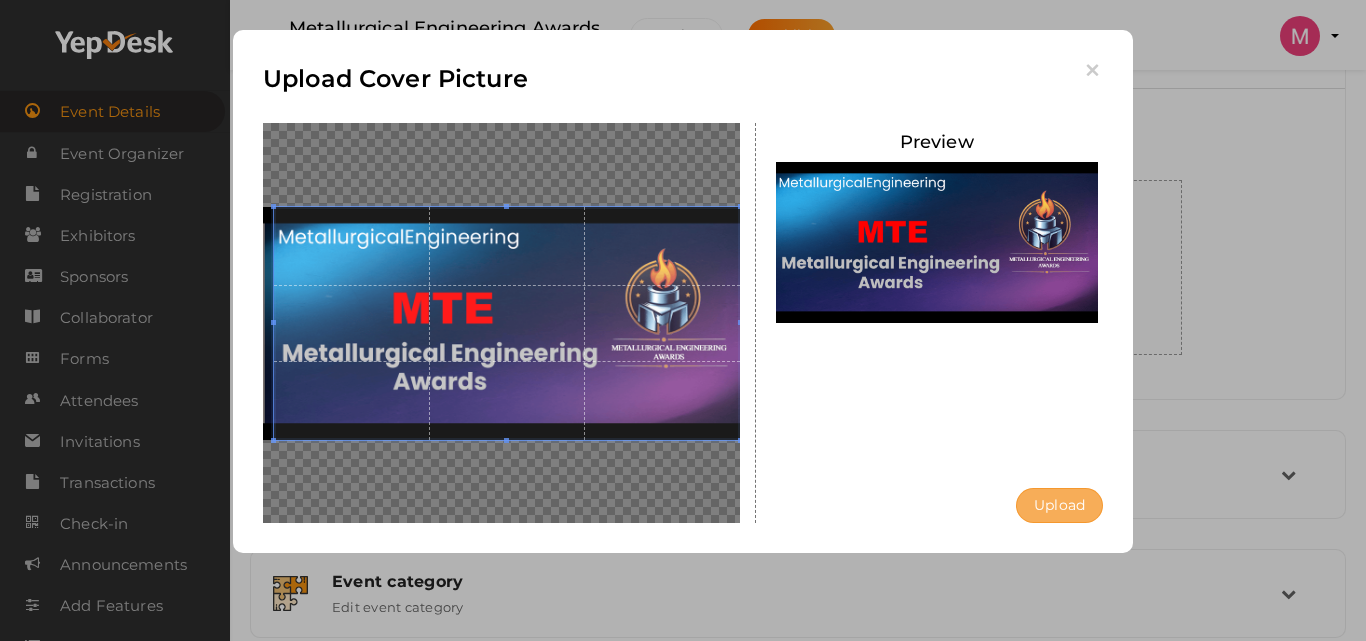 click on "Upload" at bounding box center [1059, 505] 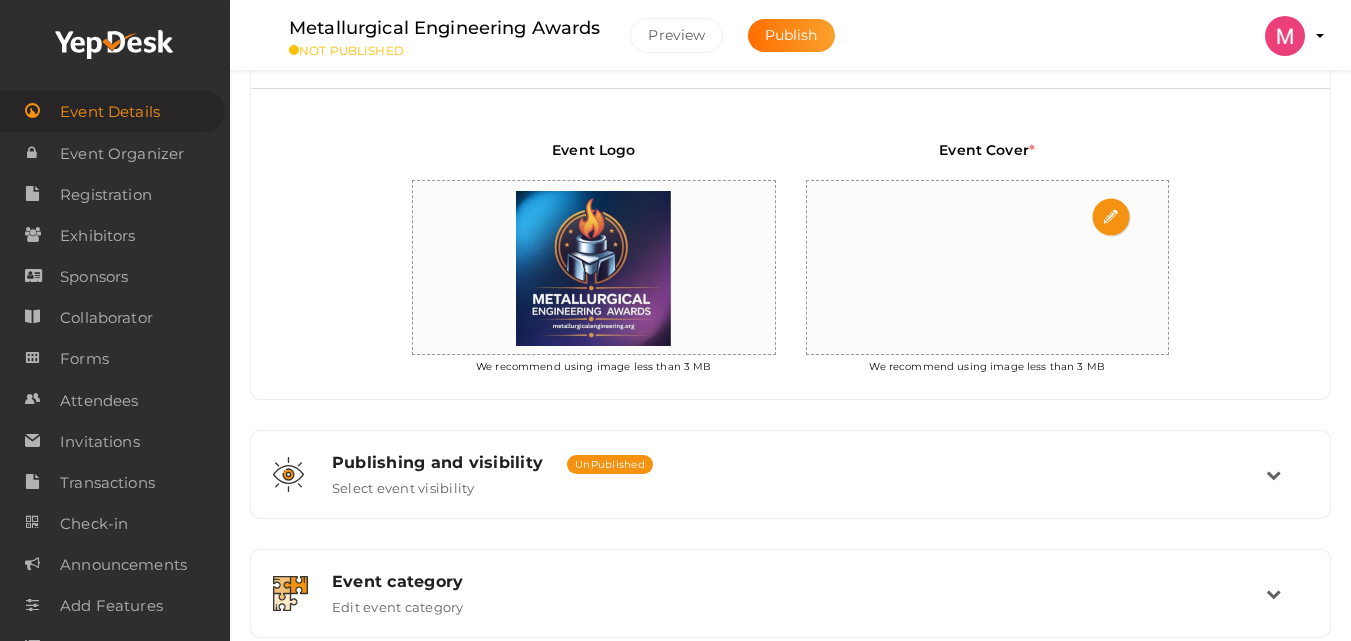 click at bounding box center (987, 268) 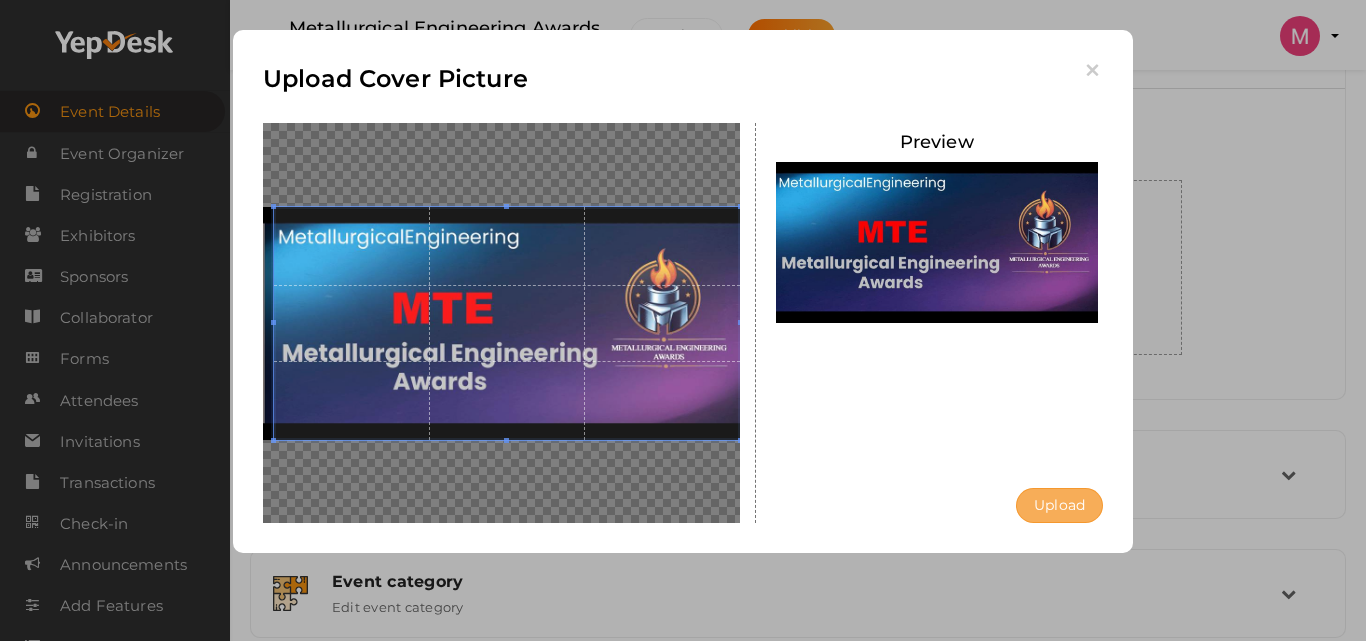 click on "Upload" at bounding box center [1059, 505] 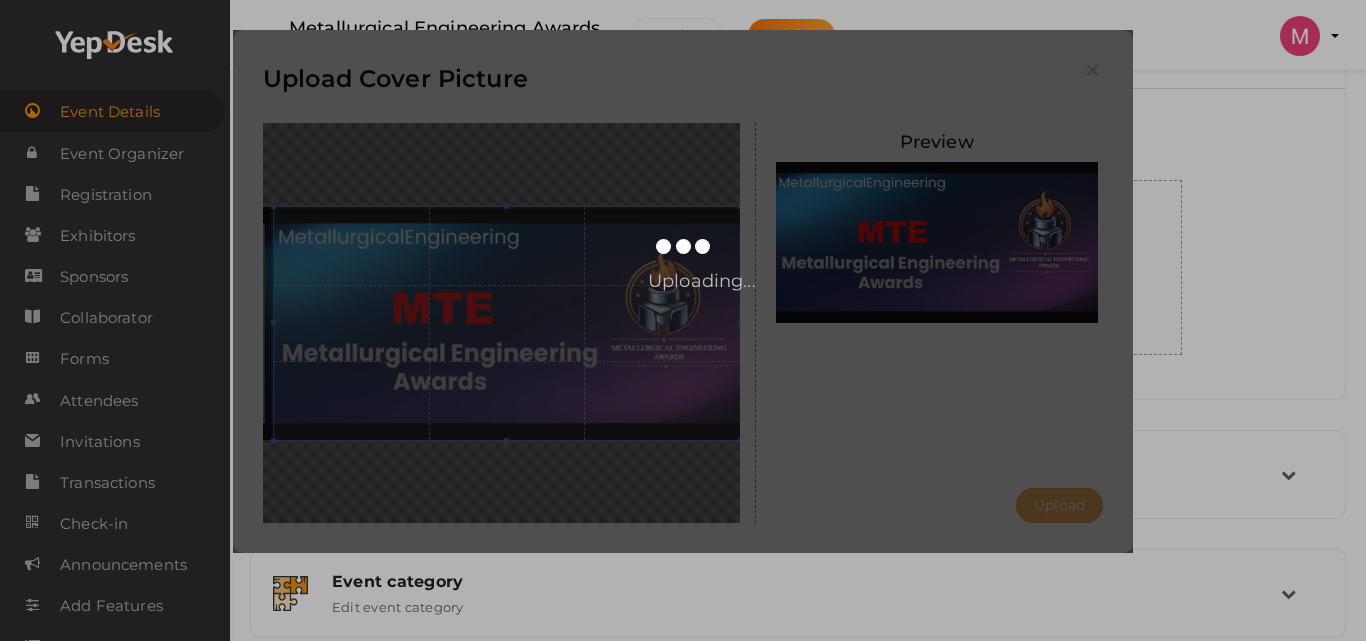 type 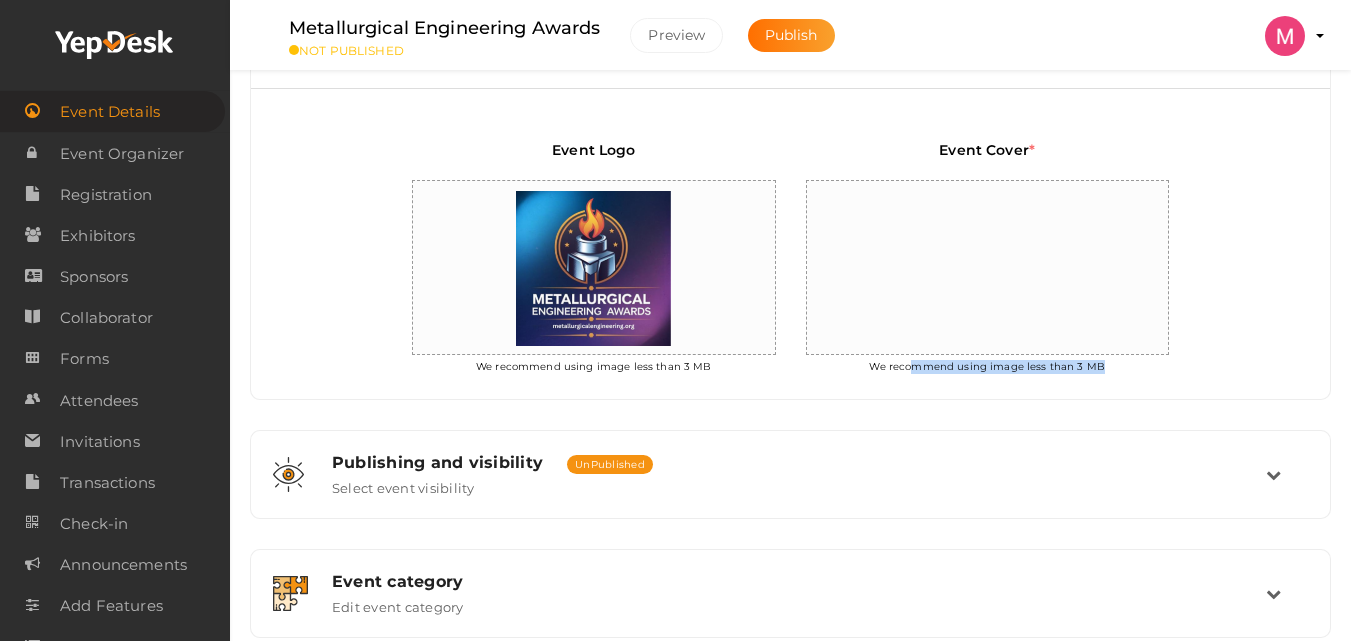 drag, startPoint x: 919, startPoint y: 367, endPoint x: 1127, endPoint y: 377, distance: 208.24025 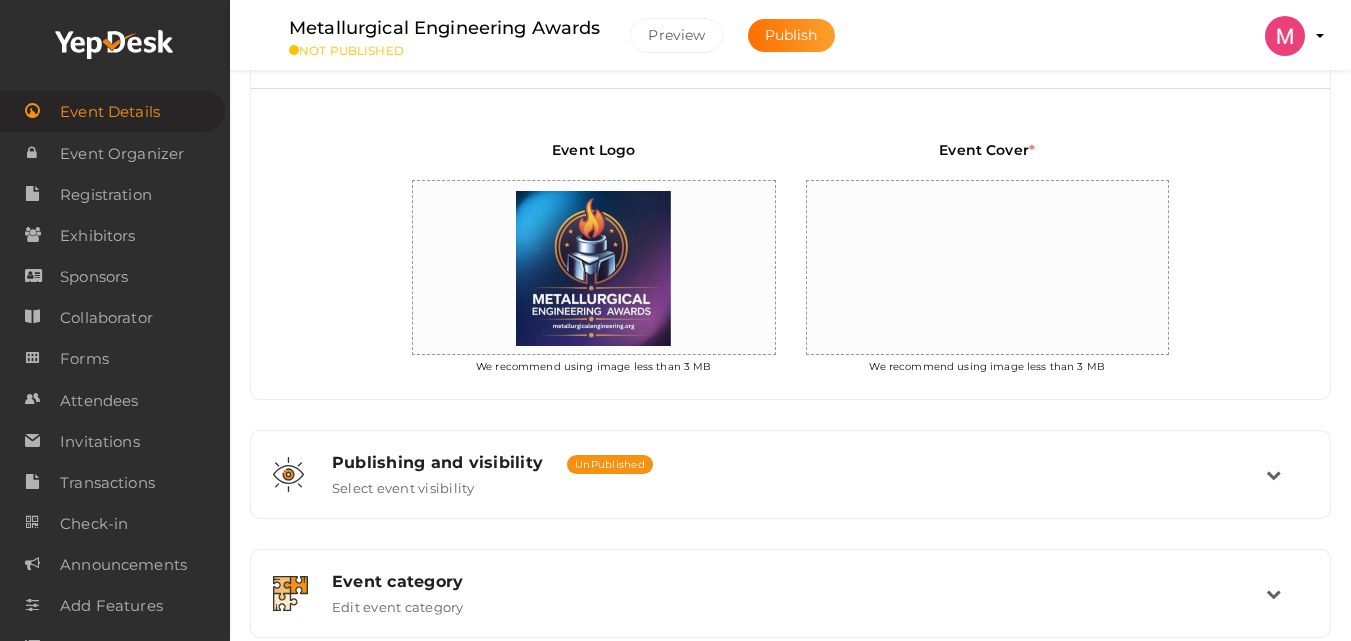 click on "Event
Cover  *
We recommend using image less than 3 MB" at bounding box center (987, 262) 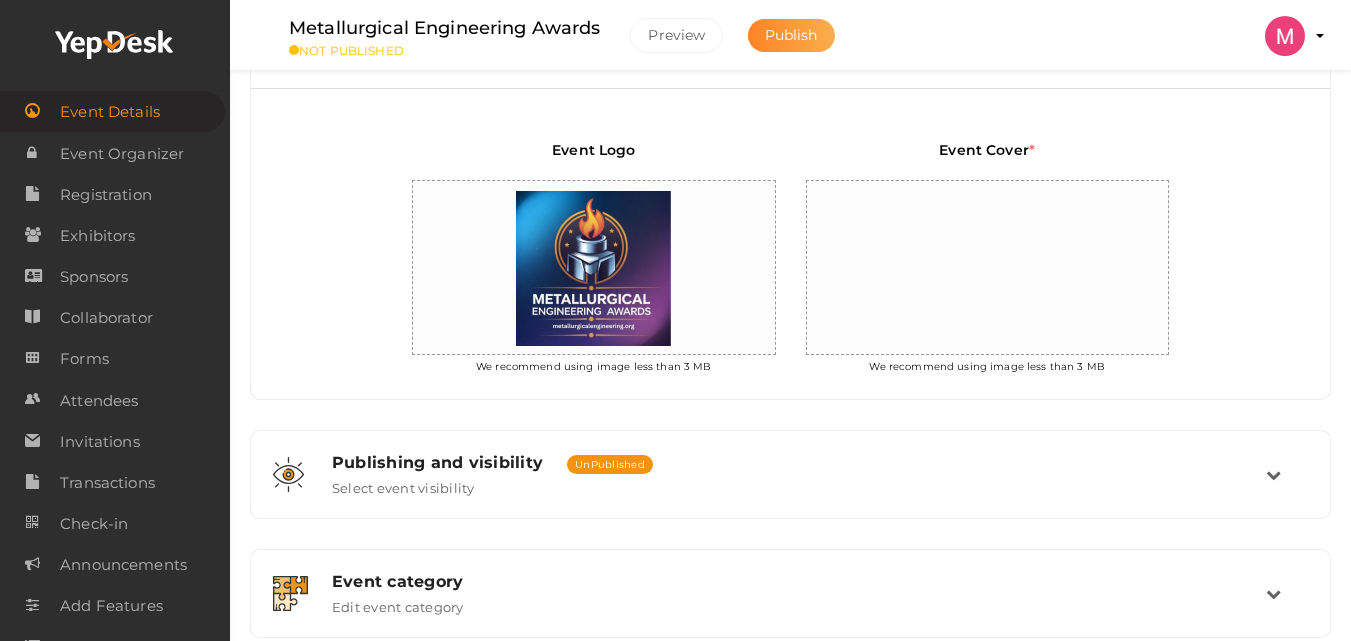click on "Publish" at bounding box center (791, 35) 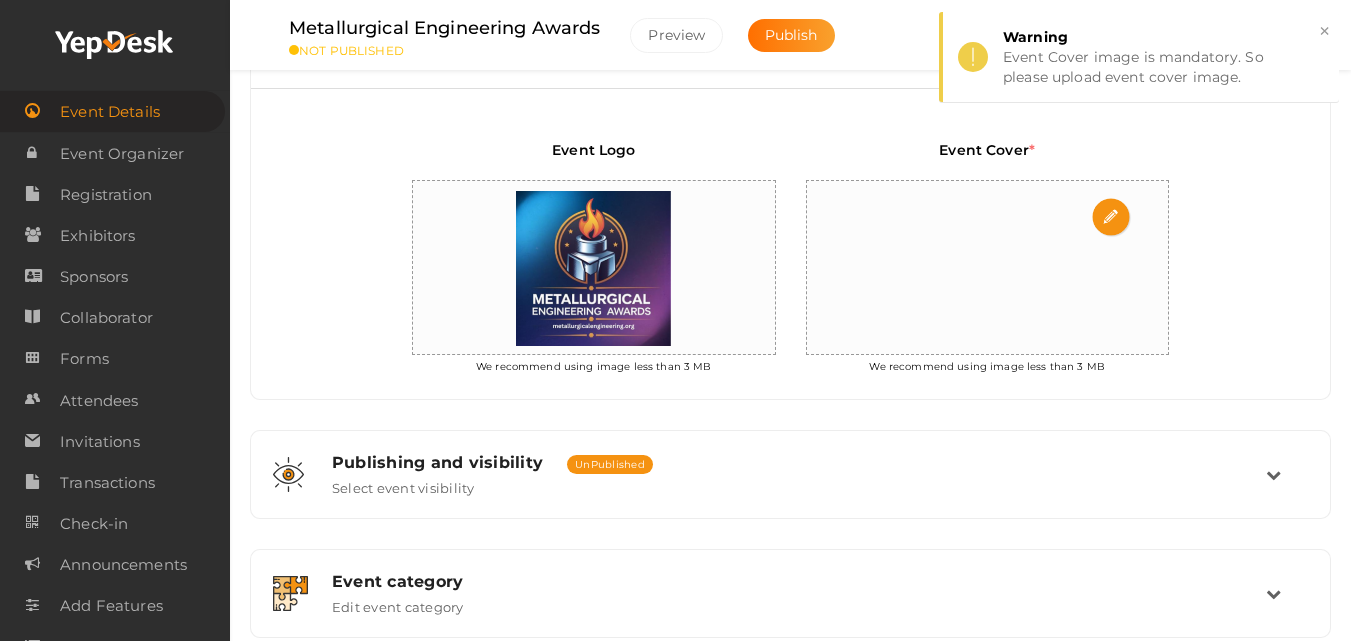 click at bounding box center [987, 268] 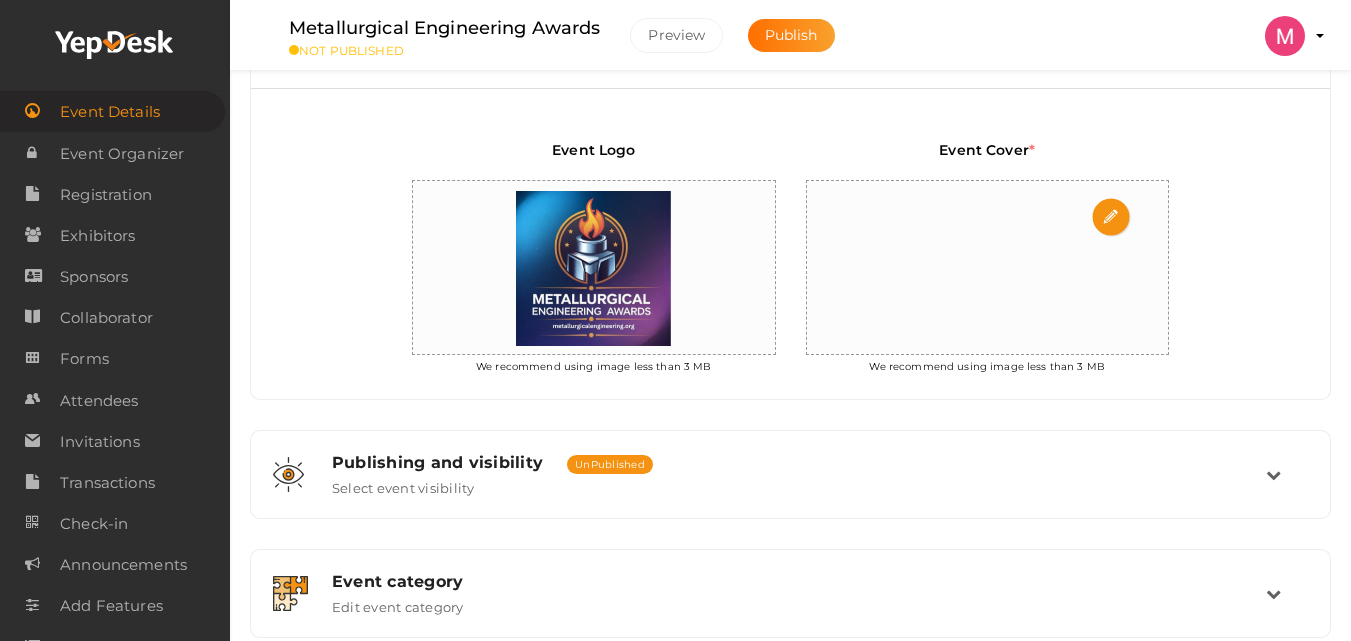 click at bounding box center (1112, 218) 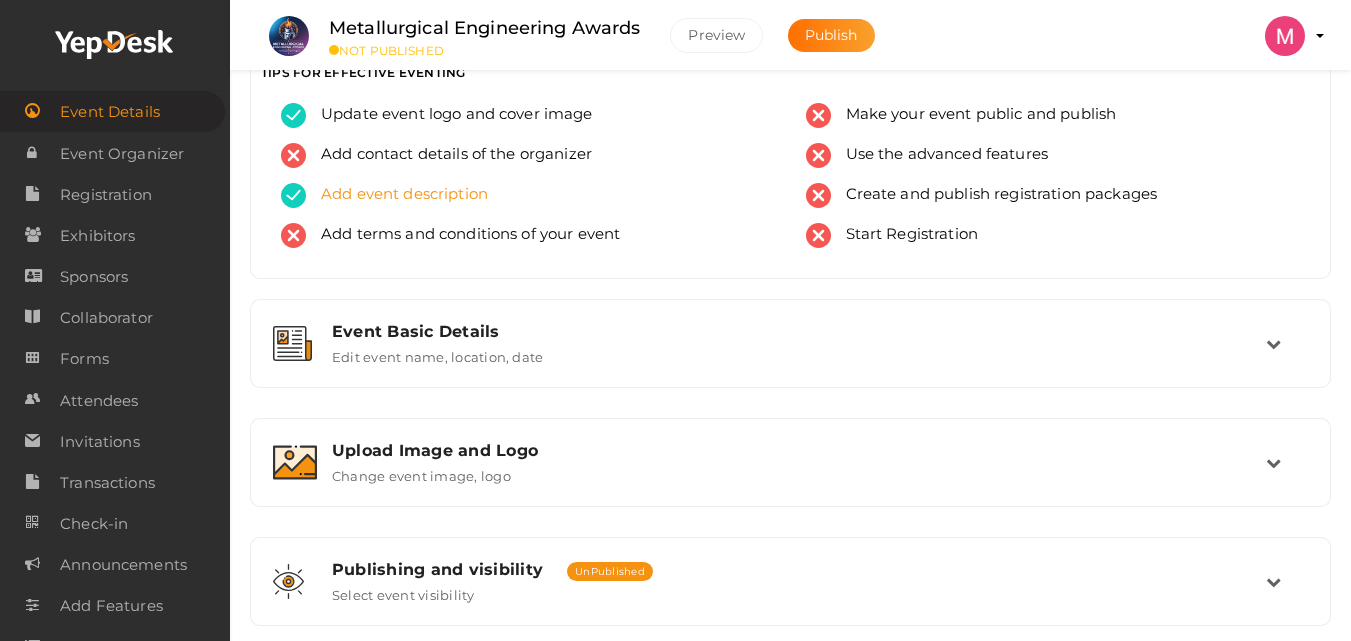 scroll, scrollTop: 0, scrollLeft: 0, axis: both 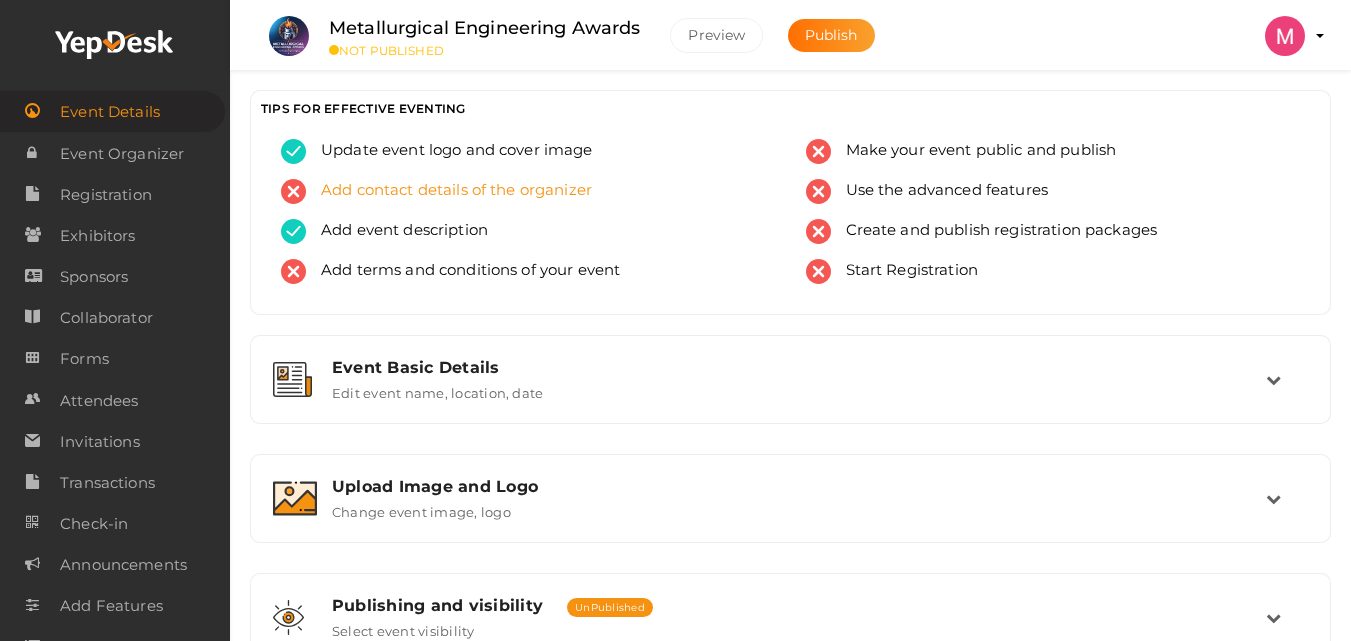 click on "Add contact details of the
organizer" at bounding box center (449, 191) 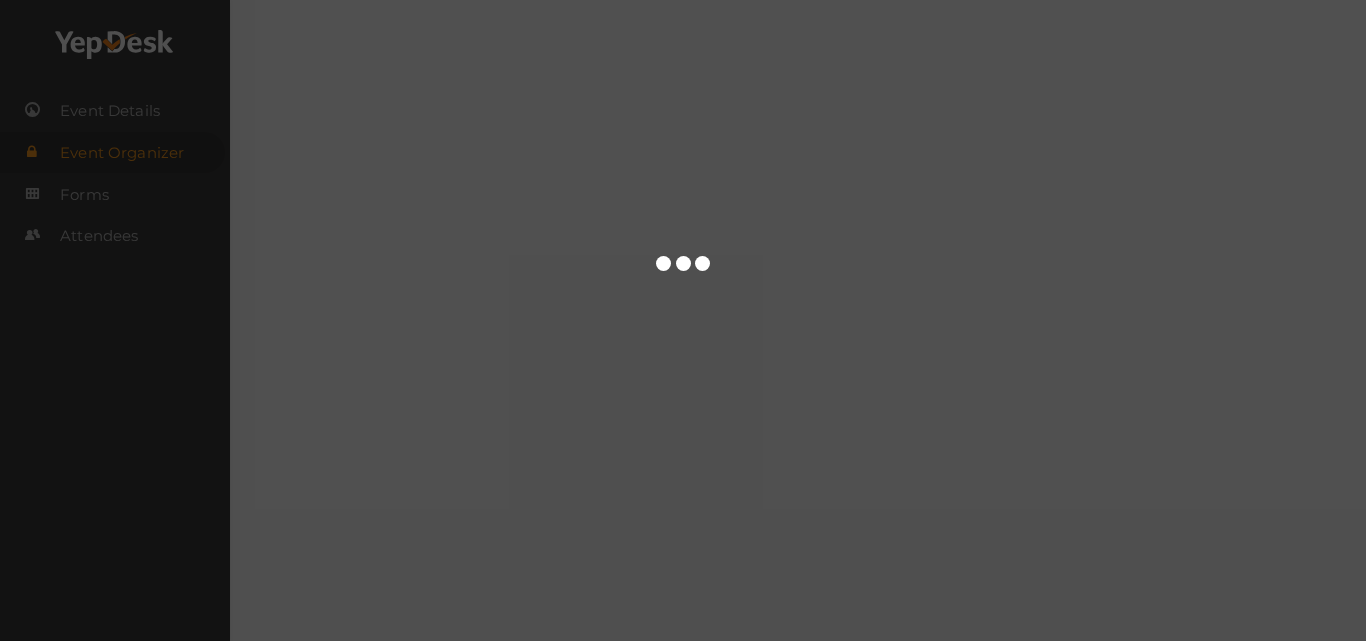 scroll, scrollTop: 0, scrollLeft: 0, axis: both 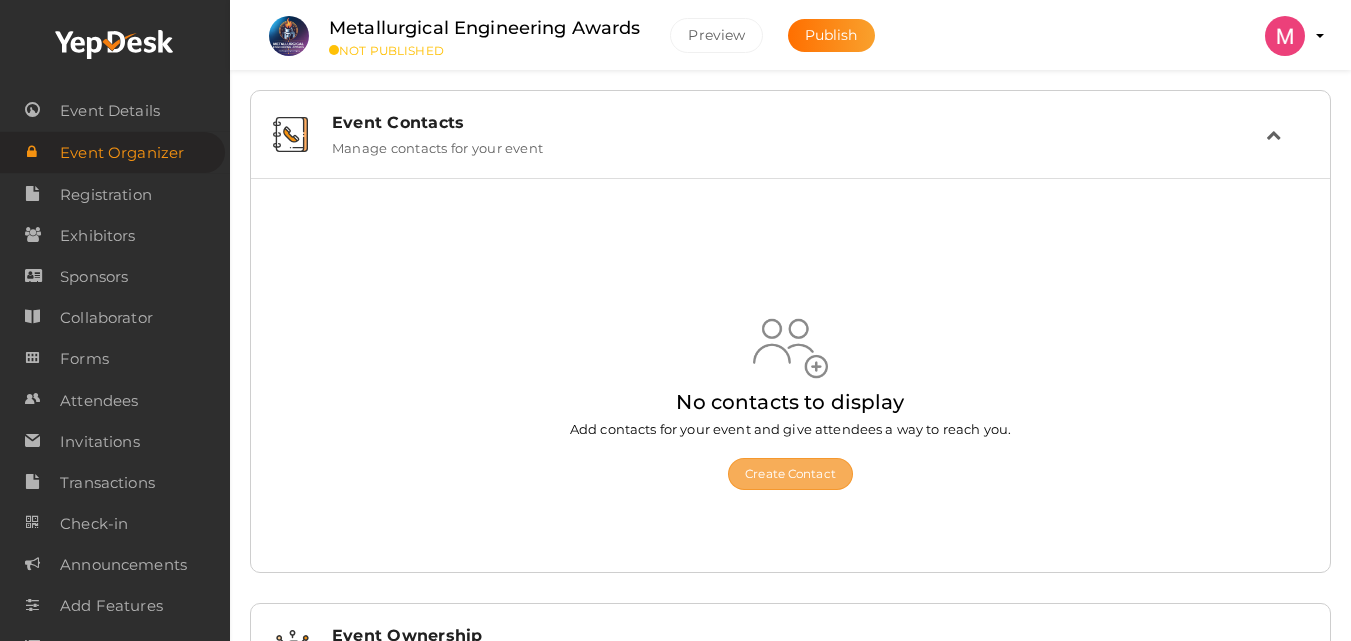 click on "Create Contact" at bounding box center [790, 474] 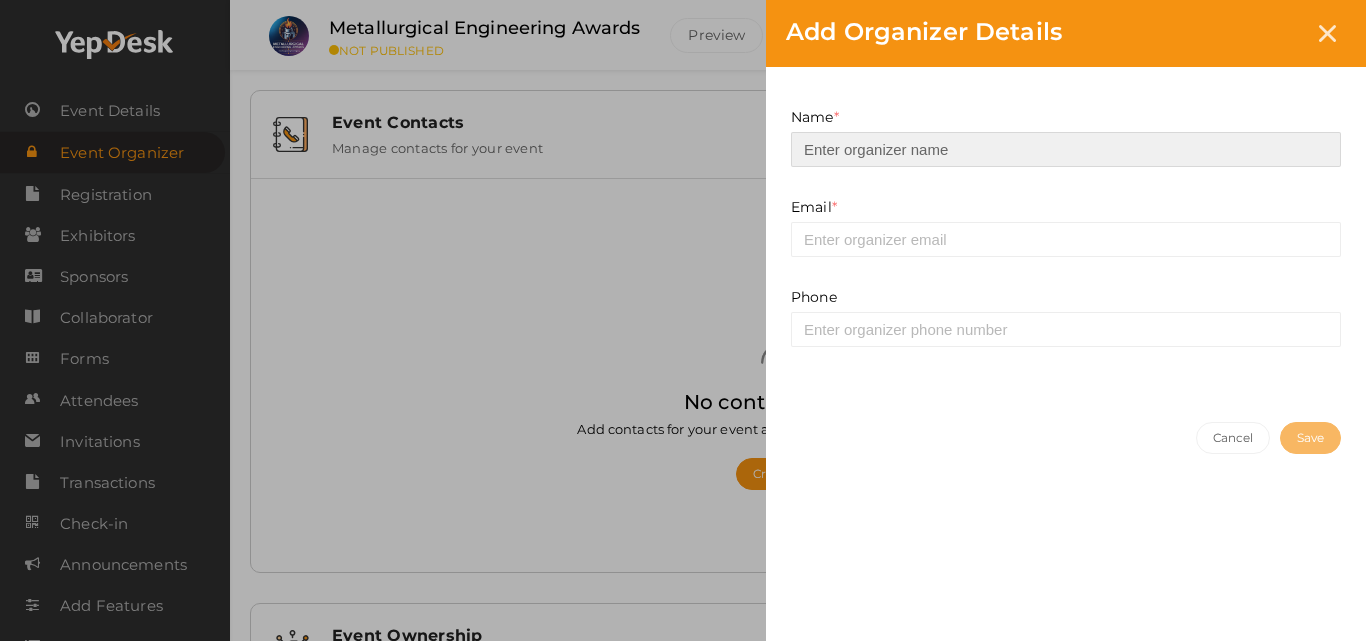 type on "Metallurgical Engineering" 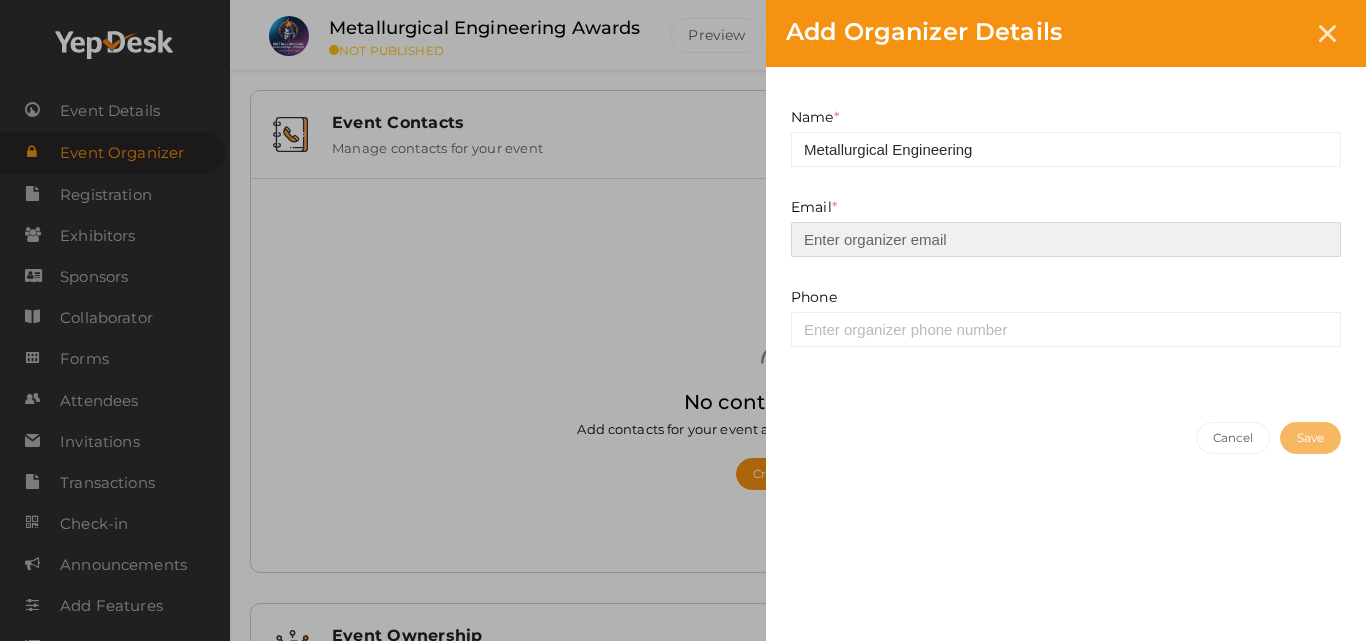 type on "[EMAIL_ADDRESS][DOMAIN_NAME]" 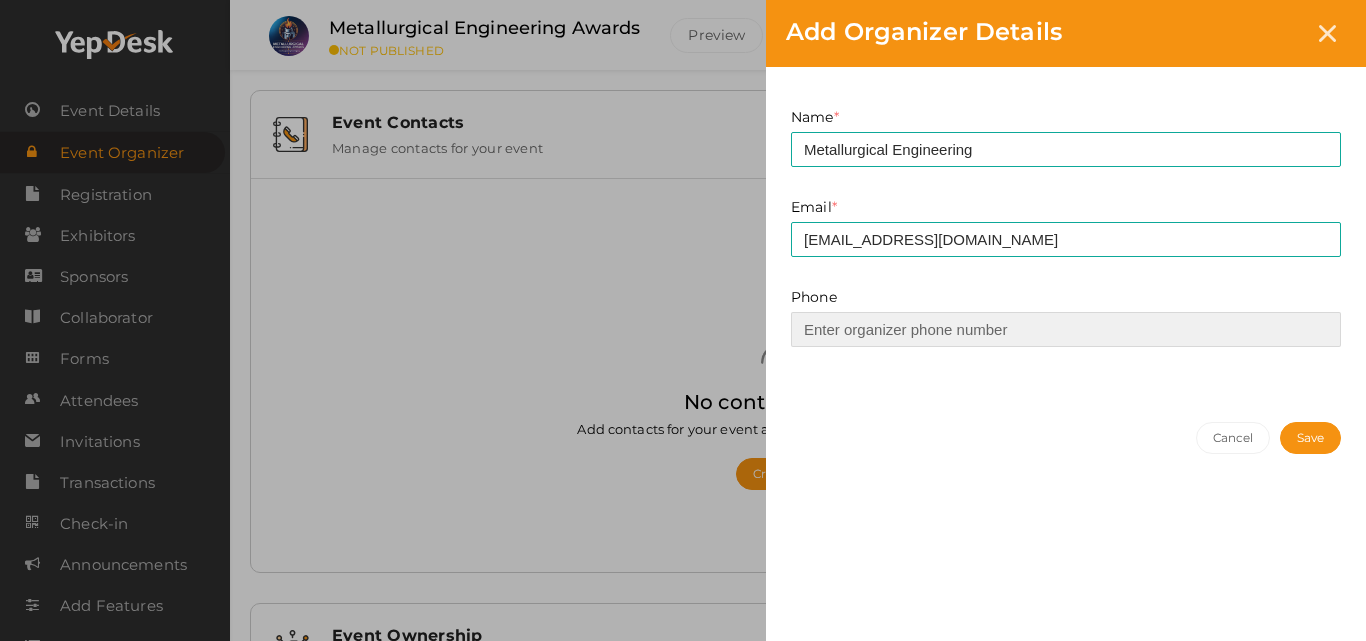 click at bounding box center (1066, 329) 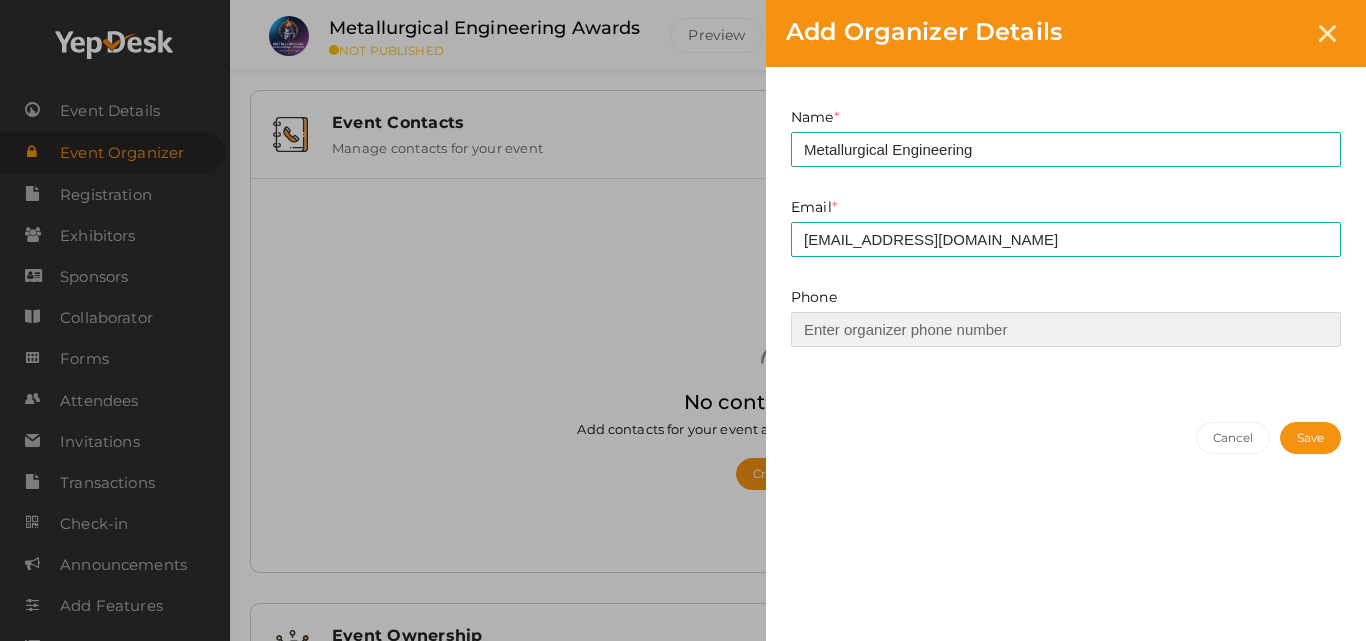 paste on "8110004106" 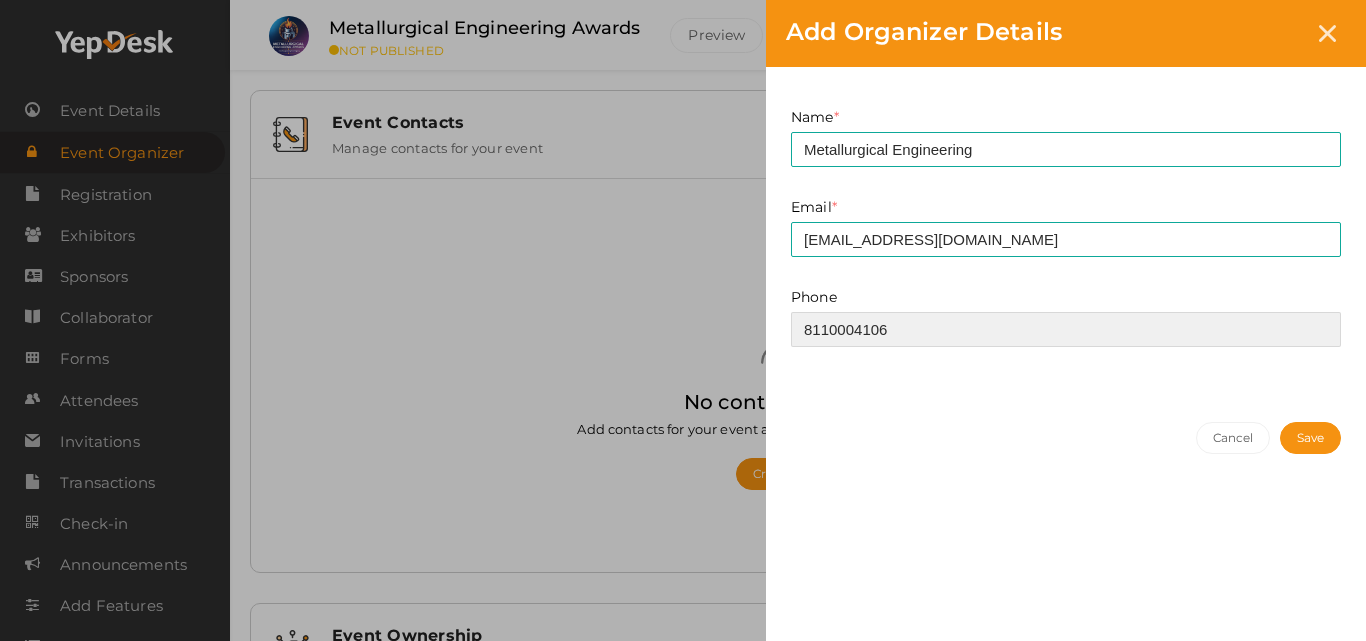 type on "8110004106" 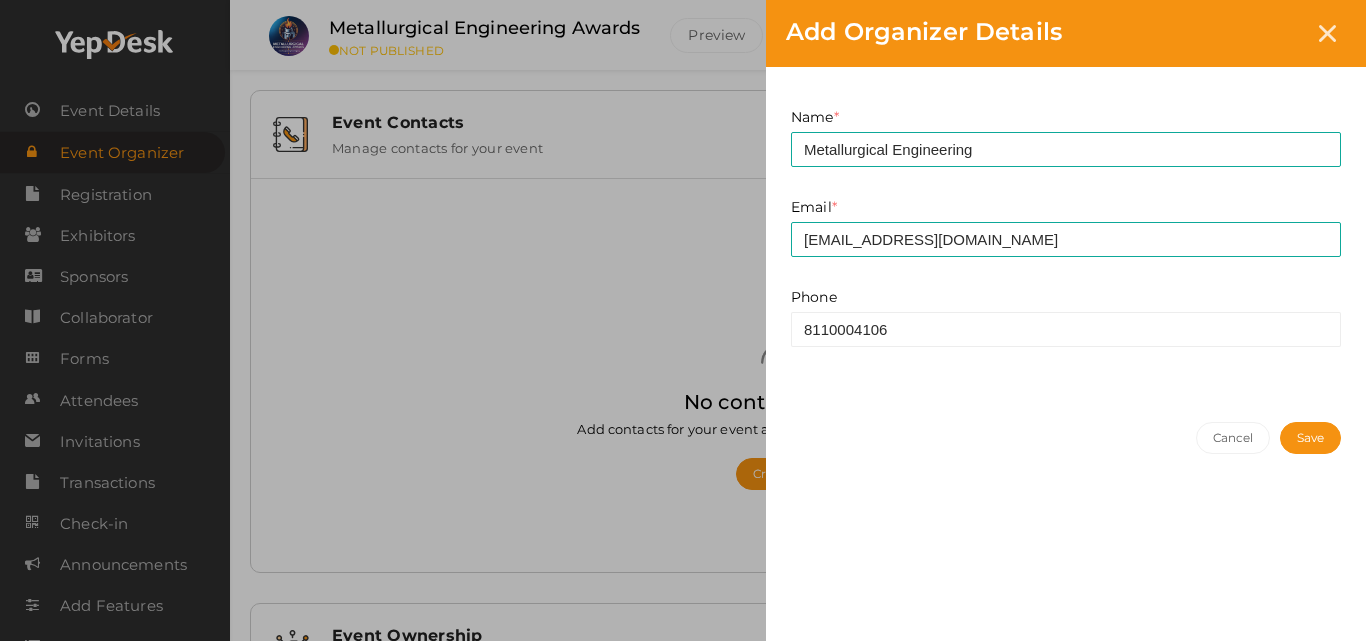click on "Save" at bounding box center [1310, 438] 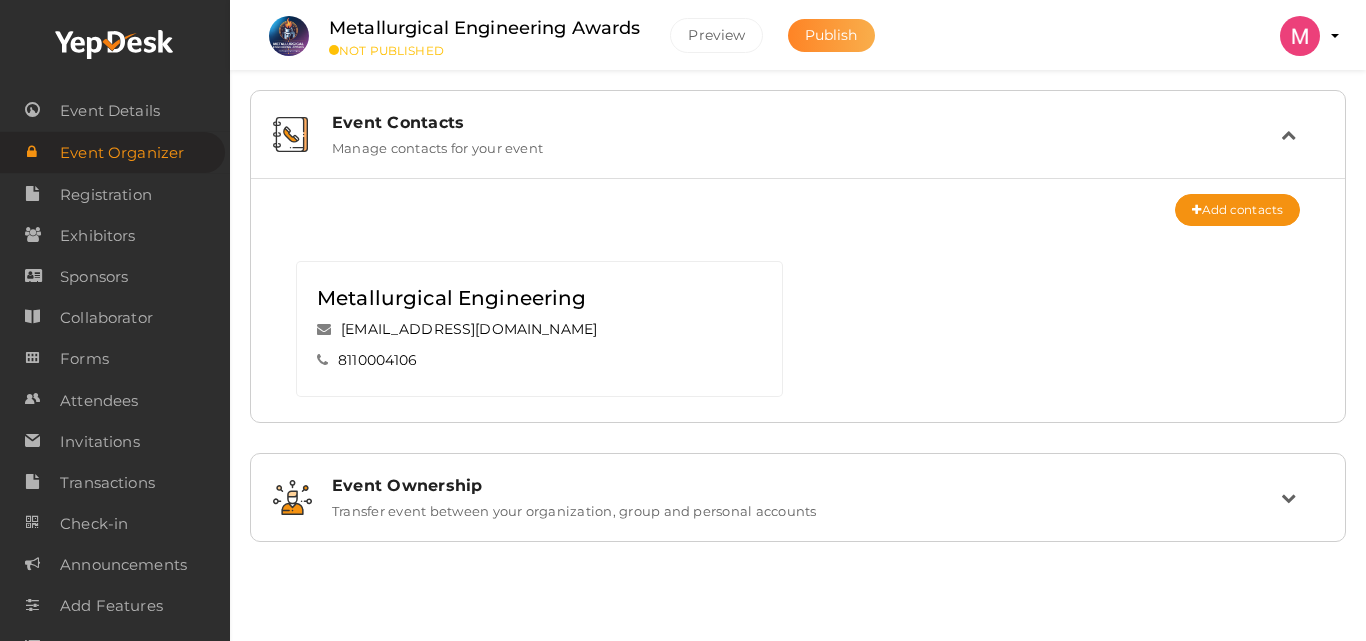 click on "Publish" at bounding box center [831, 35] 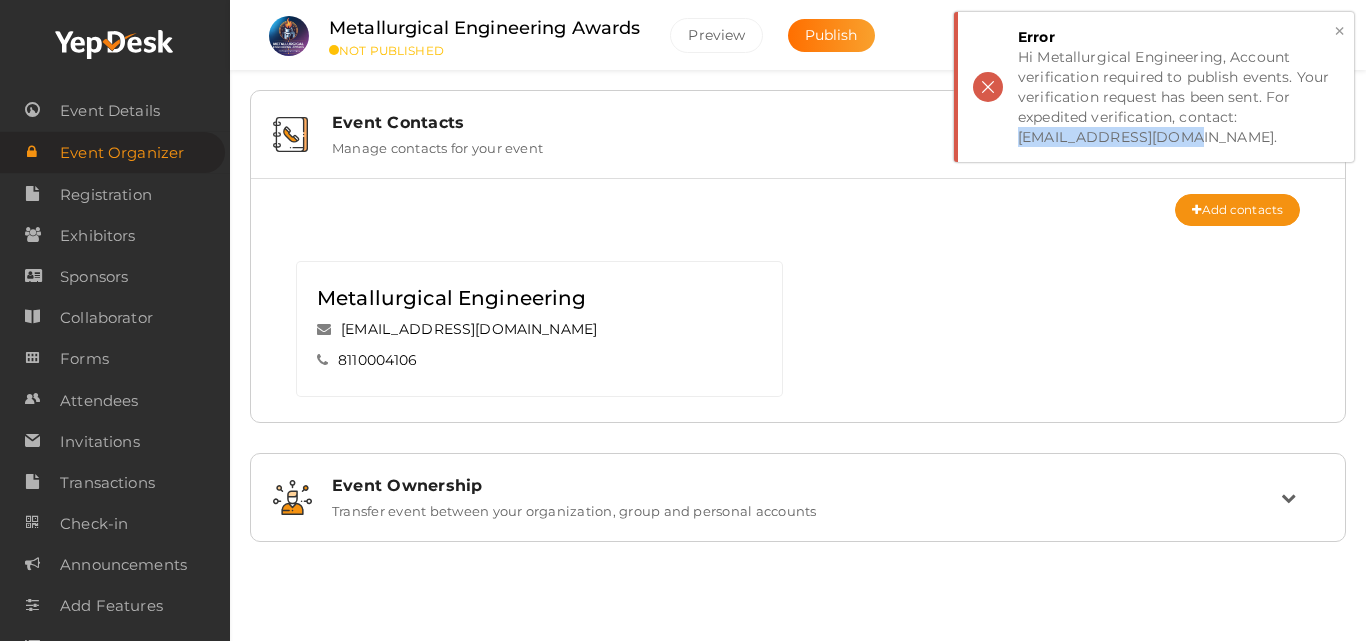 drag, startPoint x: 1011, startPoint y: 136, endPoint x: 1241, endPoint y: 138, distance: 230.0087 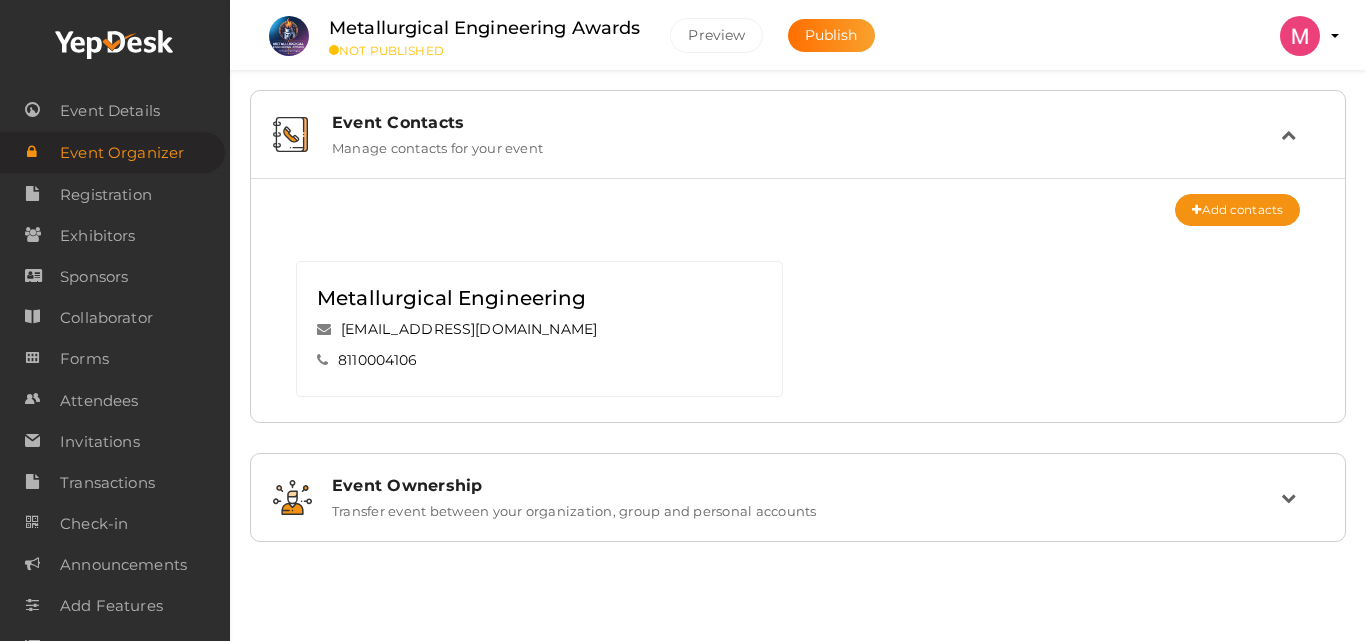 click on "Transfer event between your organization, group and
personal accounts" at bounding box center (574, 507) 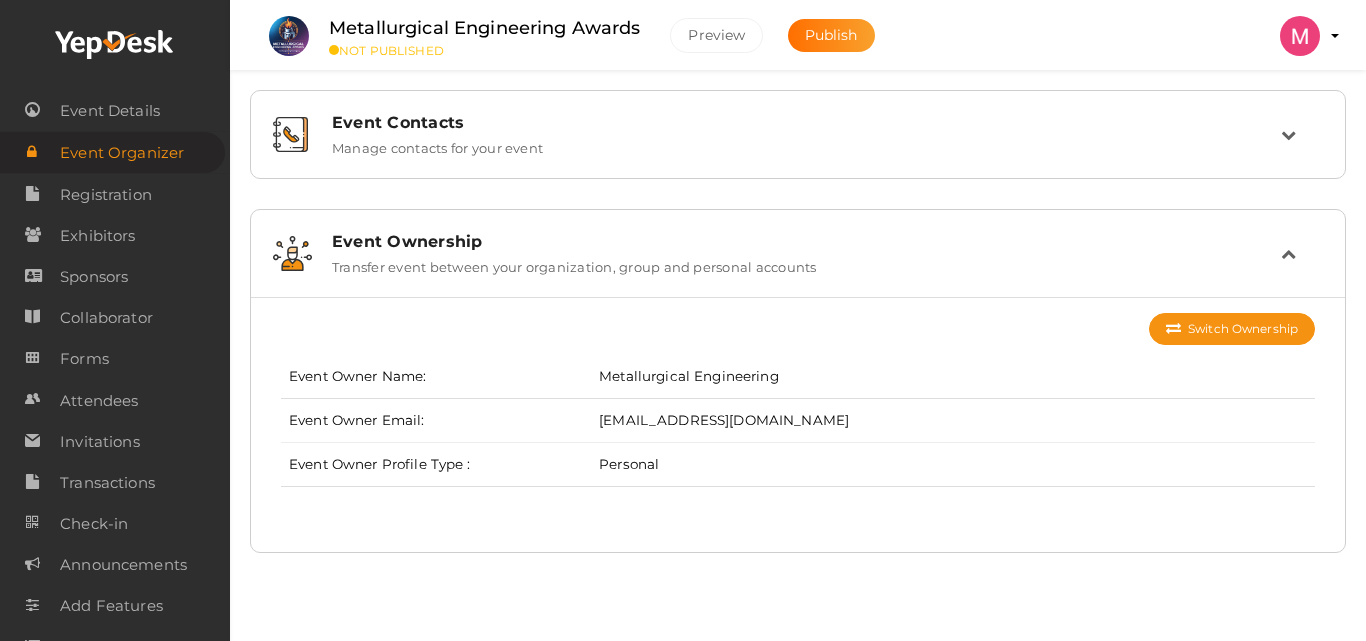 click on "NOT PUBLISHED" at bounding box center (484, 50) 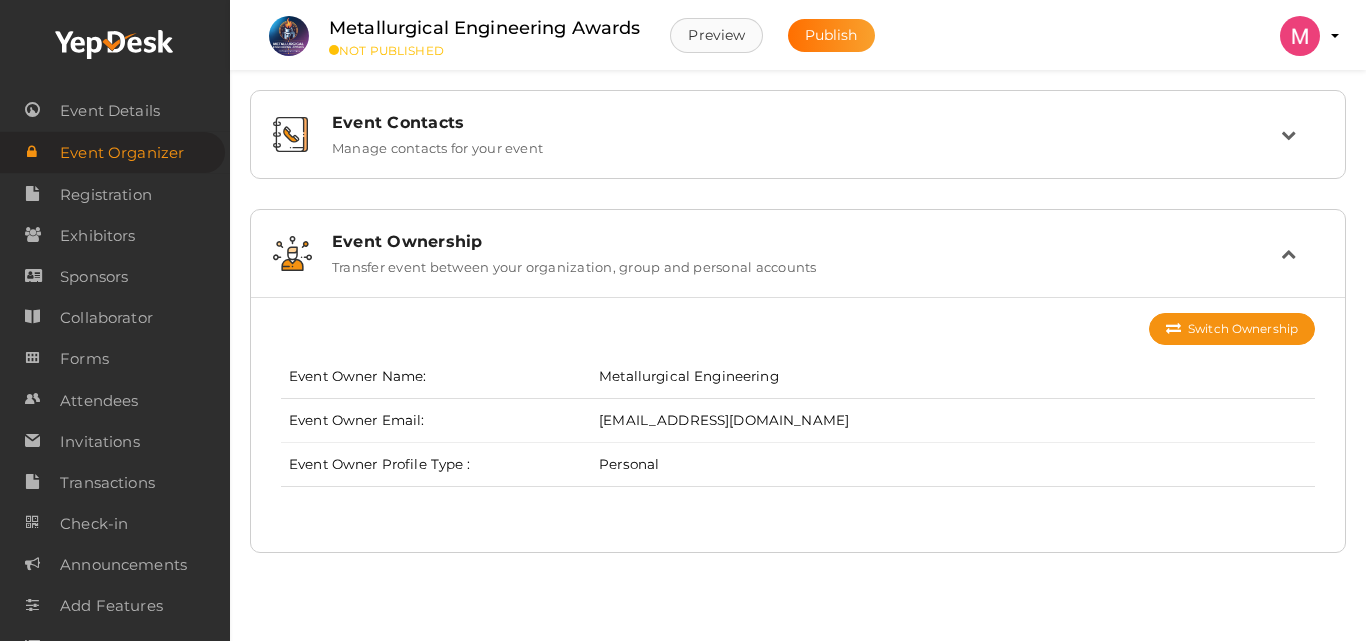 click on "Preview" at bounding box center [716, 35] 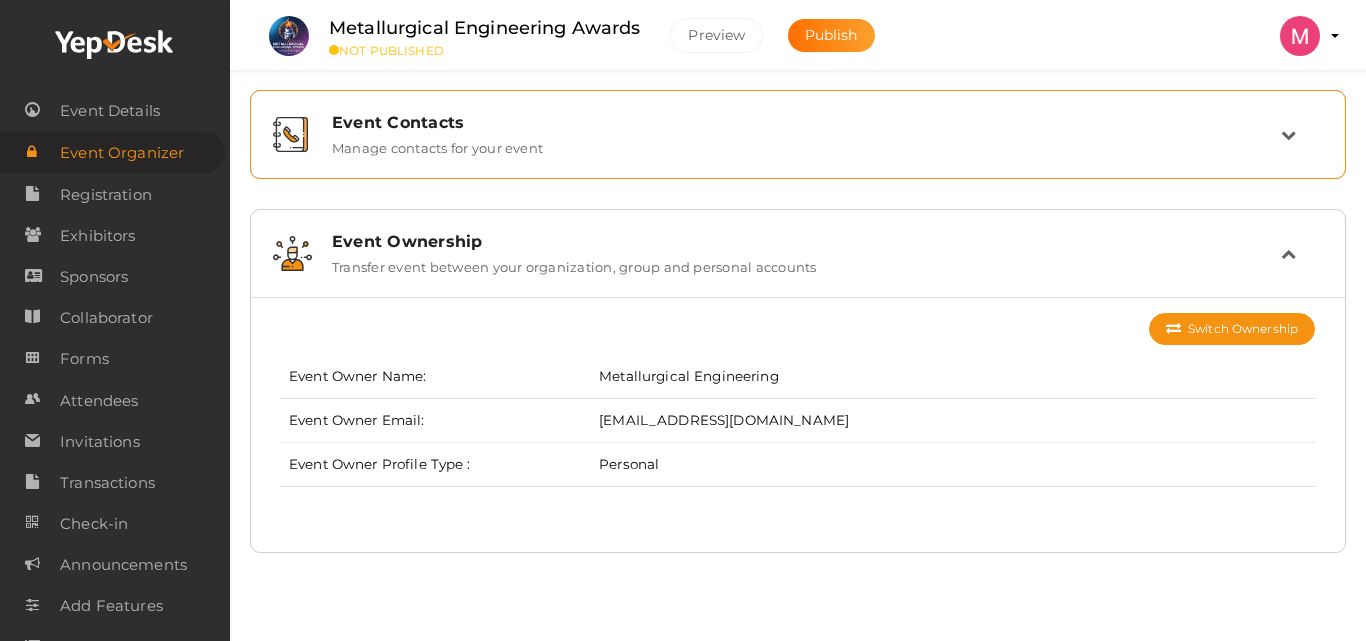 click on "Event Contacts
Manage contacts for your event" at bounding box center [799, 134] 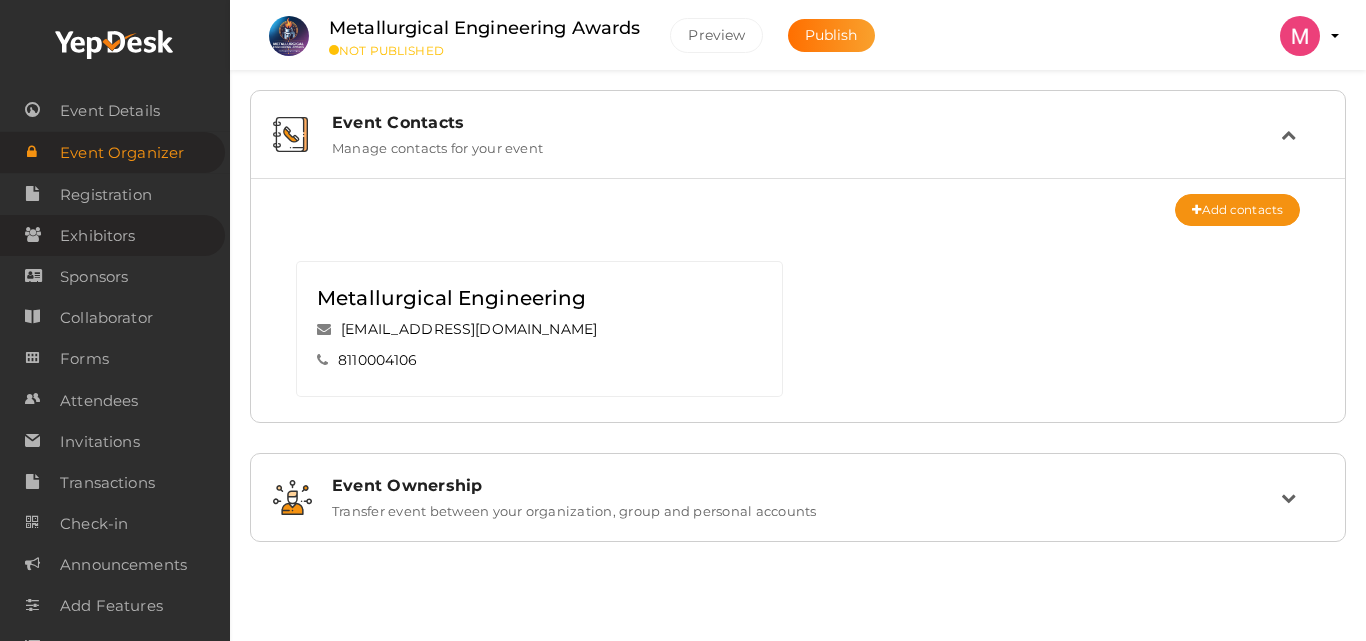click on "Exhibitors" at bounding box center [97, 236] 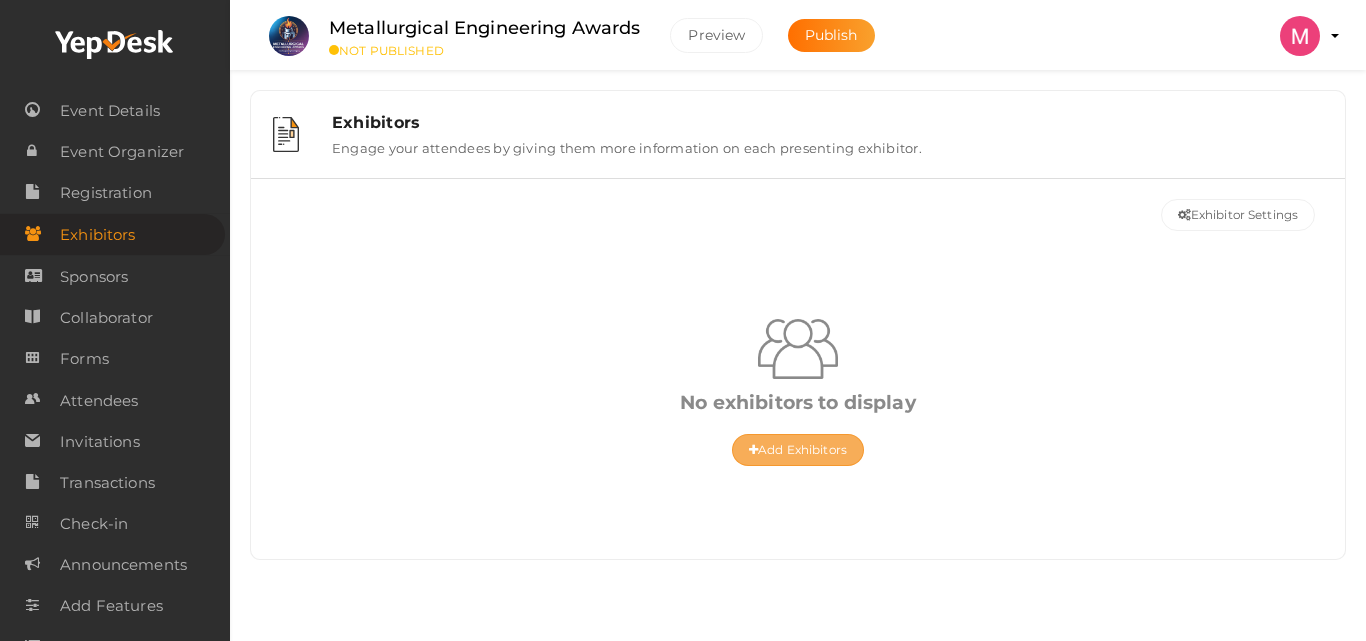 click on "Add Exhibitors" at bounding box center (798, 450) 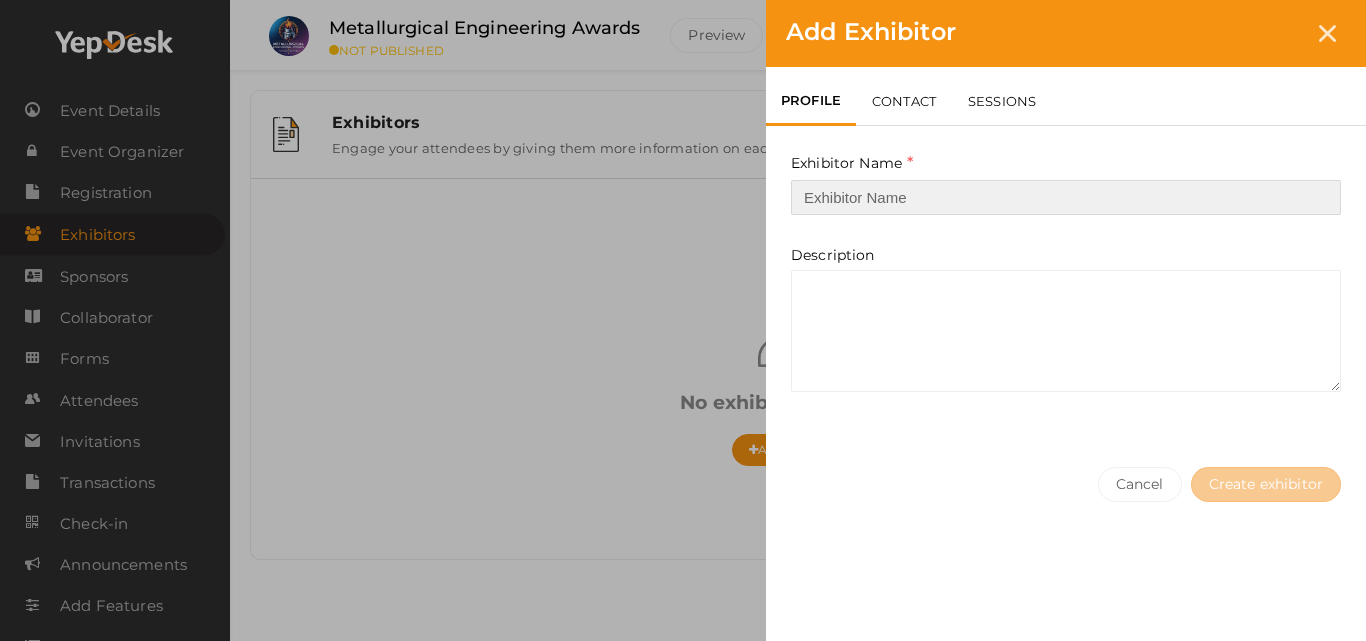 click at bounding box center [1066, 197] 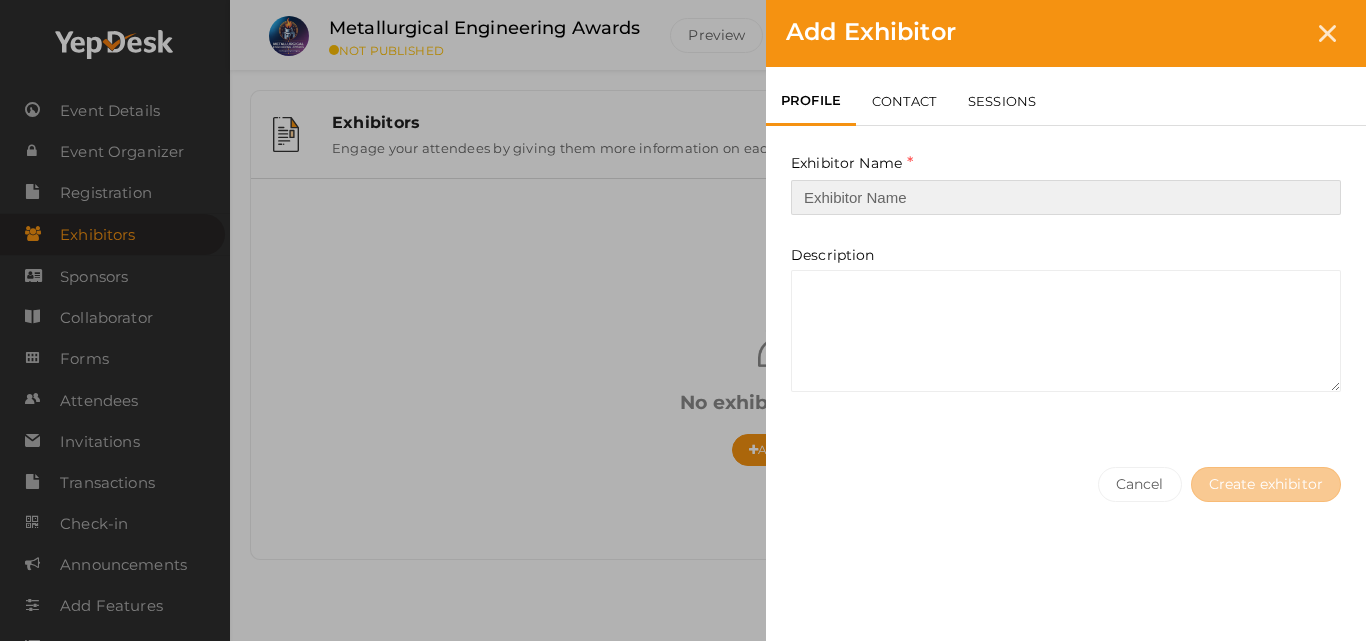type on "Metallurgical Engineering" 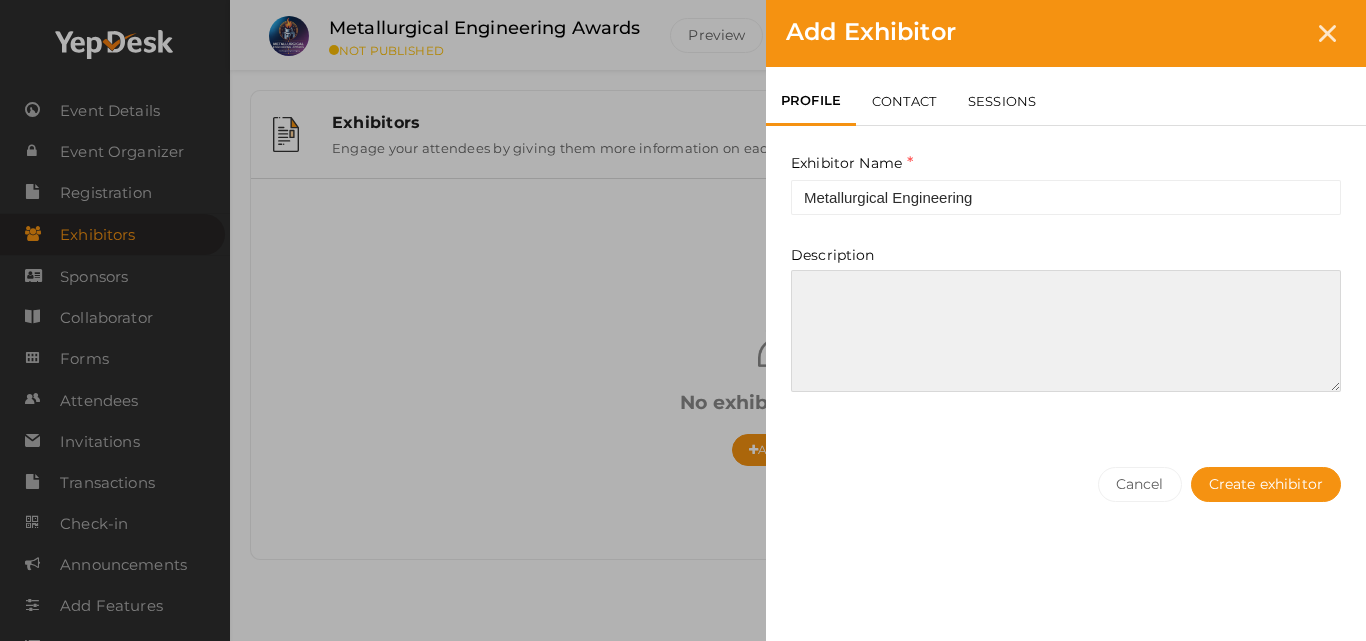 click at bounding box center (1066, 331) 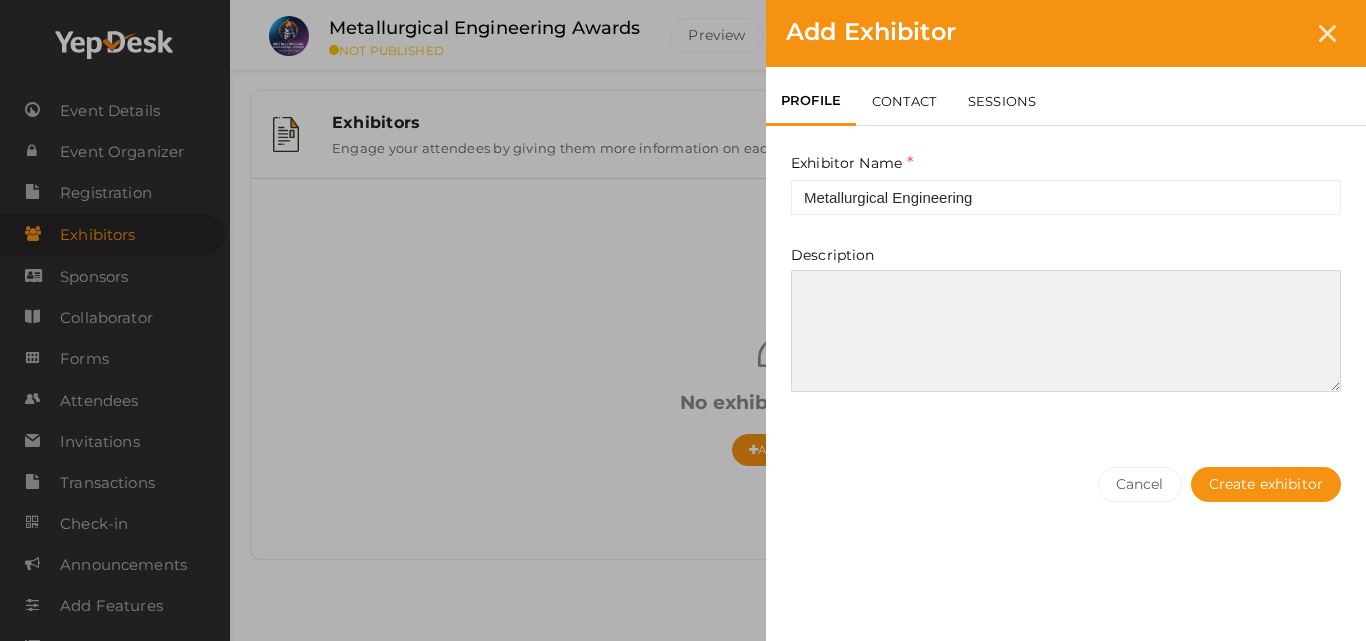 paste on "Metallurgical Engineering Awards for an Interconnected World" 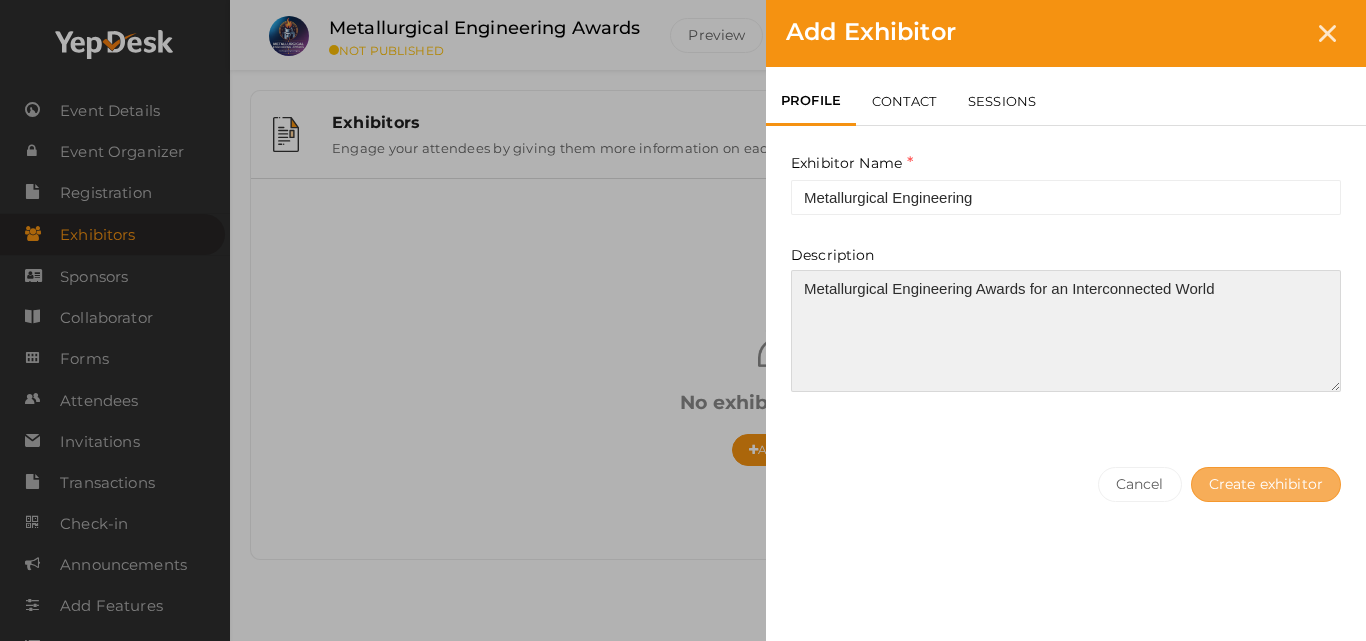 type on "Metallurgical Engineering Awards for an Interconnected World" 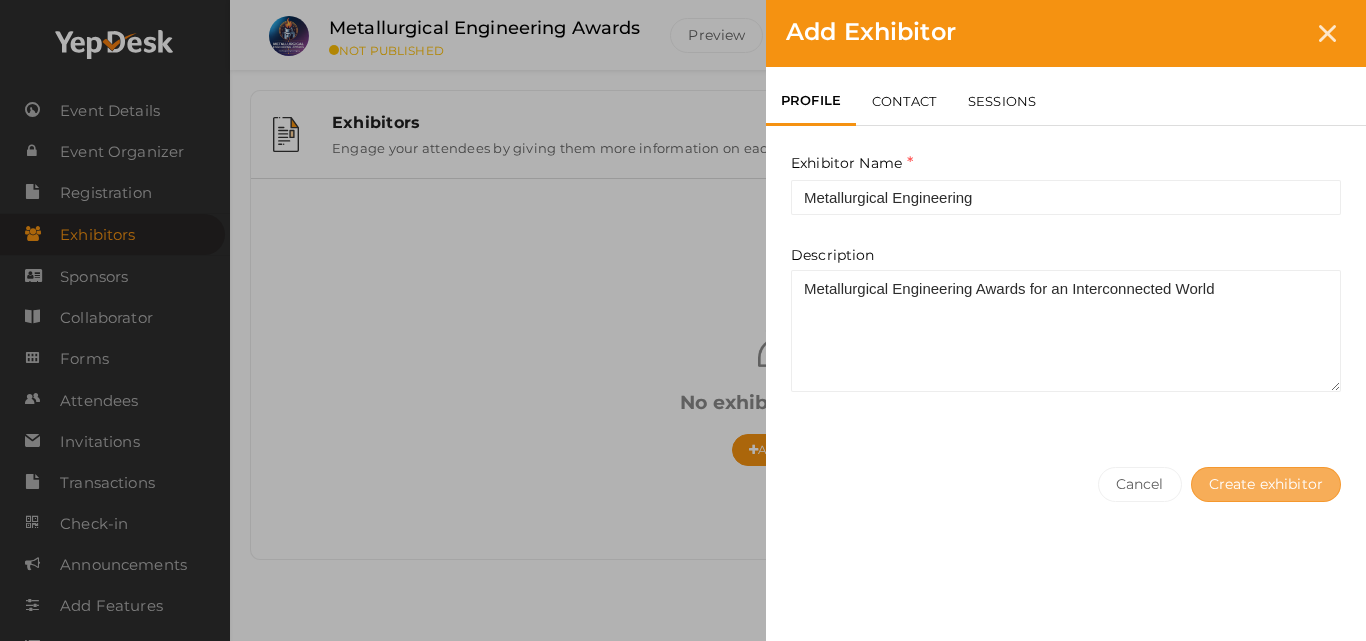 click on "Create exhibitor" at bounding box center [1266, 484] 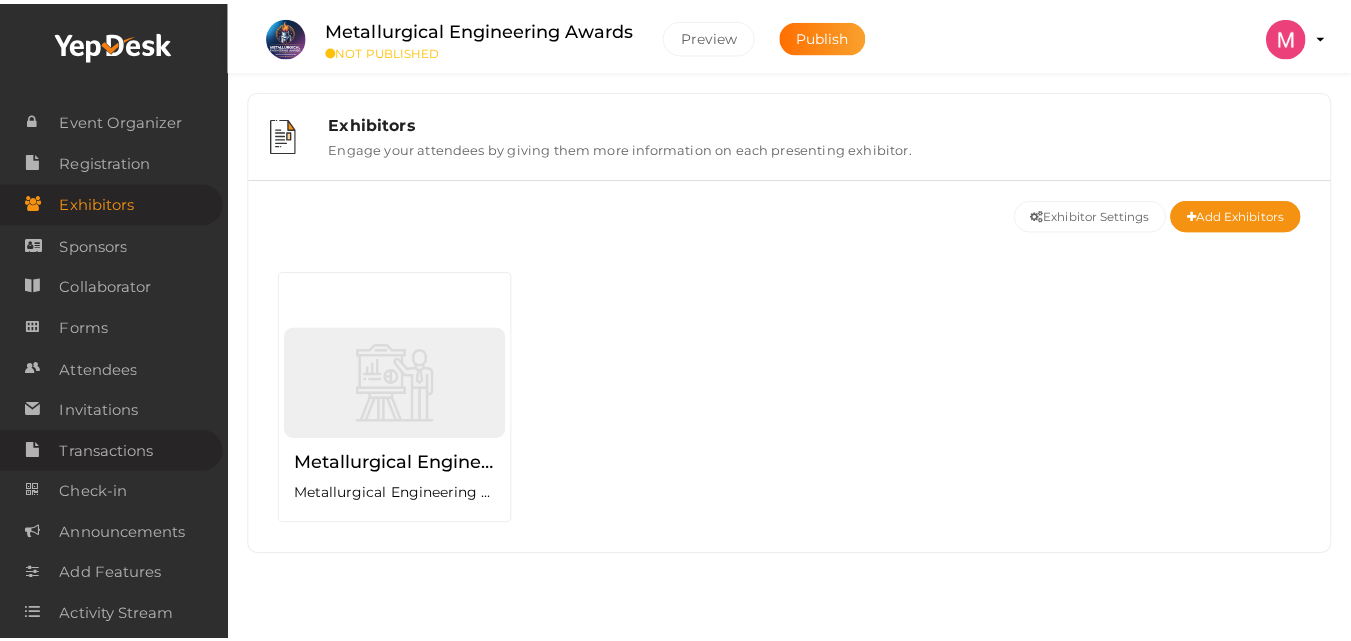 scroll, scrollTop: 0, scrollLeft: 0, axis: both 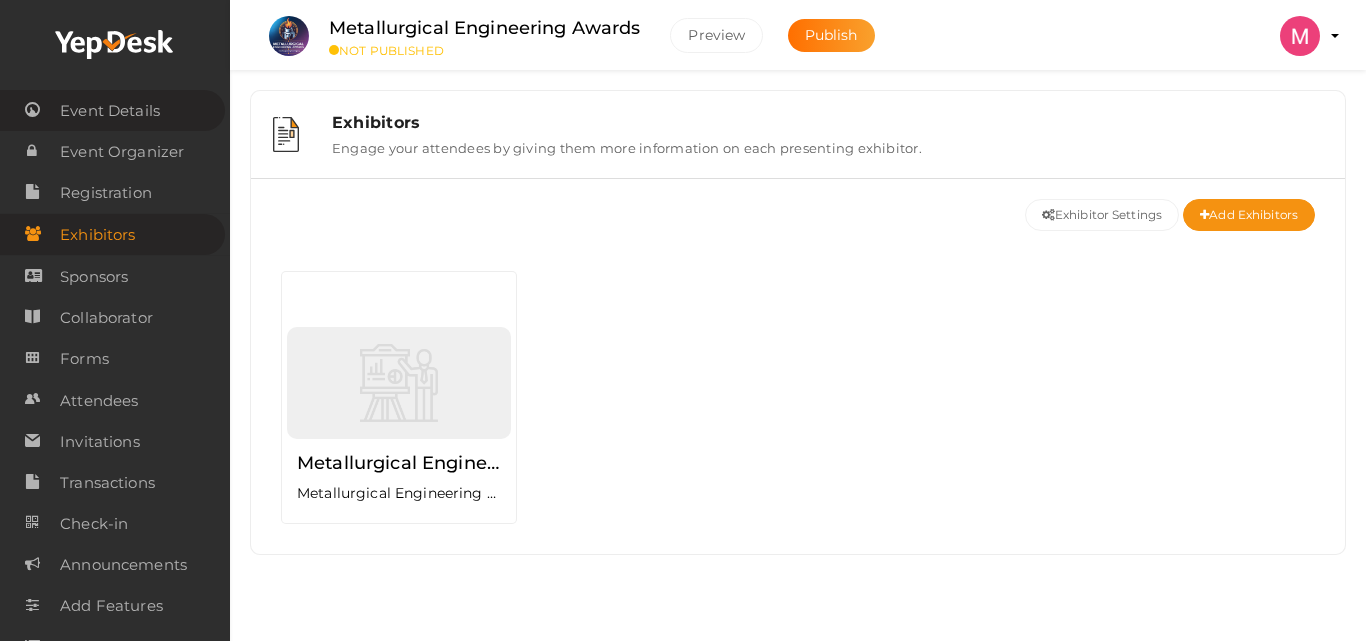 click on "Event Details" at bounding box center [110, 111] 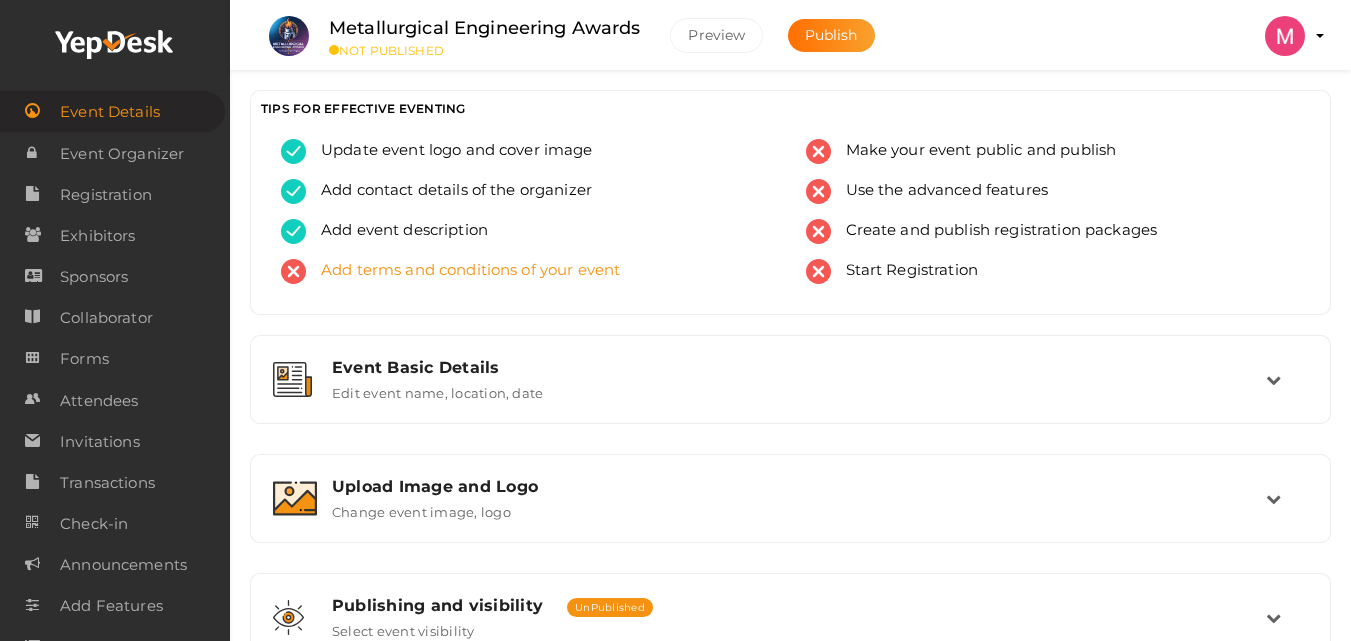 click on "Add terms and conditions of
your event" at bounding box center (463, 271) 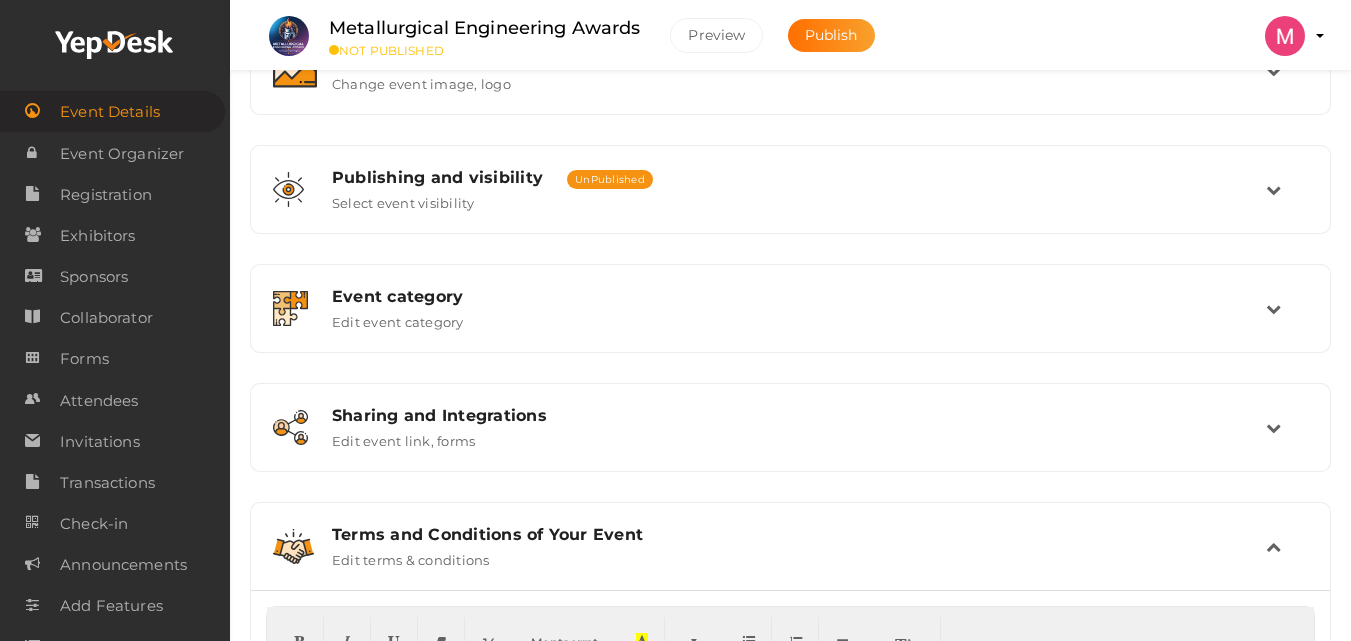 scroll, scrollTop: 3, scrollLeft: 0, axis: vertical 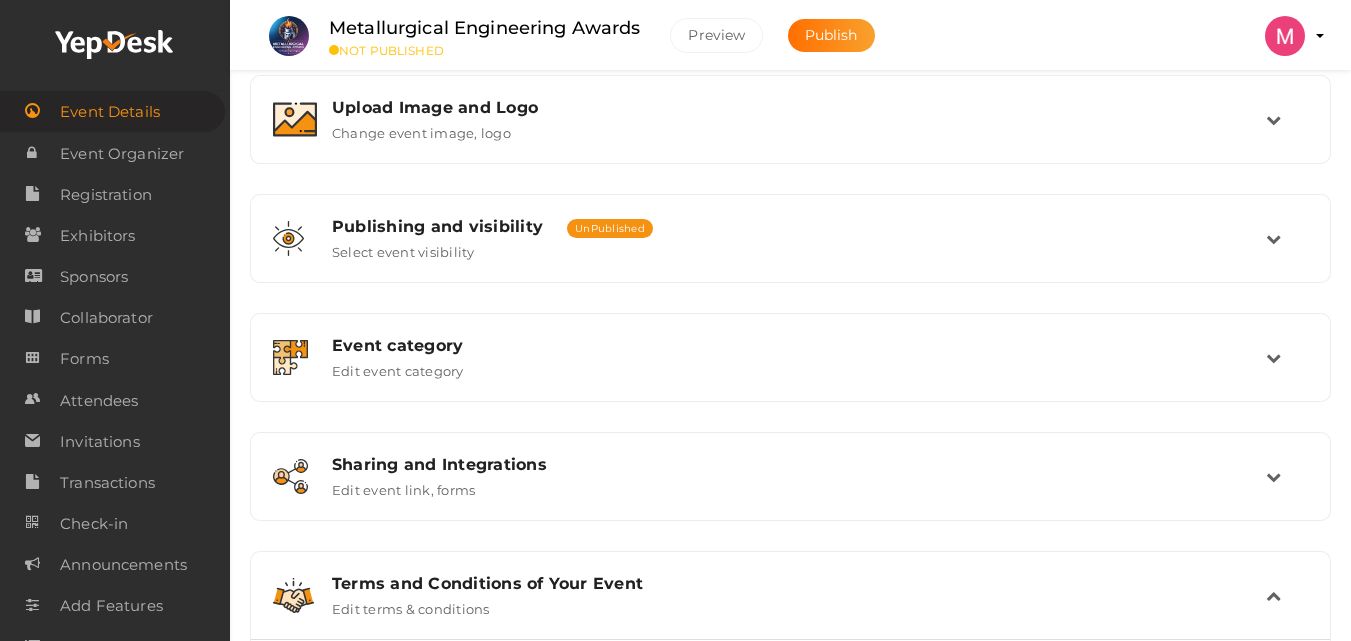 click on "Terms and Conditions of Your Event
Edit terms &
conditions" at bounding box center [790, 595] 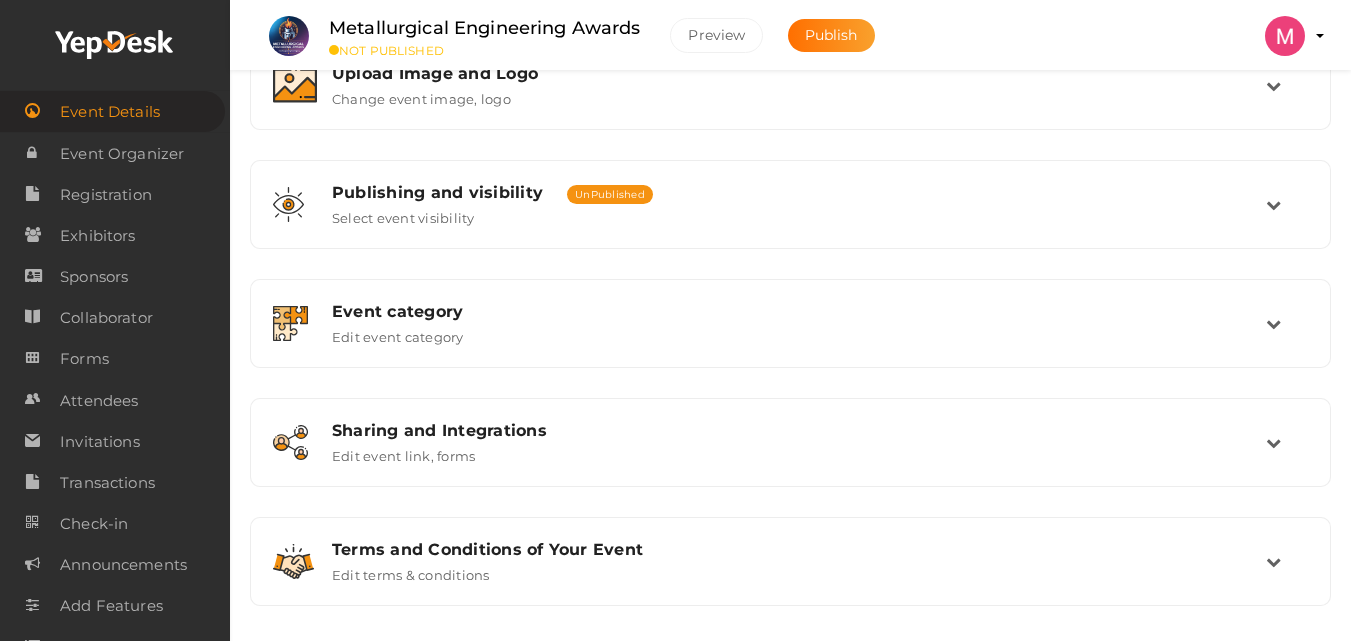 scroll, scrollTop: 428, scrollLeft: 0, axis: vertical 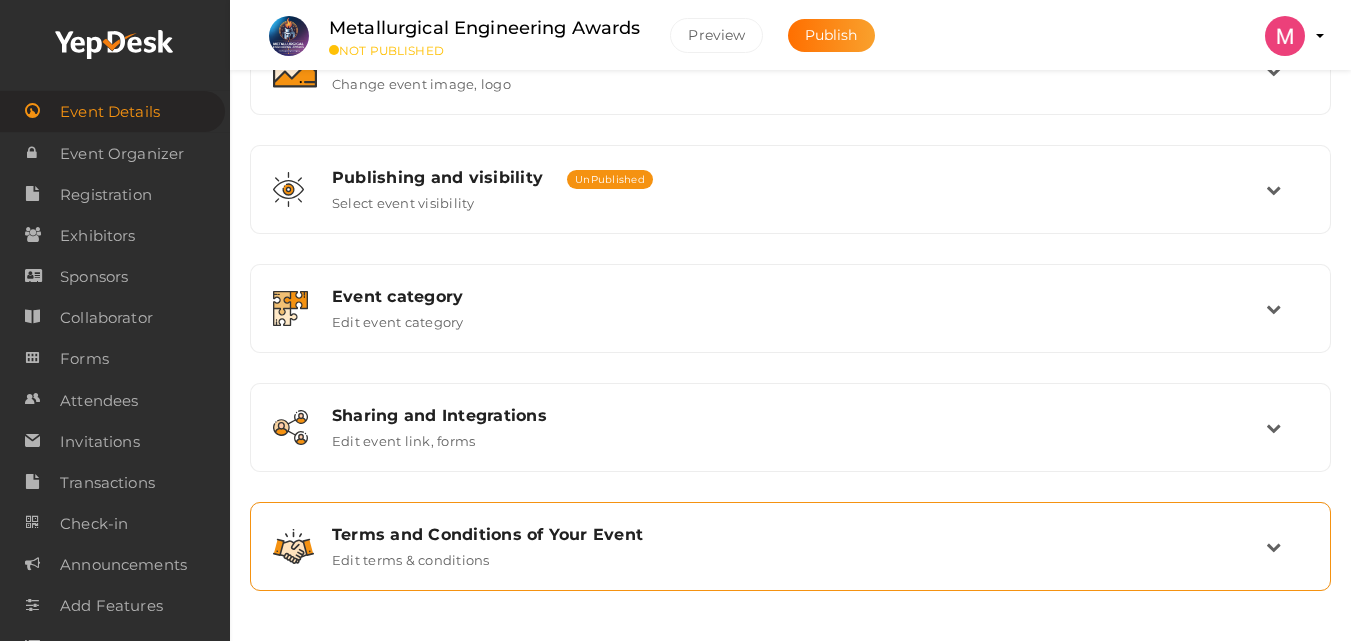 click on "Terms and Conditions of Your Event
Edit terms &
conditions" at bounding box center (791, 546) 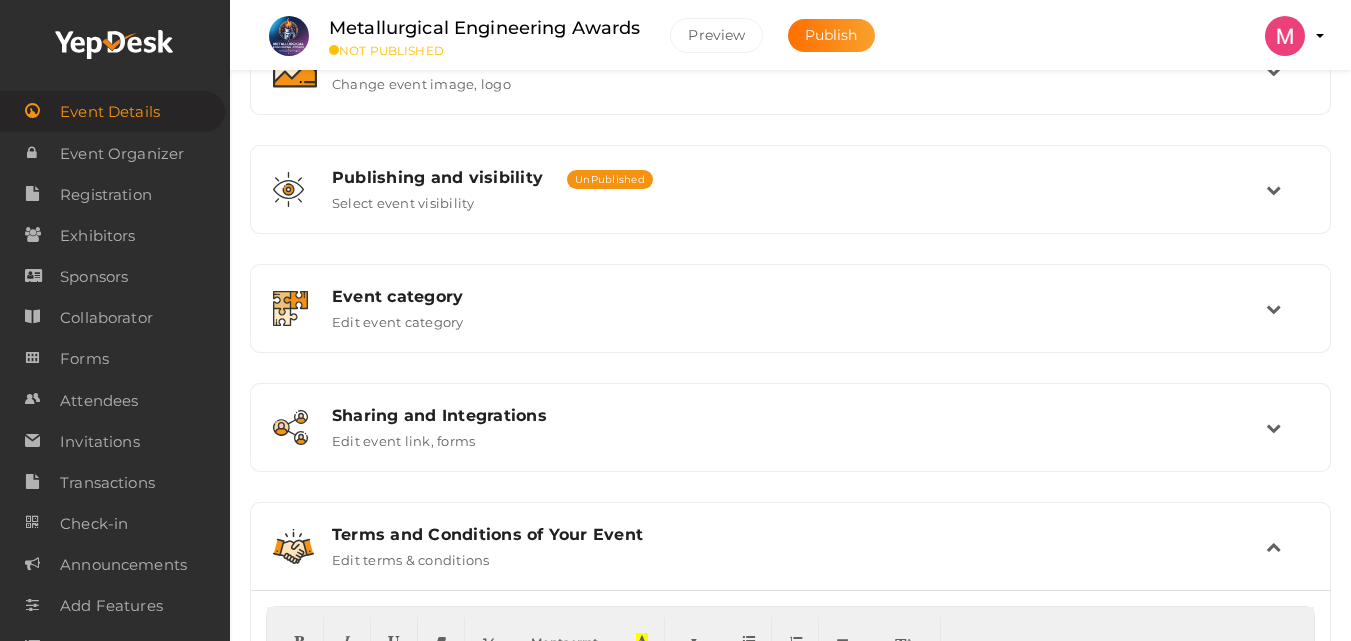 scroll, scrollTop: 679, scrollLeft: 0, axis: vertical 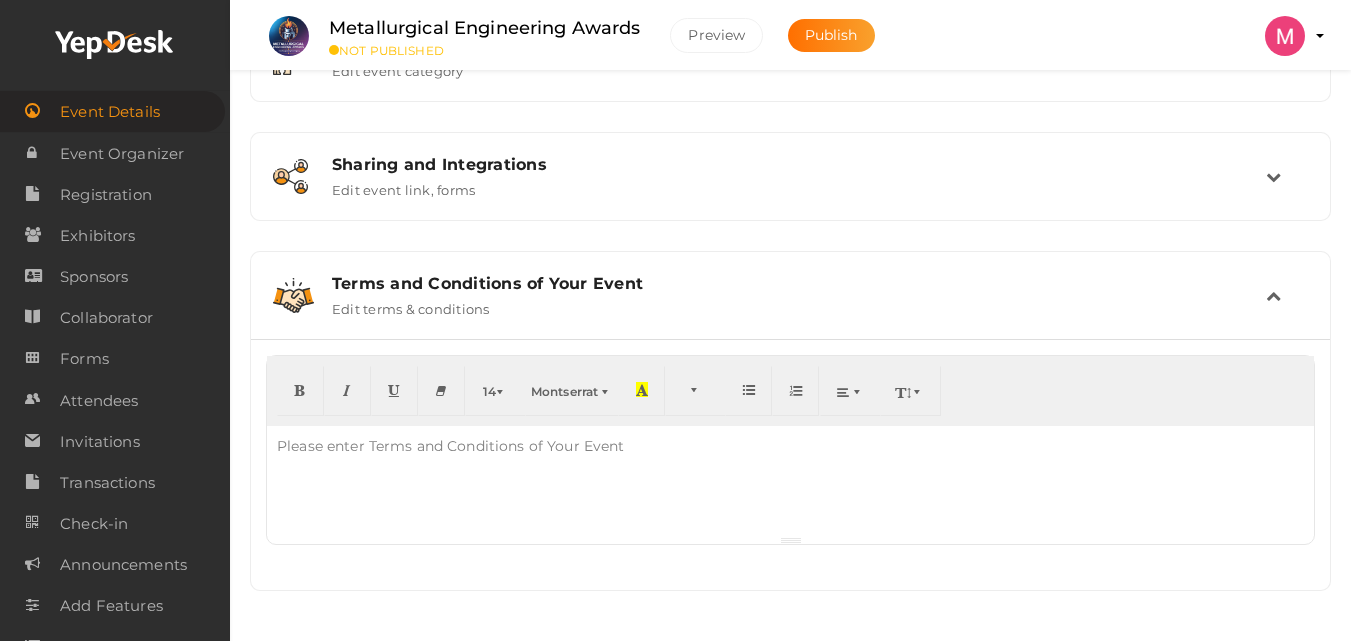 click on "Please enter Terms and Conditions  of Your Event" at bounding box center (451, 446) 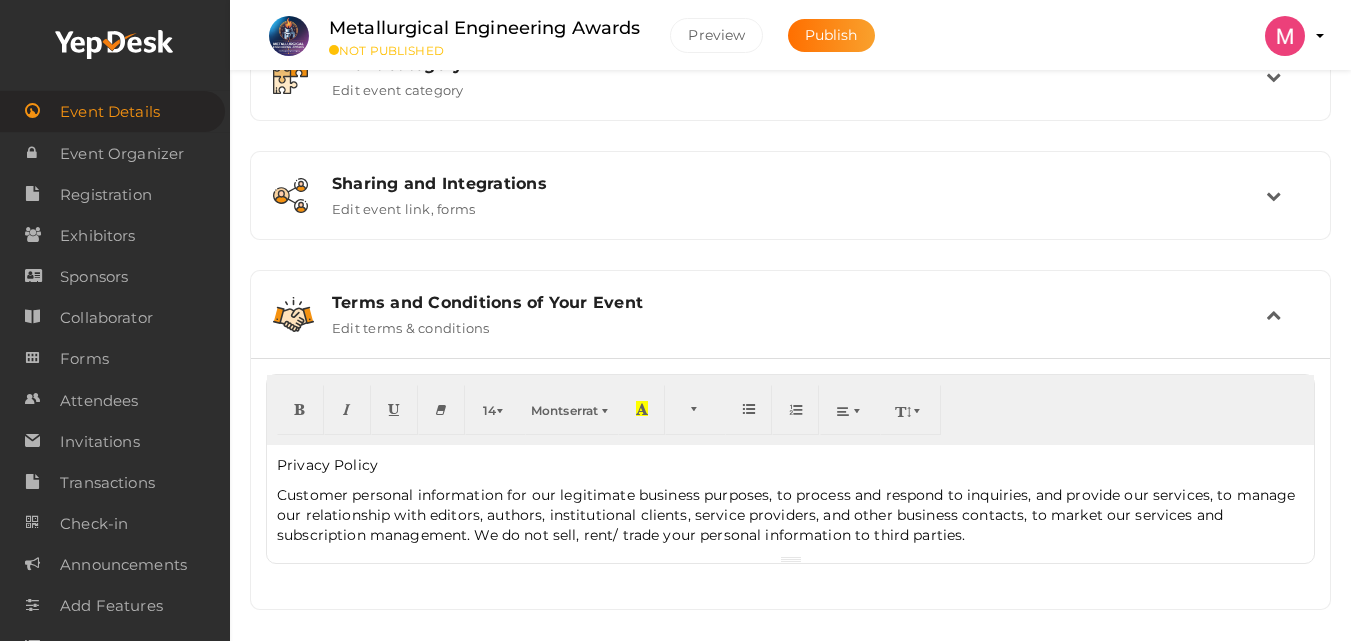 scroll, scrollTop: 679, scrollLeft: 0, axis: vertical 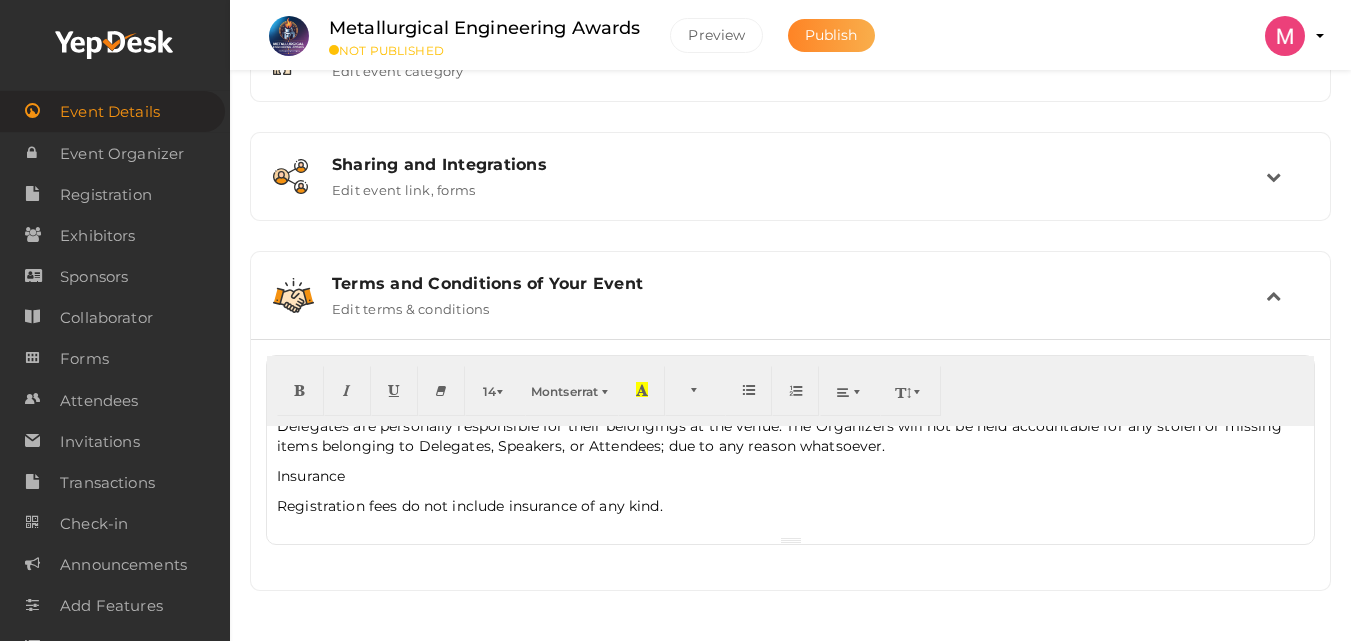 click on "Publish" at bounding box center (831, 35) 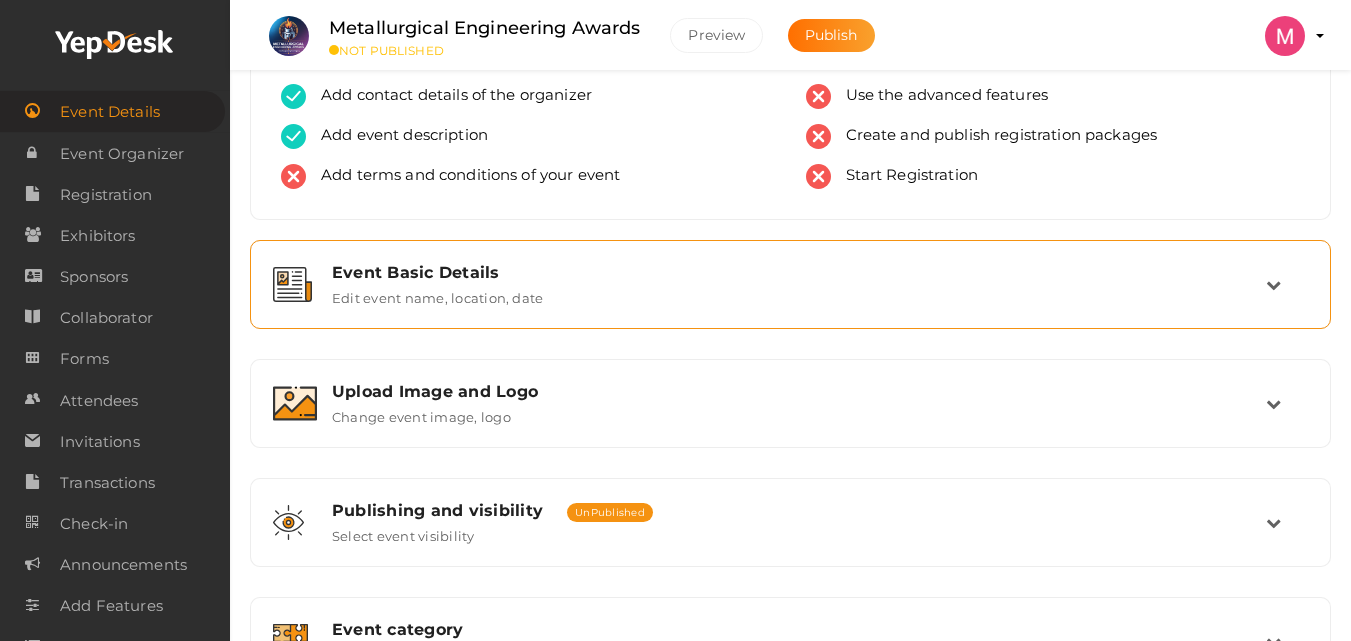 scroll, scrollTop: 0, scrollLeft: 0, axis: both 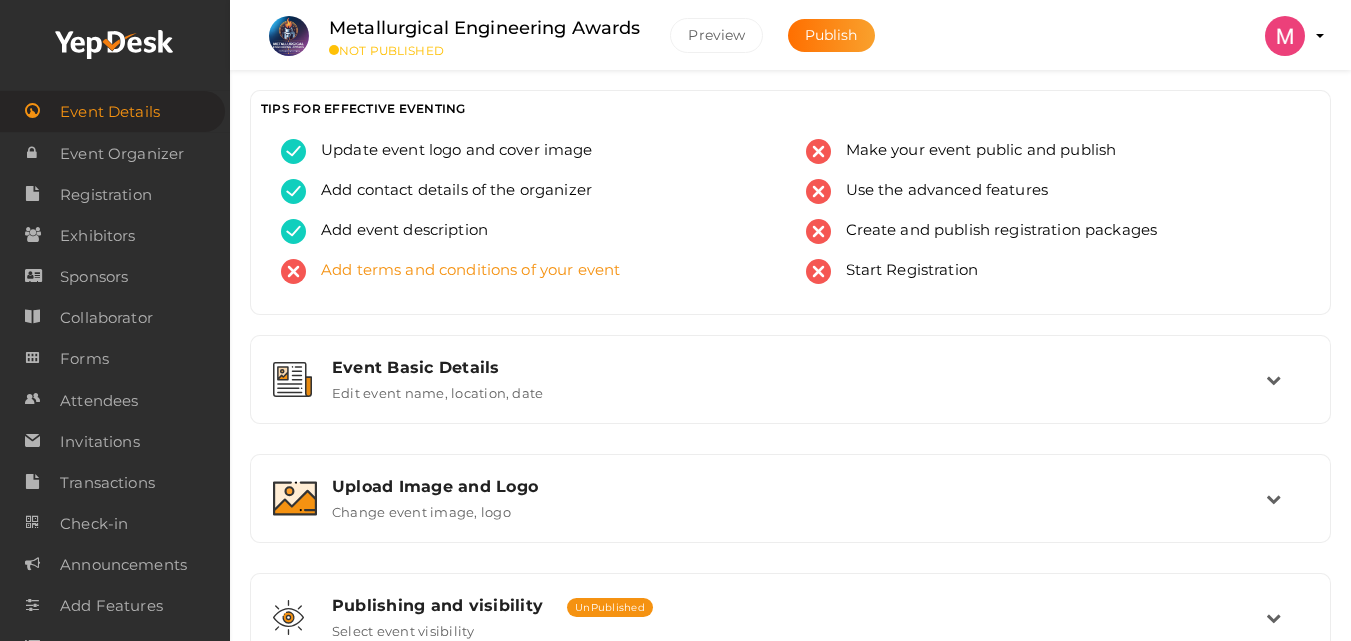 click on "Add terms and conditions of
your event" at bounding box center (463, 271) 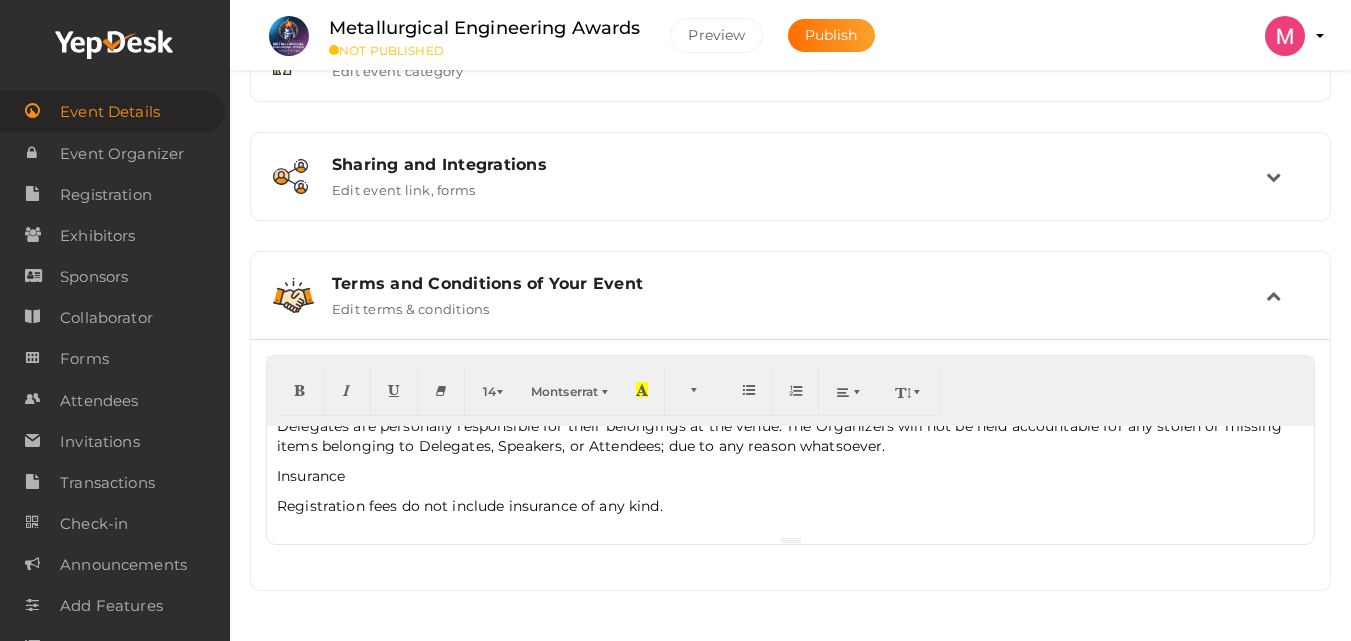click at bounding box center (1287, 295) 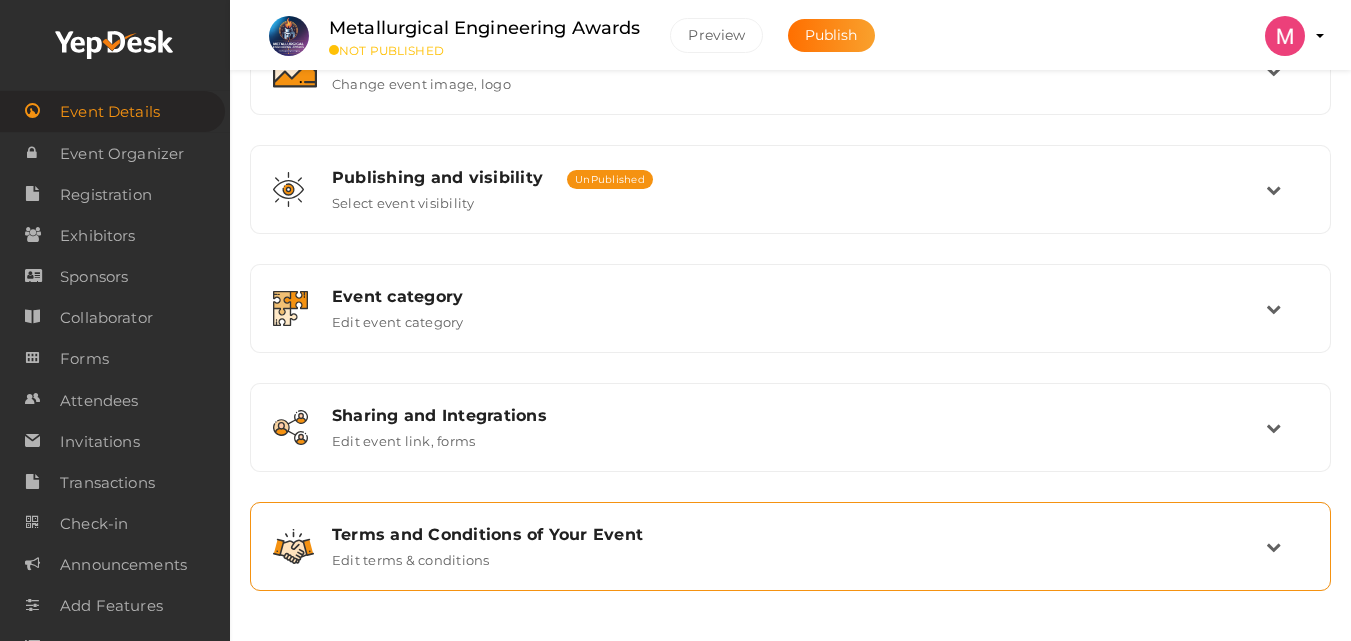 scroll, scrollTop: 428, scrollLeft: 0, axis: vertical 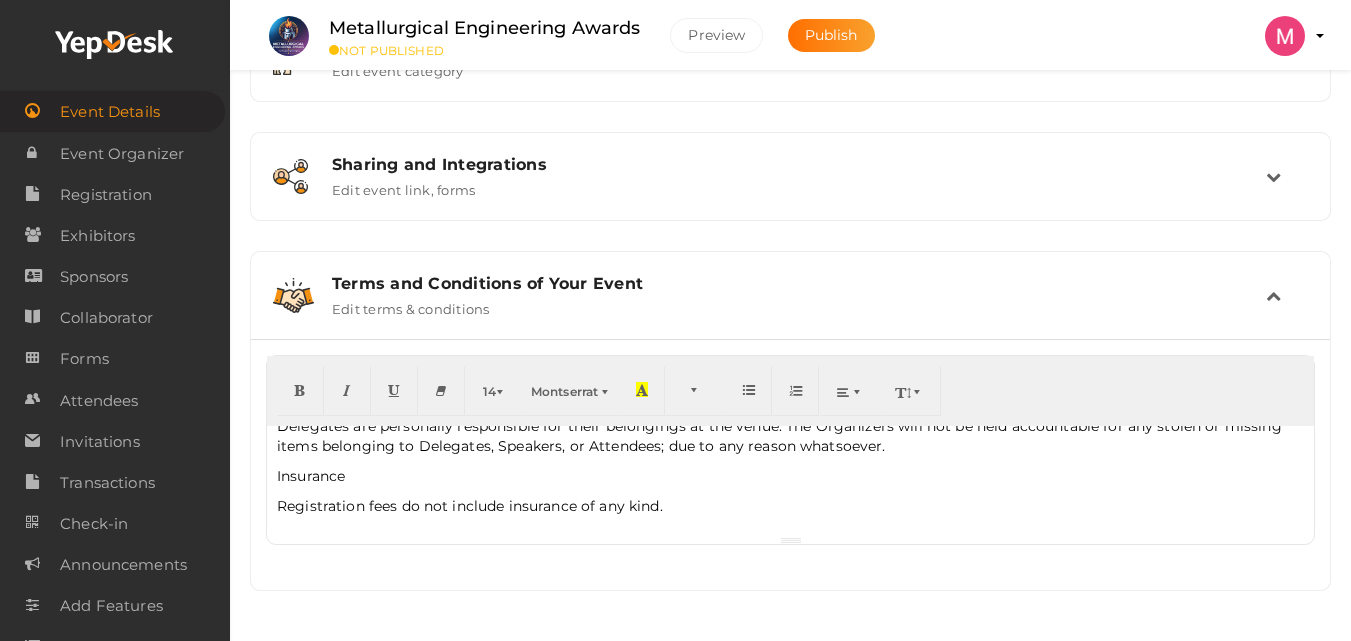 click on "14  8  9  10  11  12  14  18  24  36 Montserrat     Arial   Arial Black   Comic Sans MS   Courier New   Helvetica   Impact   Tahoma   Times New Roman   Verdana    Background Color         Transparent              Foreground Color         Reset to default                1.0  1.2  1.4  1.5  1.6  1.8  2.0  3.0 Please enter Terms and Conditions  of Your Event Privacy Policy Customer personal information for our legitimate business purposes, to process and respond to inquiries, and provide our services, to manage our relationship with editors, authors, institutional clients, service providers, and other business contacts, to market our services and subscription management. We do not sell, rent/ trade your personal information to third parties. Relationship Disclaimer Responsibility Insurance Registration fees do not include insurance of any kind.                                         ×        Insert Link           Text to display To what URL should this link go? http://" at bounding box center [790, 464] 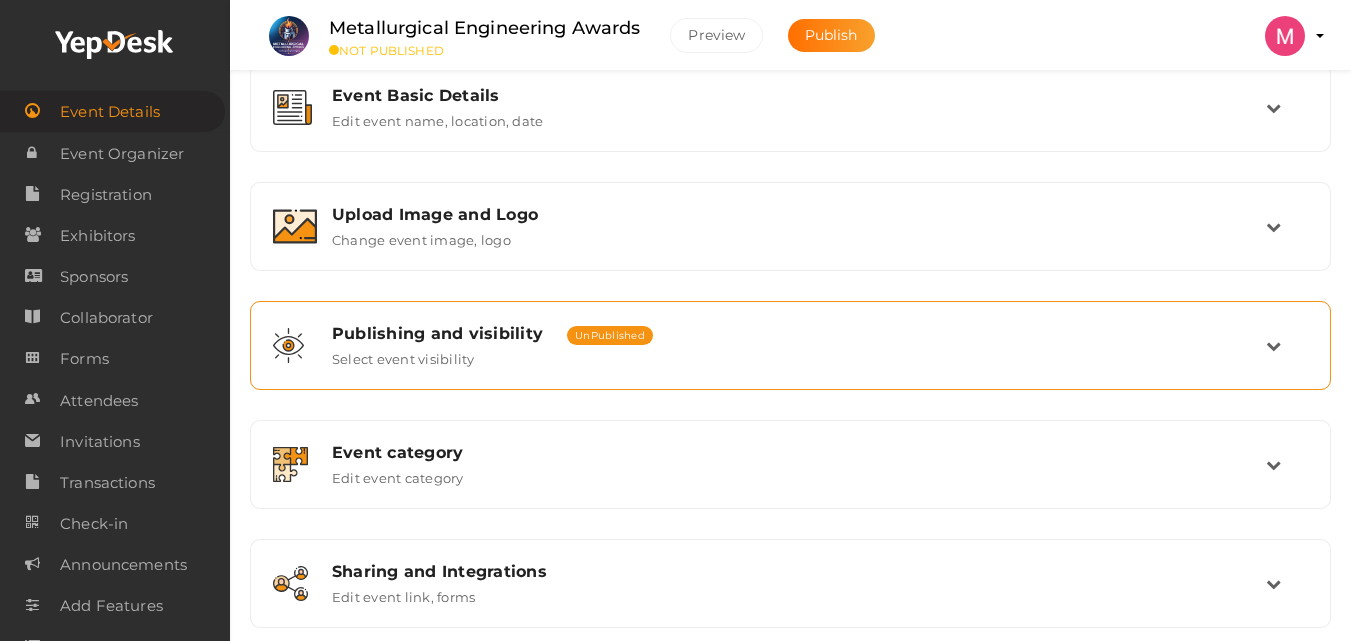 scroll, scrollTop: 79, scrollLeft: 0, axis: vertical 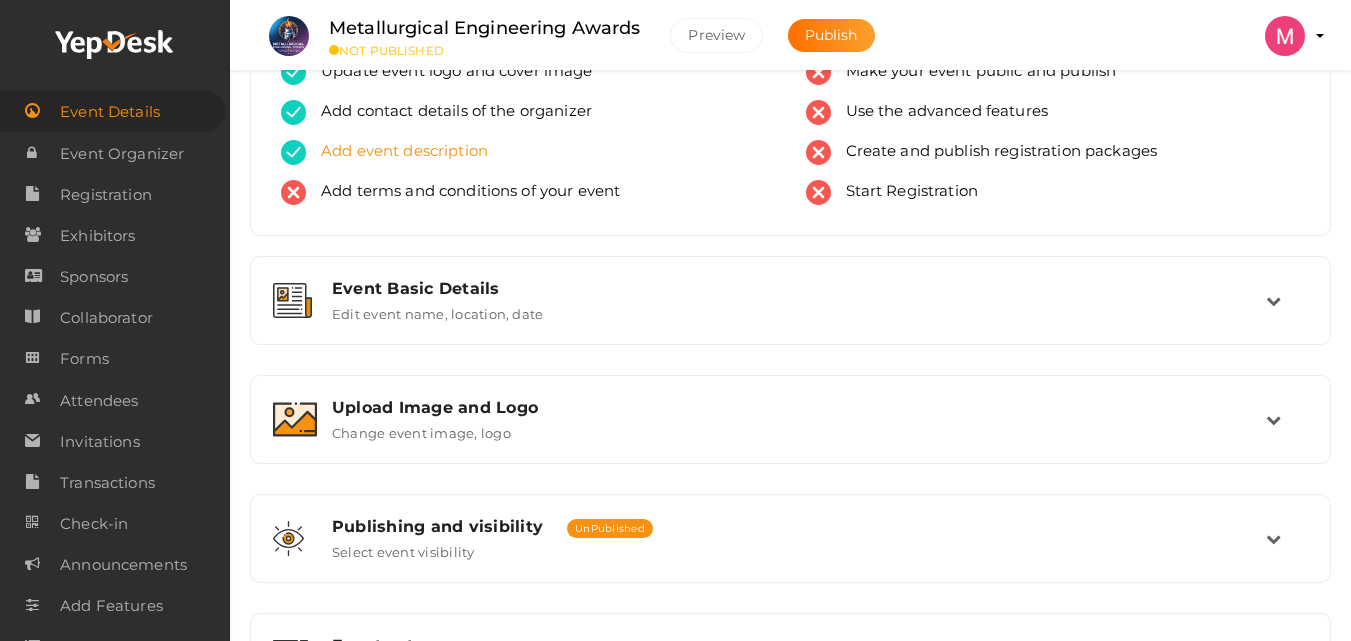 click on "Publish" at bounding box center [831, 35] 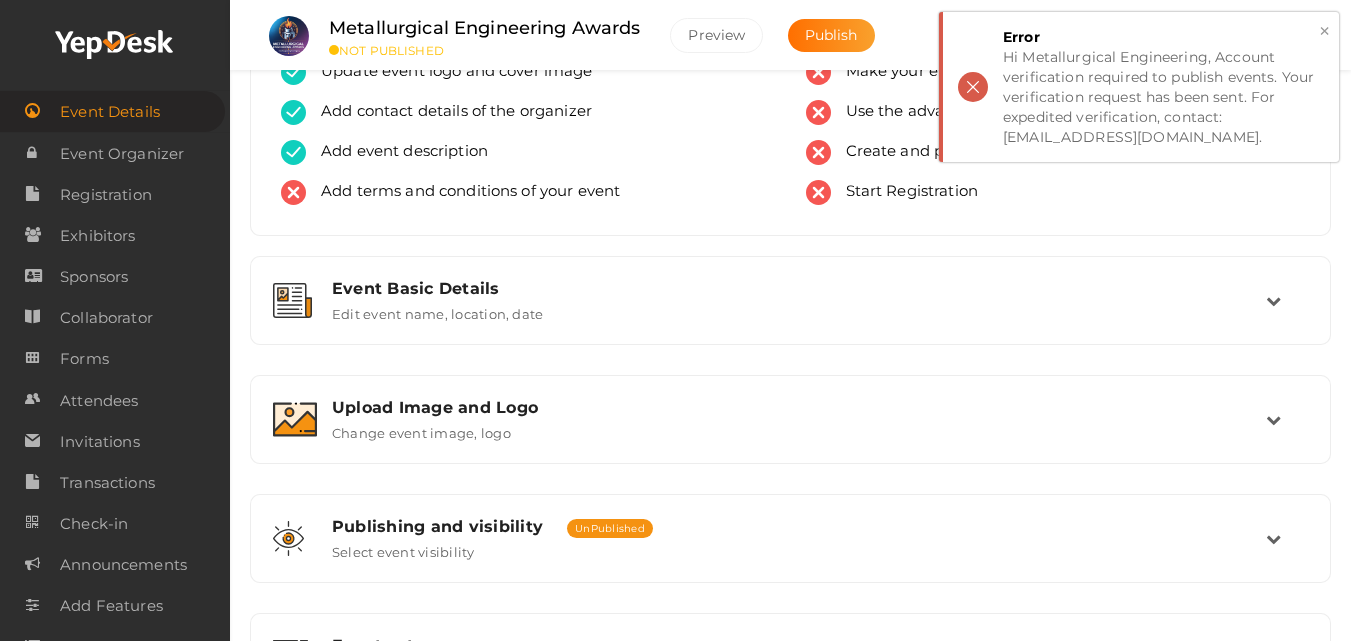 click on "× Error Hi Metallurgical Engineering,
Account verification required to publish events. Your verification request has been sent.
For expedited verification, contact: support@yepdesk.com." at bounding box center (1139, 87) 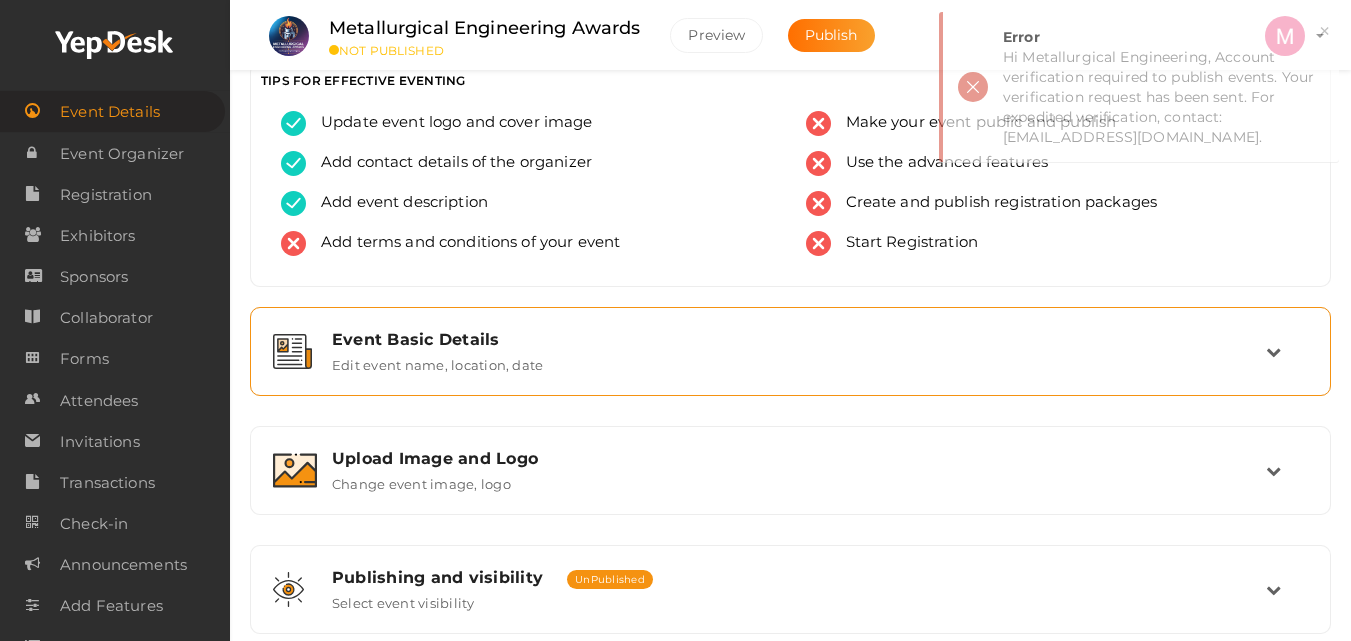 scroll, scrollTop: 0, scrollLeft: 0, axis: both 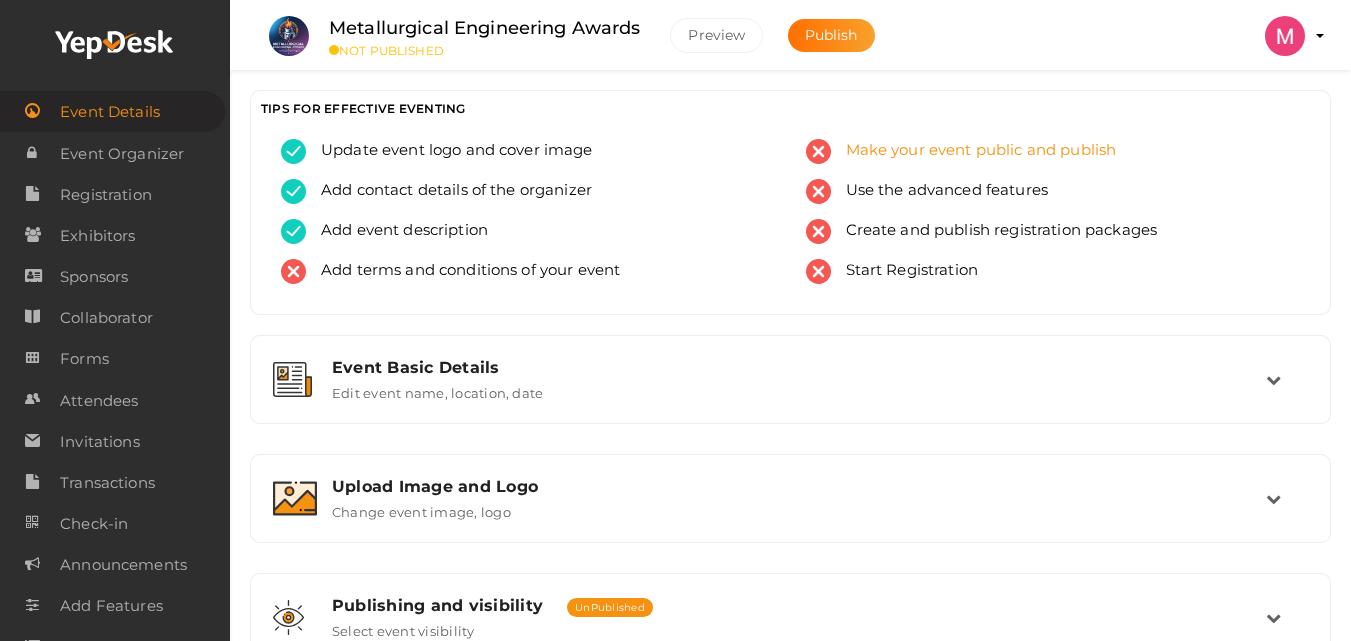 click on "Make your event public and publish" at bounding box center [974, 151] 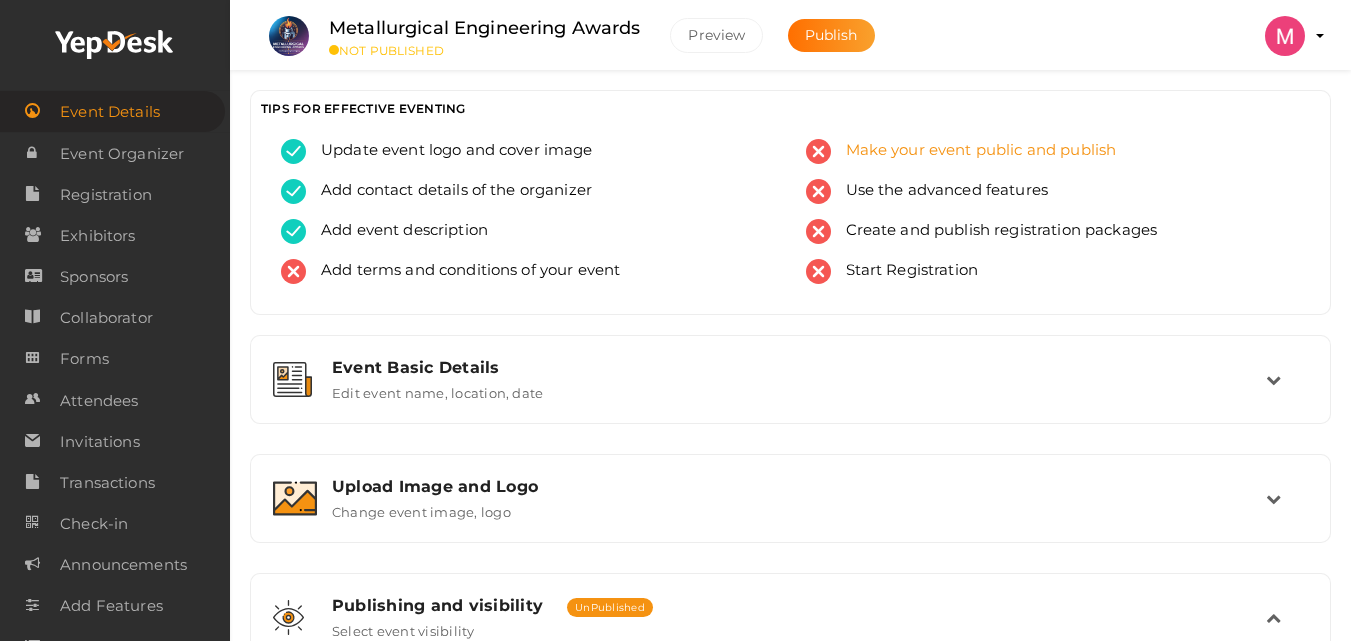scroll, scrollTop: 573, scrollLeft: 0, axis: vertical 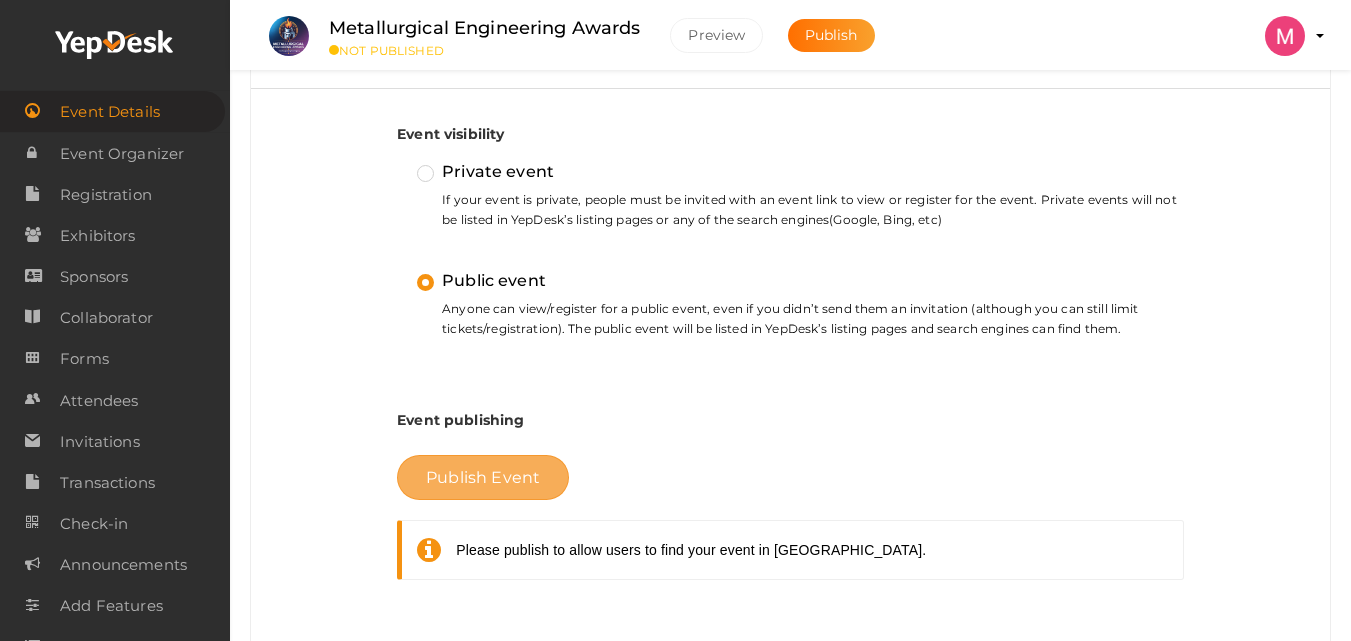 click on "Publish
Event" at bounding box center [483, 477] 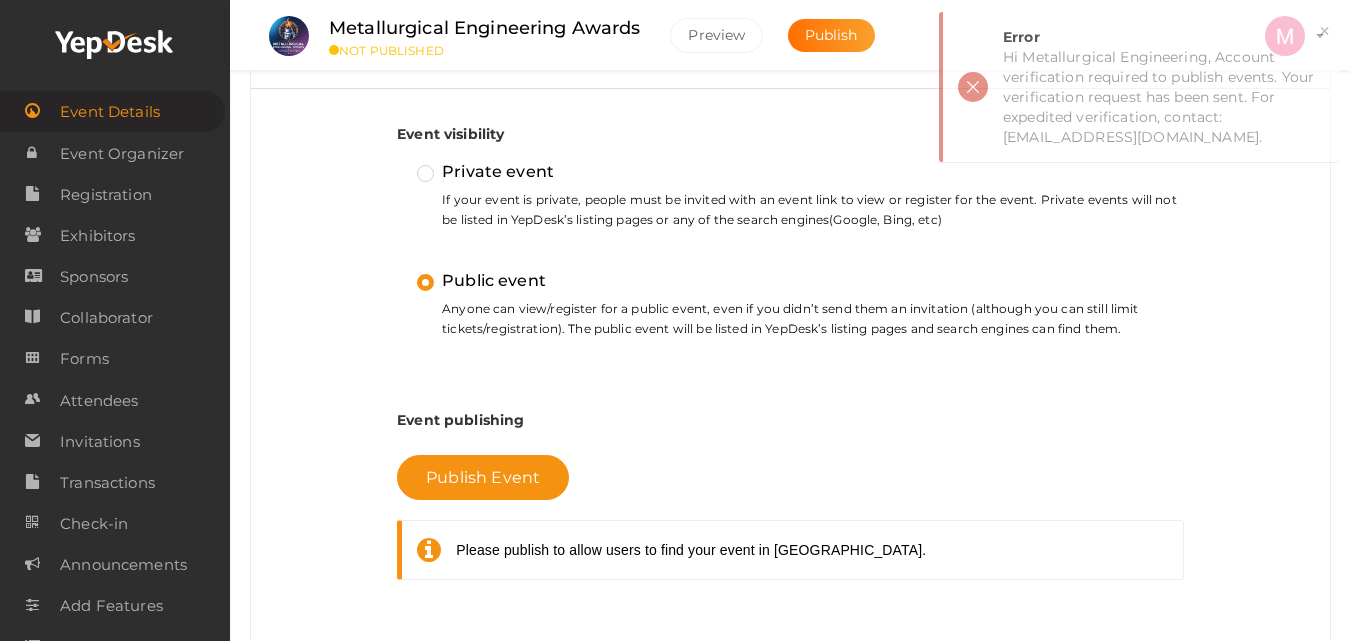 scroll, scrollTop: 673, scrollLeft: 0, axis: vertical 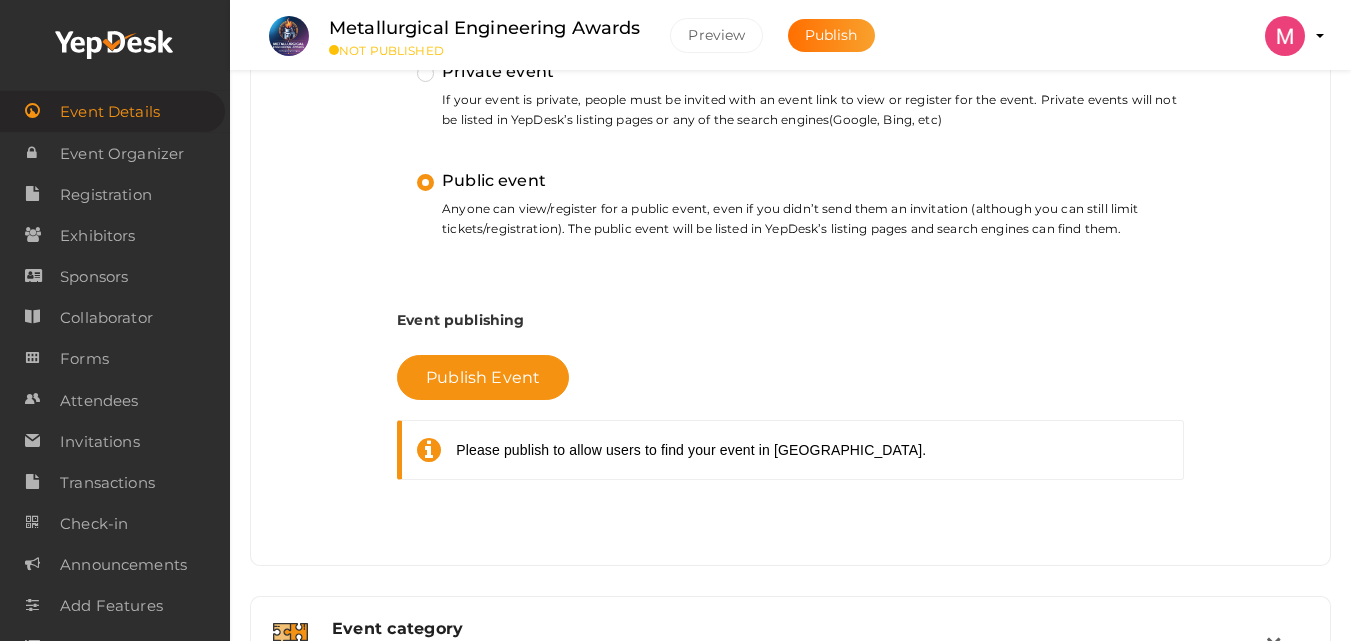 click on "Please publish to allow users to find your event in YepDesk." at bounding box center (691, 450) 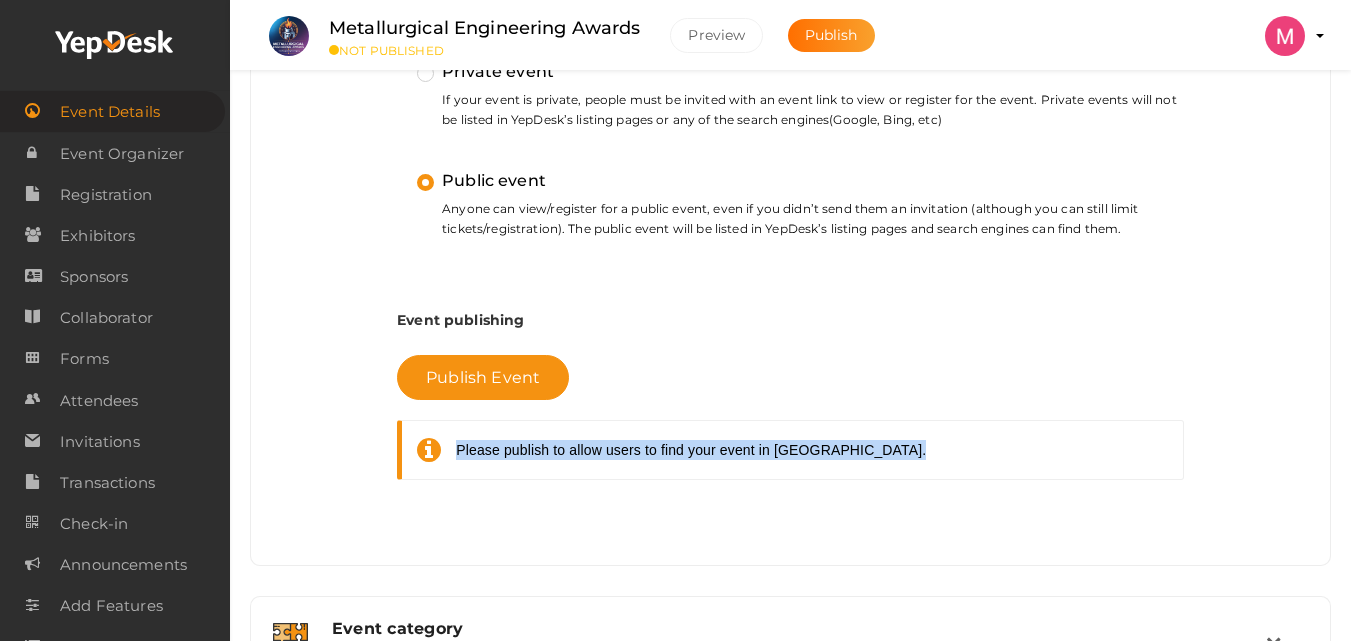 drag, startPoint x: 905, startPoint y: 448, endPoint x: 426, endPoint y: 452, distance: 479.0167 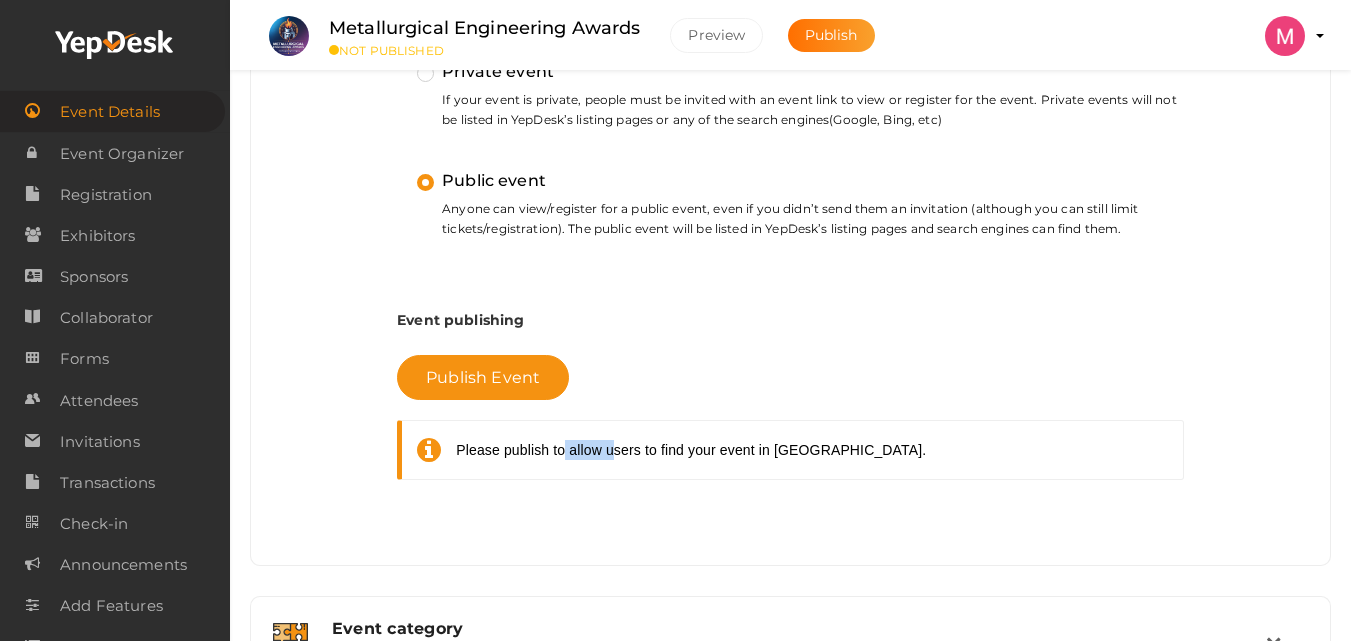 click on "Please publish to allow users to find your event in YepDesk." at bounding box center [691, 450] 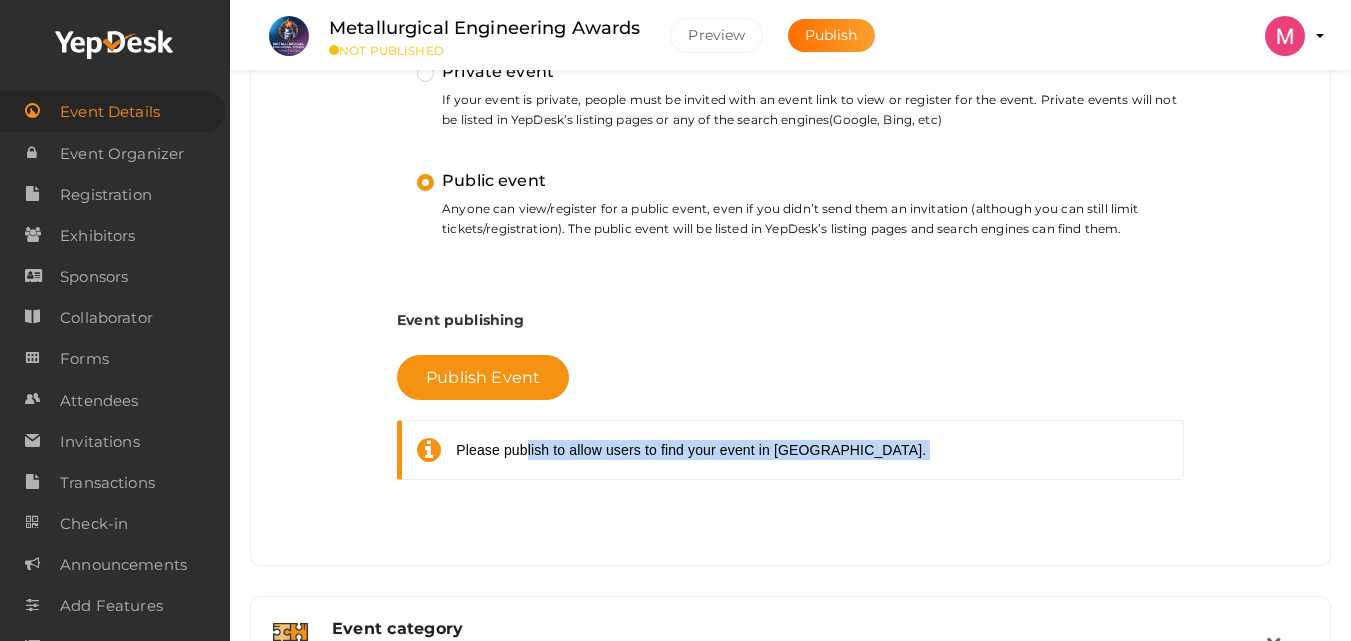 click on "Please publish to allow users to find your event in YepDesk." at bounding box center [691, 450] 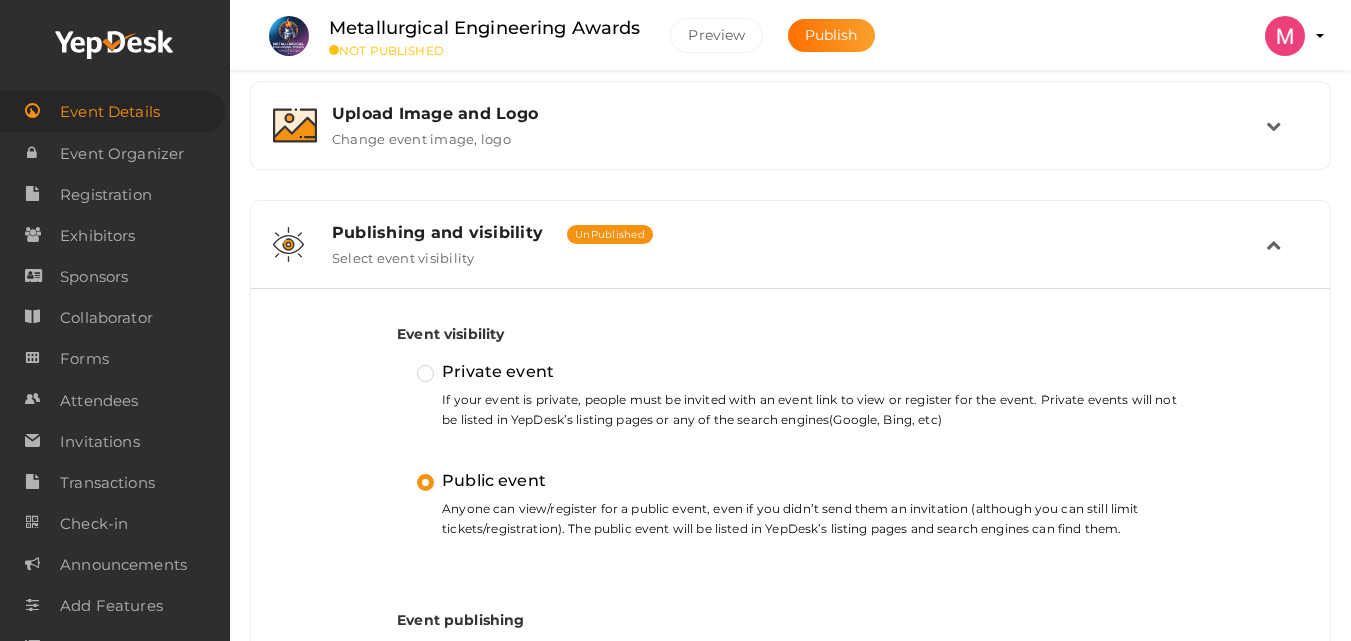 click on "Publishing and visibility
Published
UnPublished
Select event
visibility" at bounding box center [790, 244] 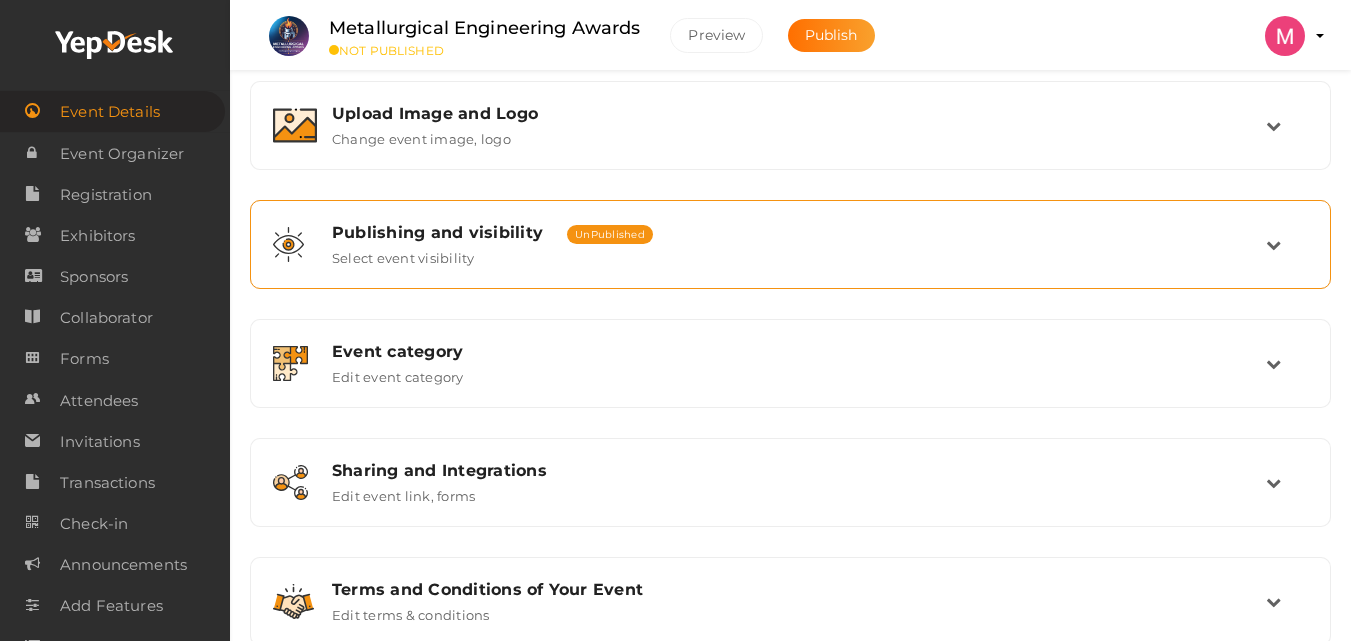 click on "Publishing and visibility
Published
UnPublished
Select event
visibility" at bounding box center (790, 244) 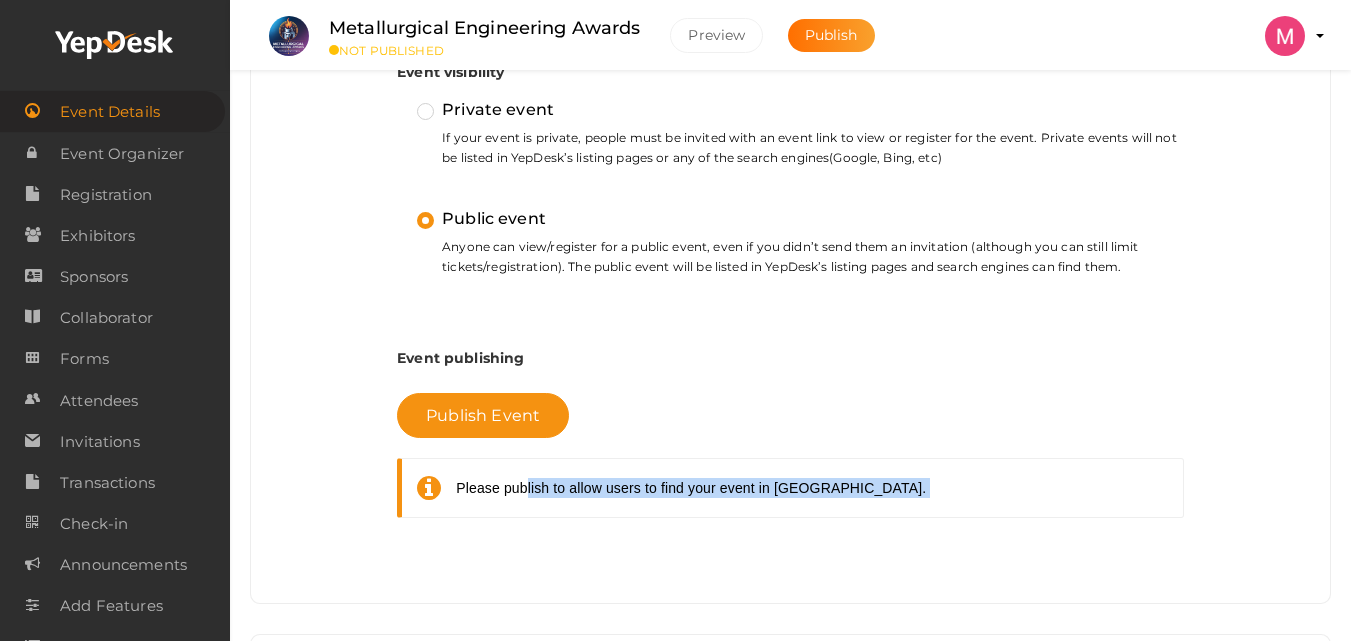 scroll, scrollTop: 673, scrollLeft: 0, axis: vertical 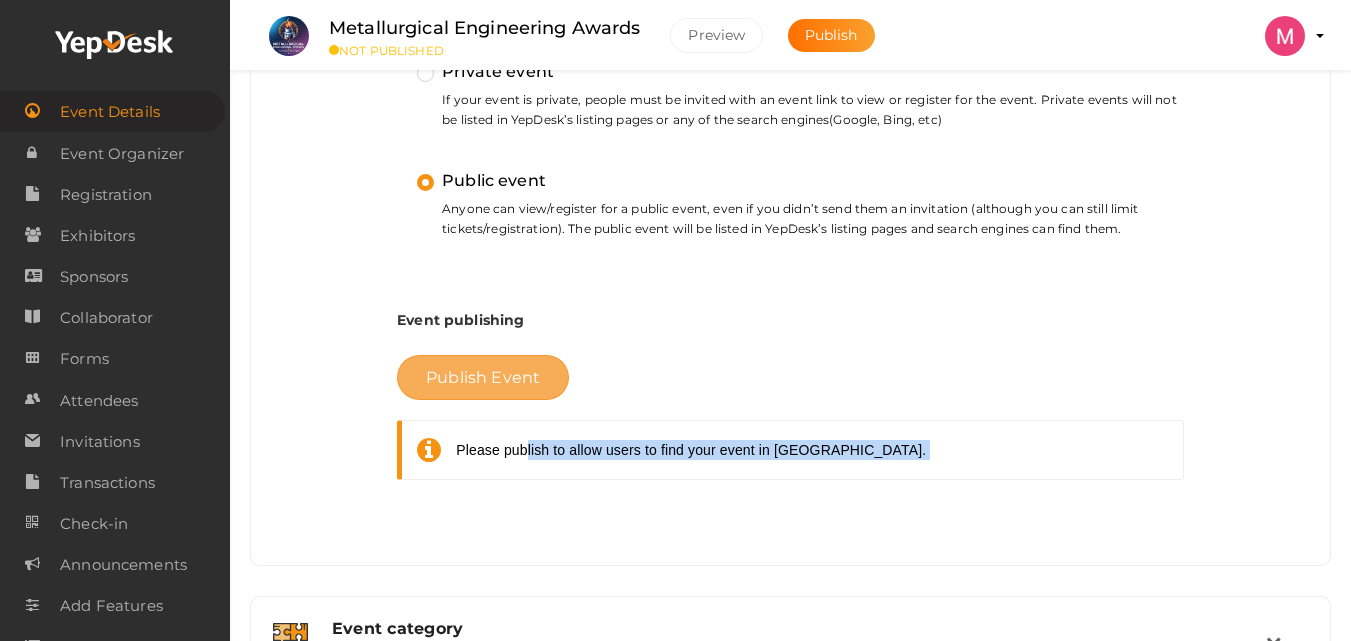 click on "Publish
Event" at bounding box center (483, 377) 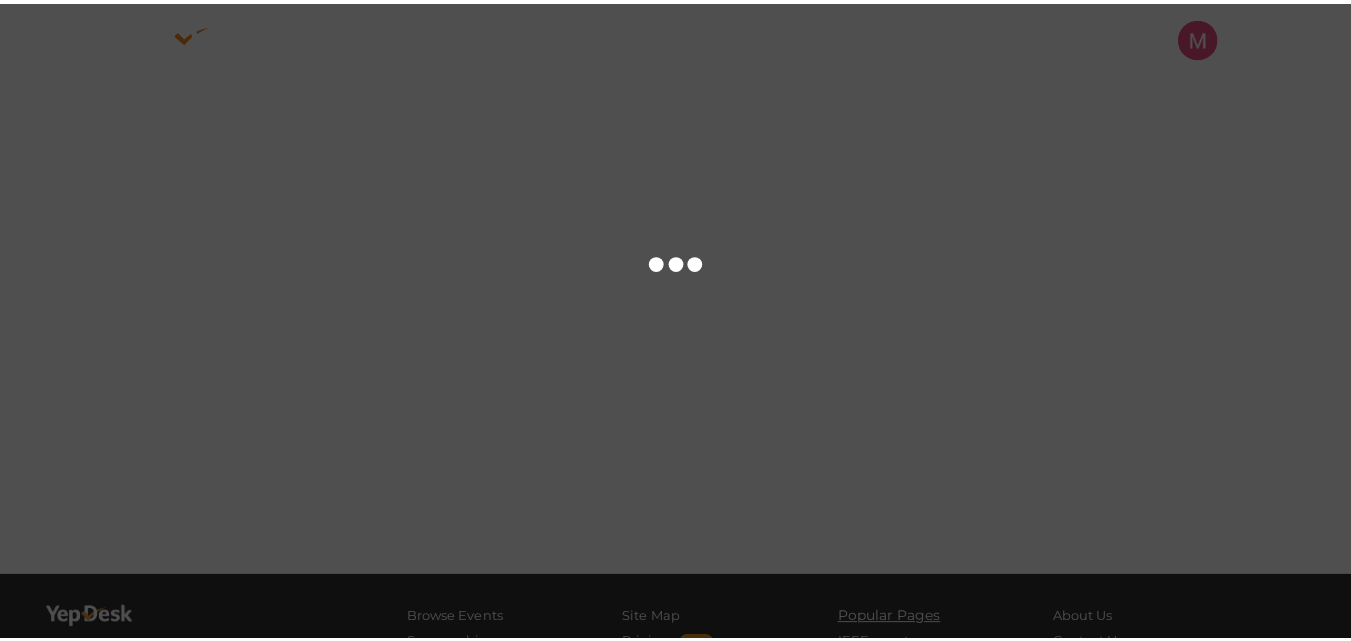 scroll, scrollTop: 0, scrollLeft: 0, axis: both 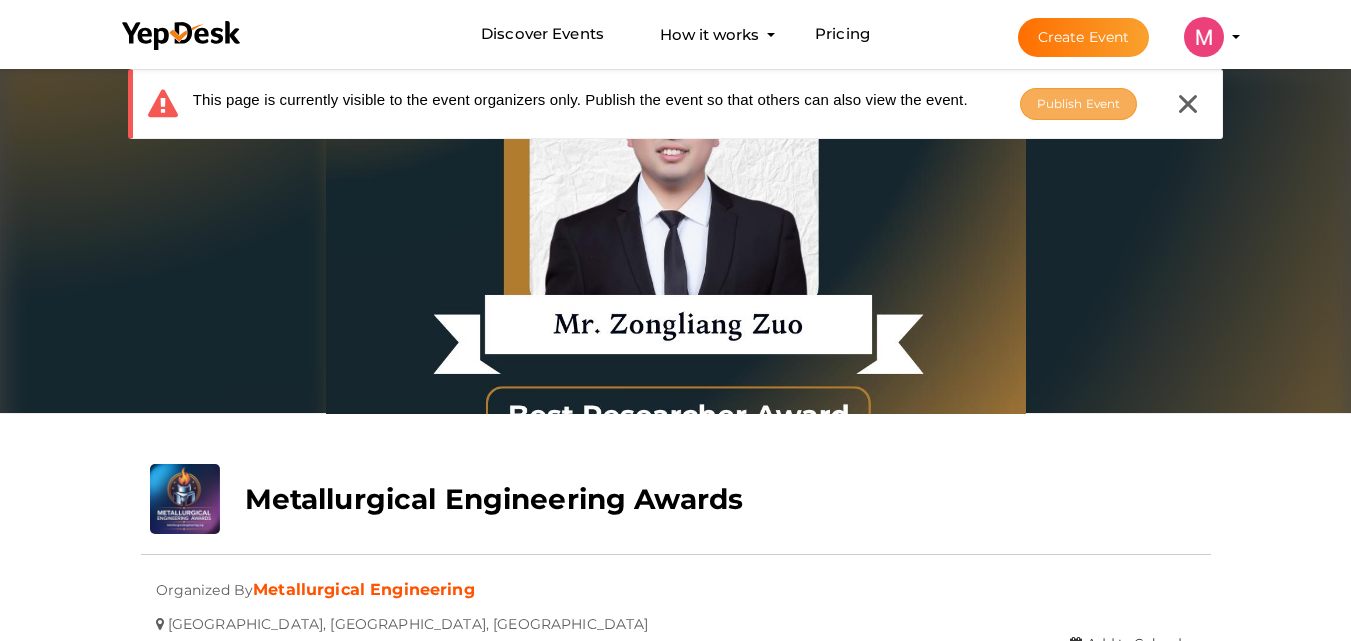 click on "Publish Event" at bounding box center [1079, 103] 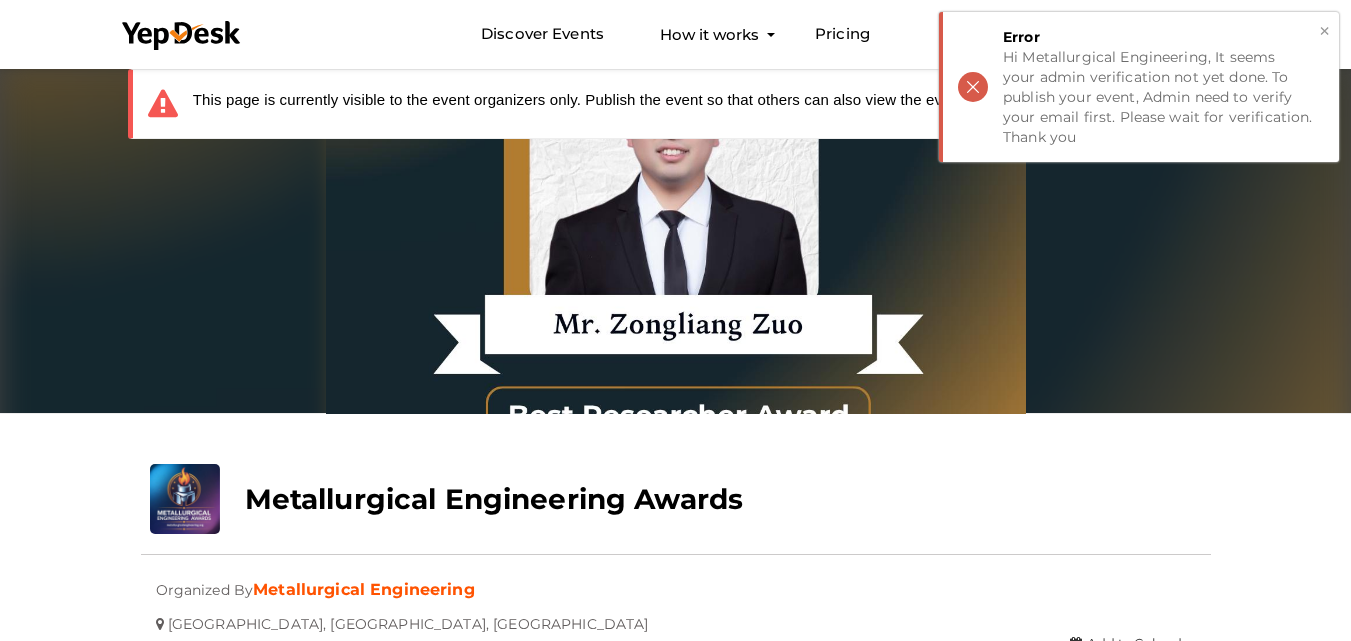 click on "× Error Hi Metallurgical Engineering,
It seems your admin verification not yet done.
To publish your event, Admin need to verify your email first. Please wait for verification.
Thank you" at bounding box center (1139, 87) 